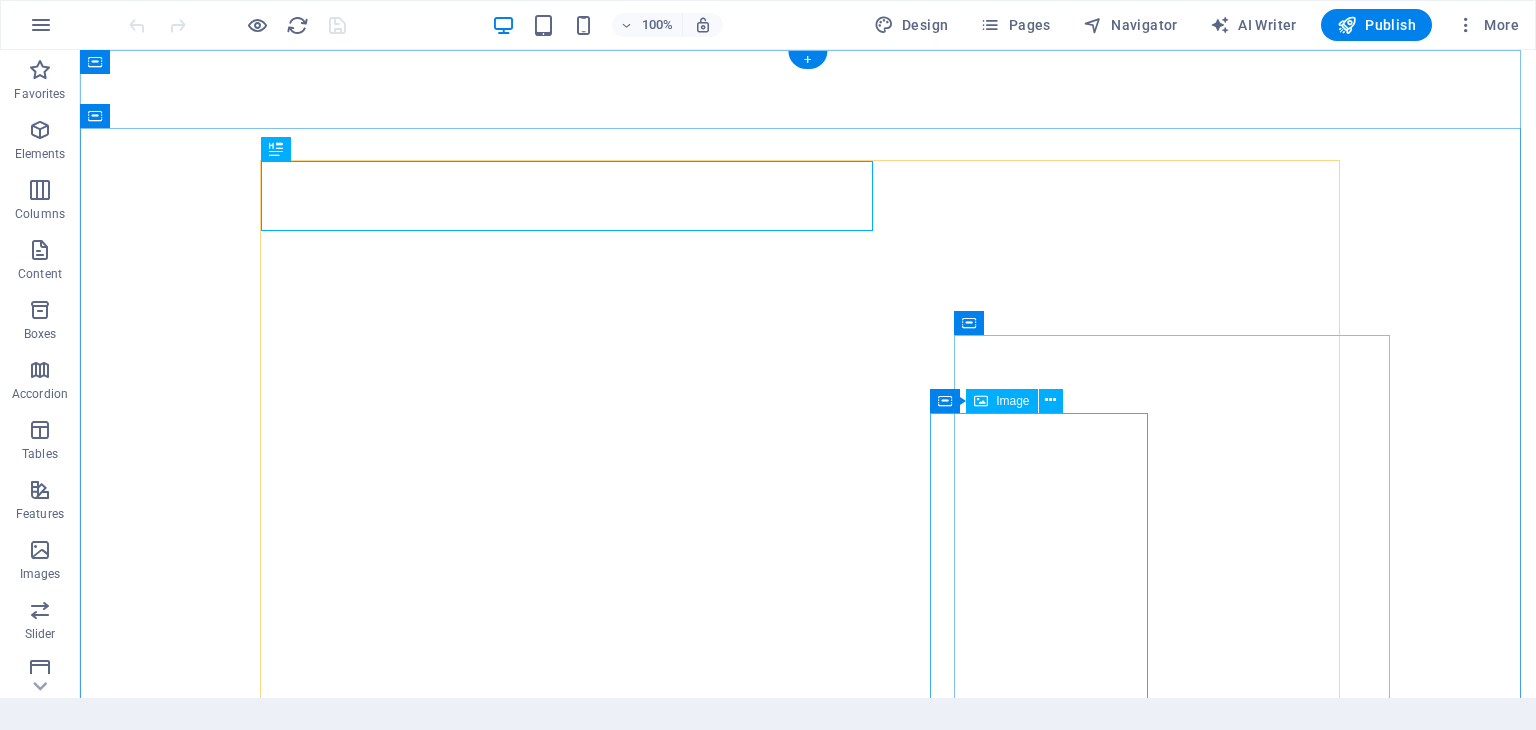 scroll, scrollTop: 0, scrollLeft: 0, axis: both 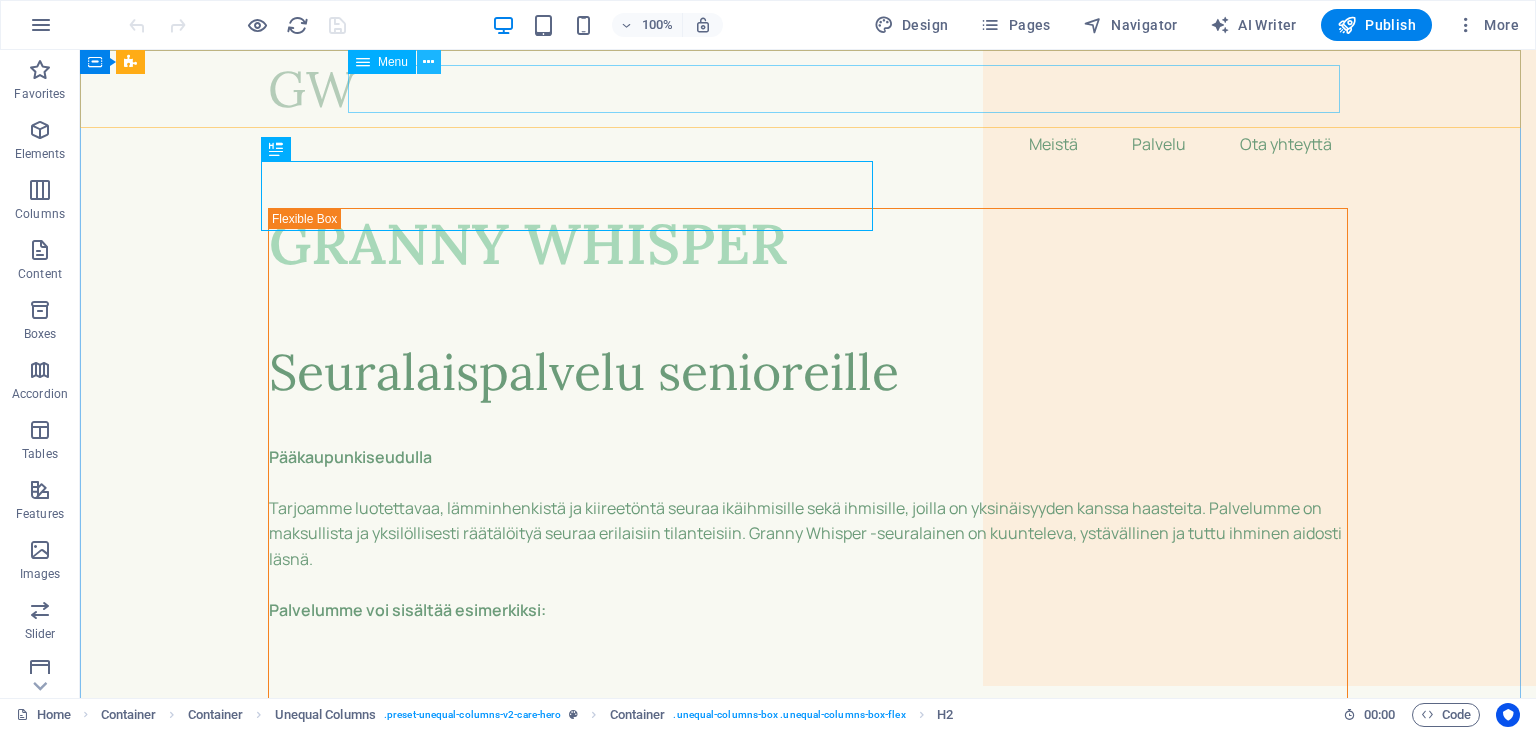 click at bounding box center [428, 62] 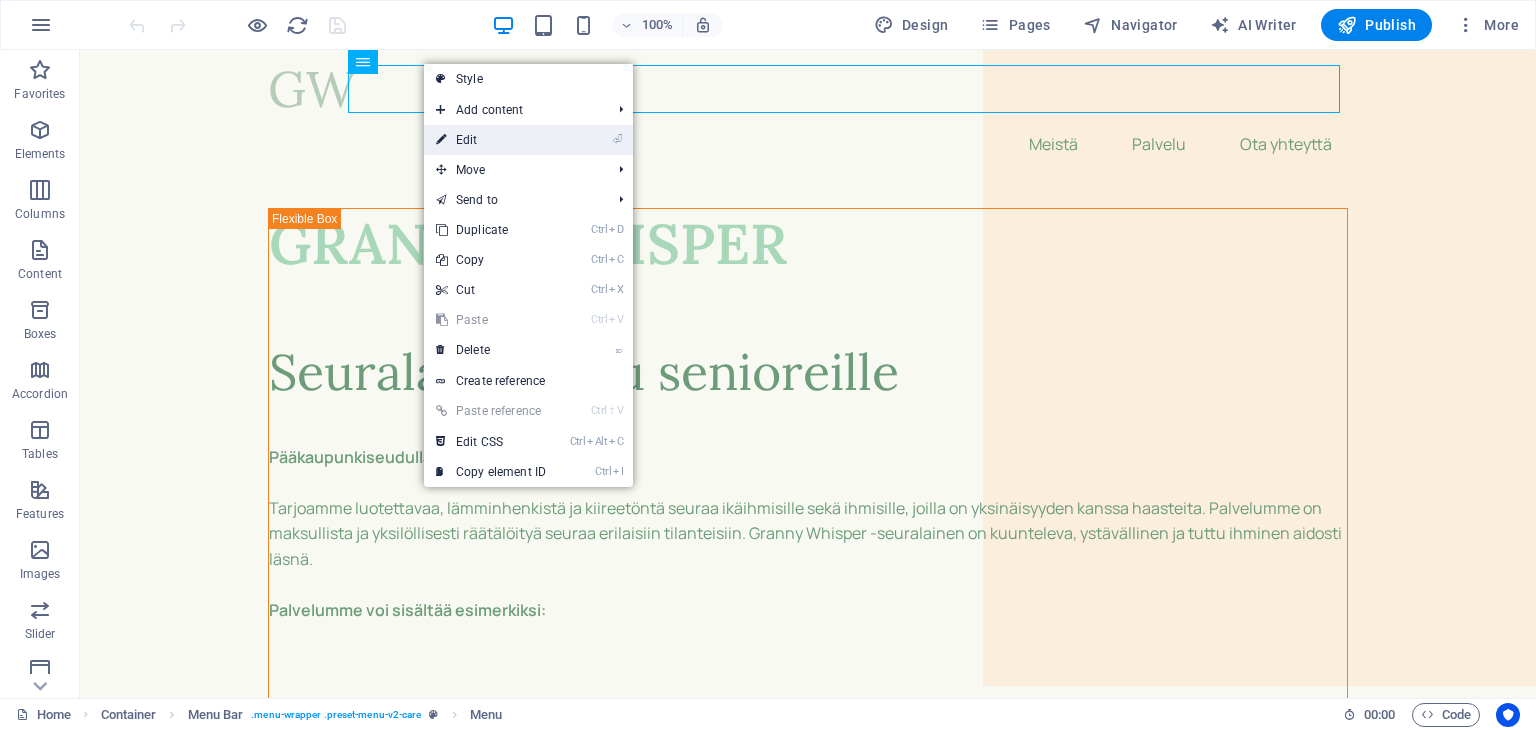 click on "⏎  Edit" at bounding box center [491, 140] 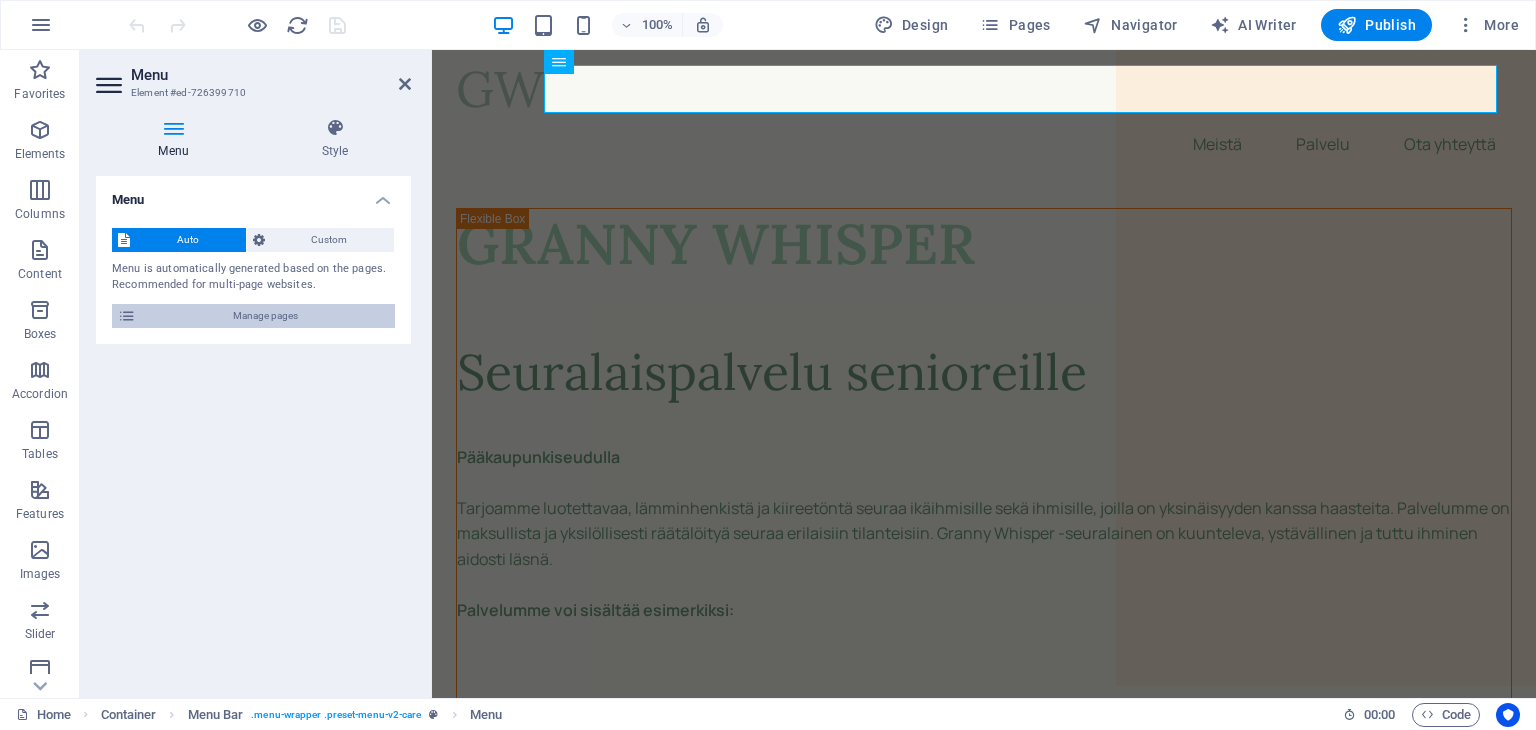 click on "Manage pages" at bounding box center (265, 316) 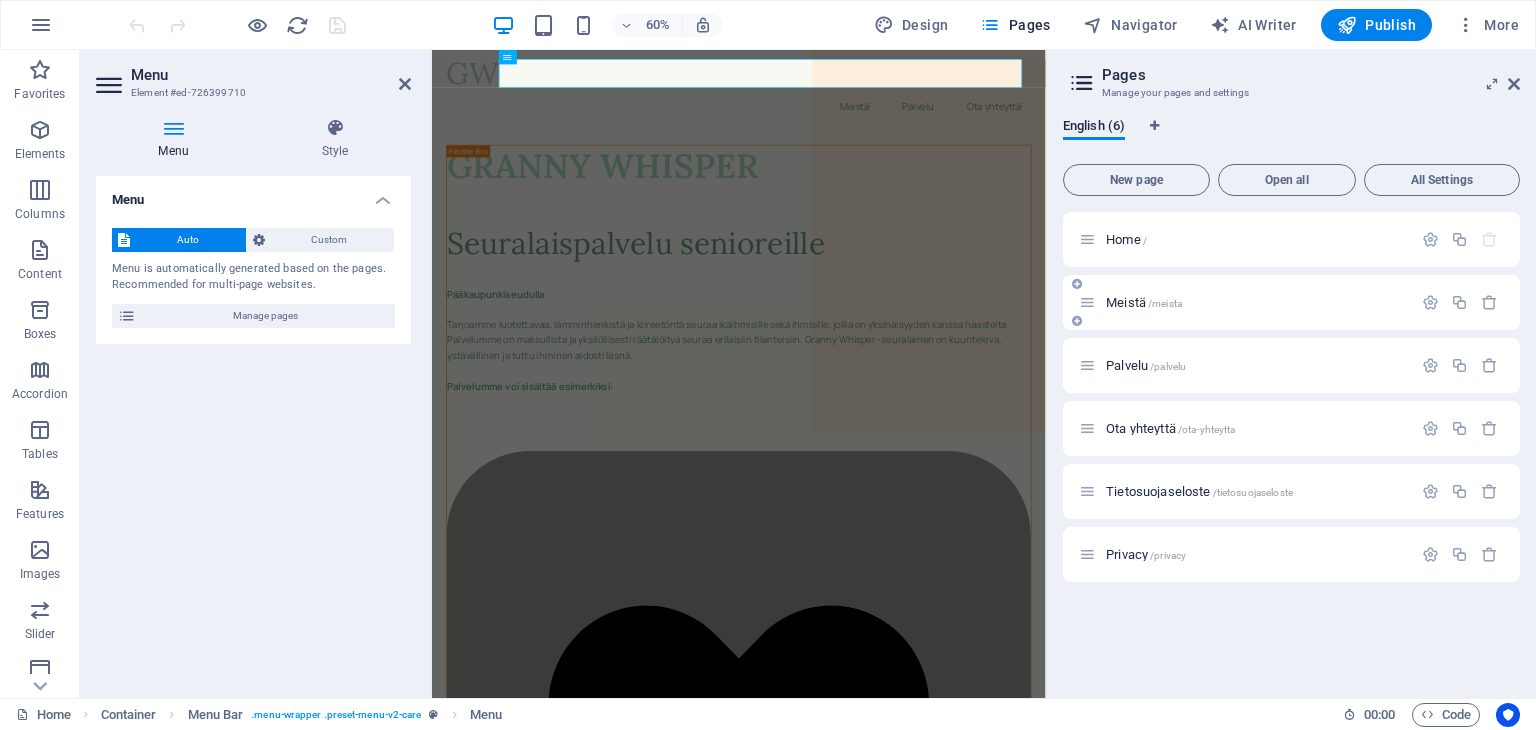 click on "Meistä /meista" at bounding box center [1144, 302] 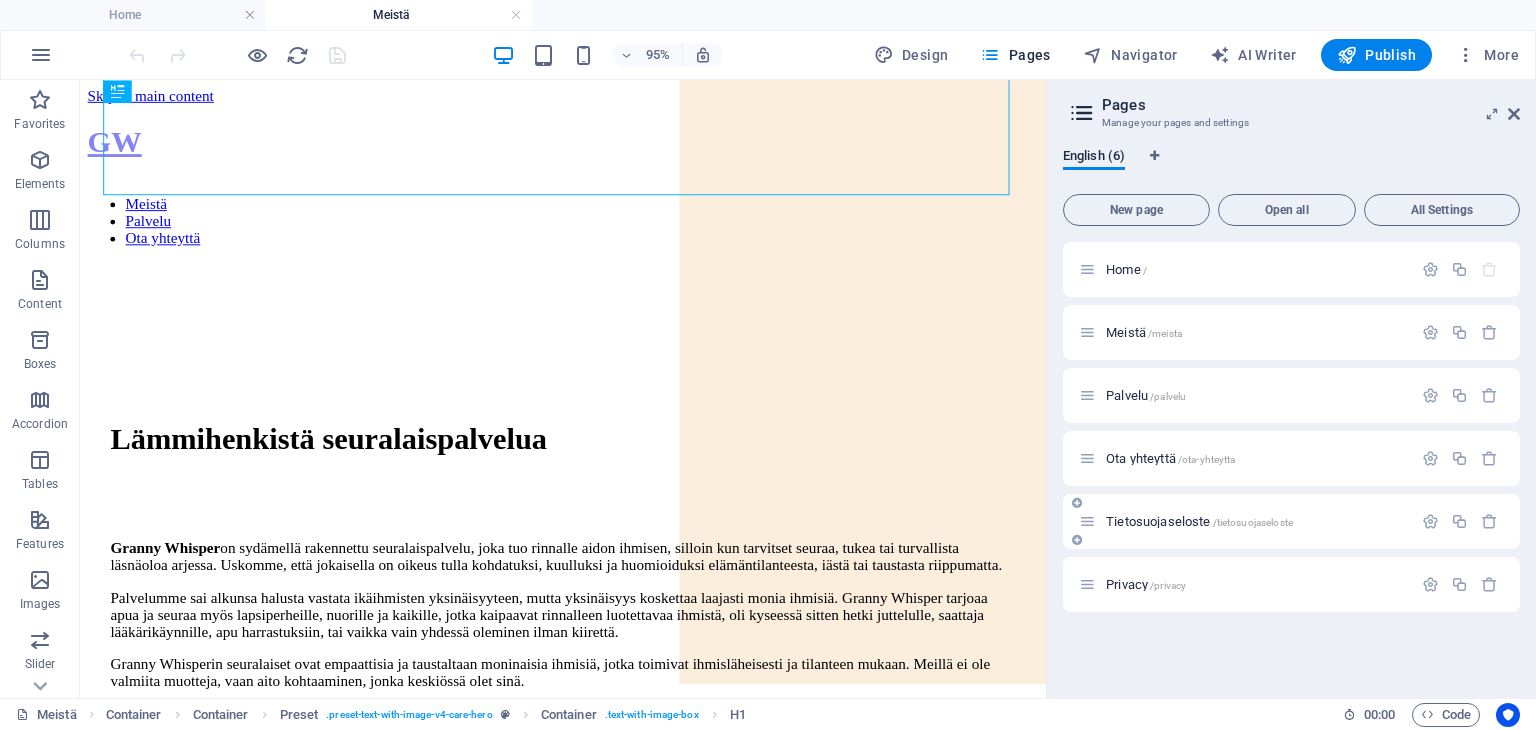 scroll, scrollTop: 0, scrollLeft: 0, axis: both 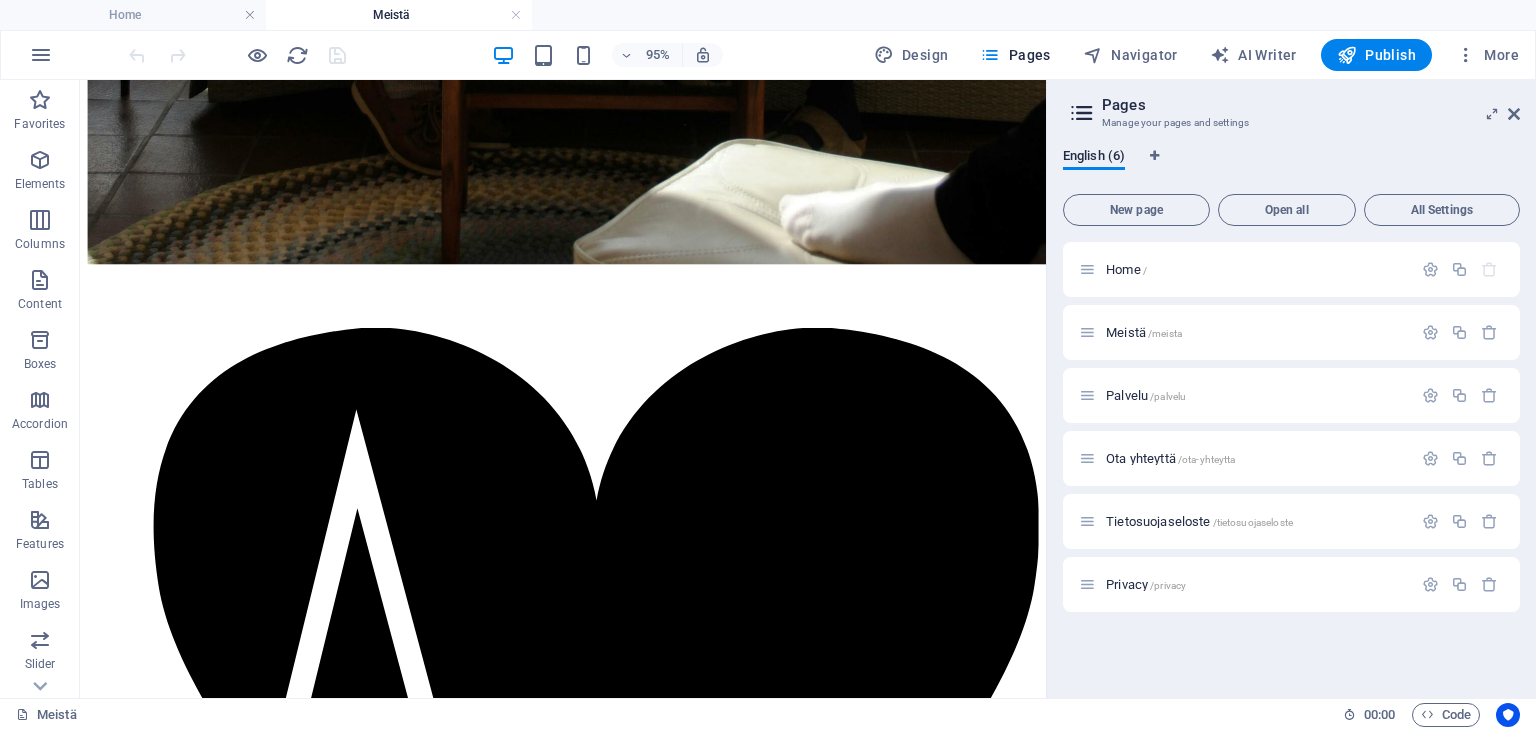 drag, startPoint x: 1088, startPoint y: 142, endPoint x: 1195, endPoint y: 662, distance: 530.89453 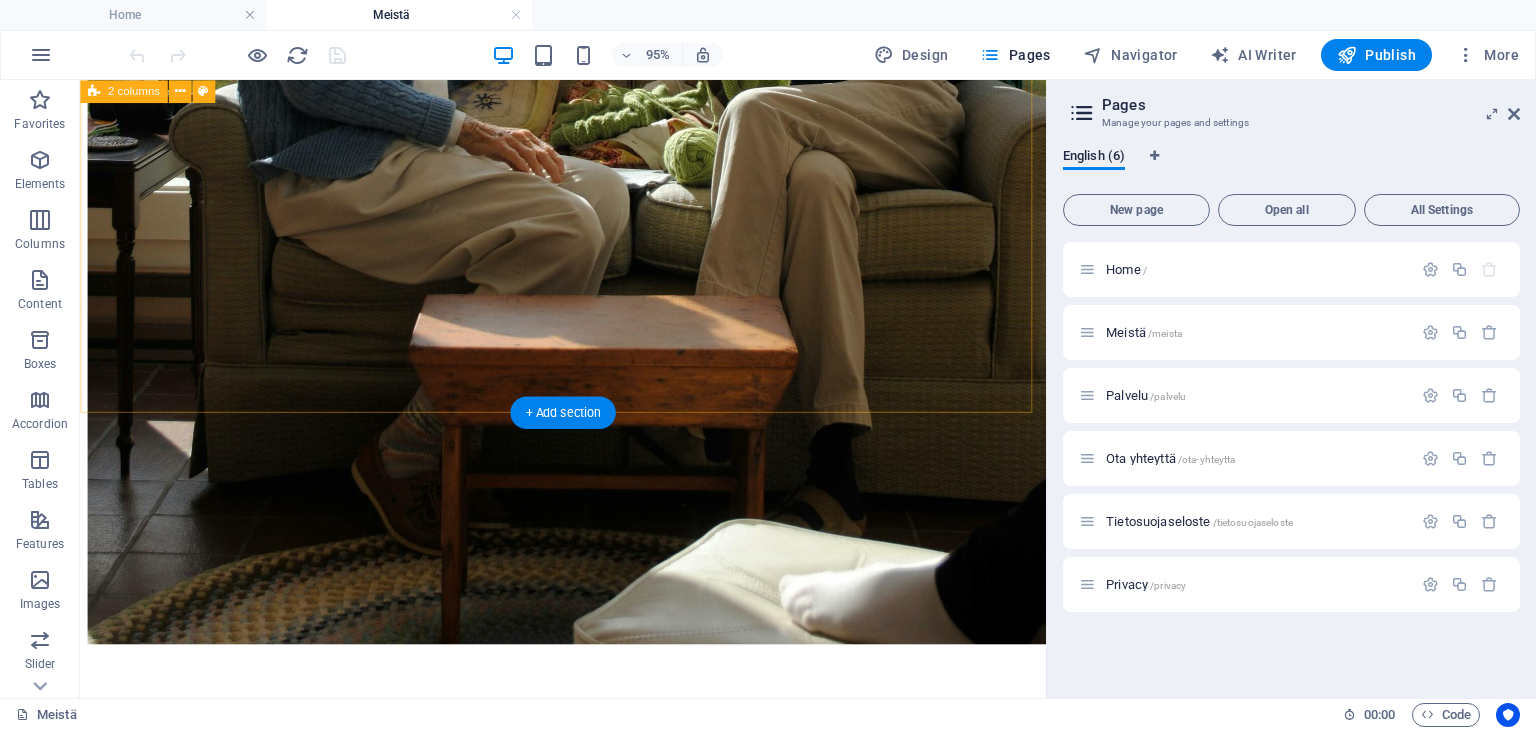 scroll, scrollTop: 4860, scrollLeft: 0, axis: vertical 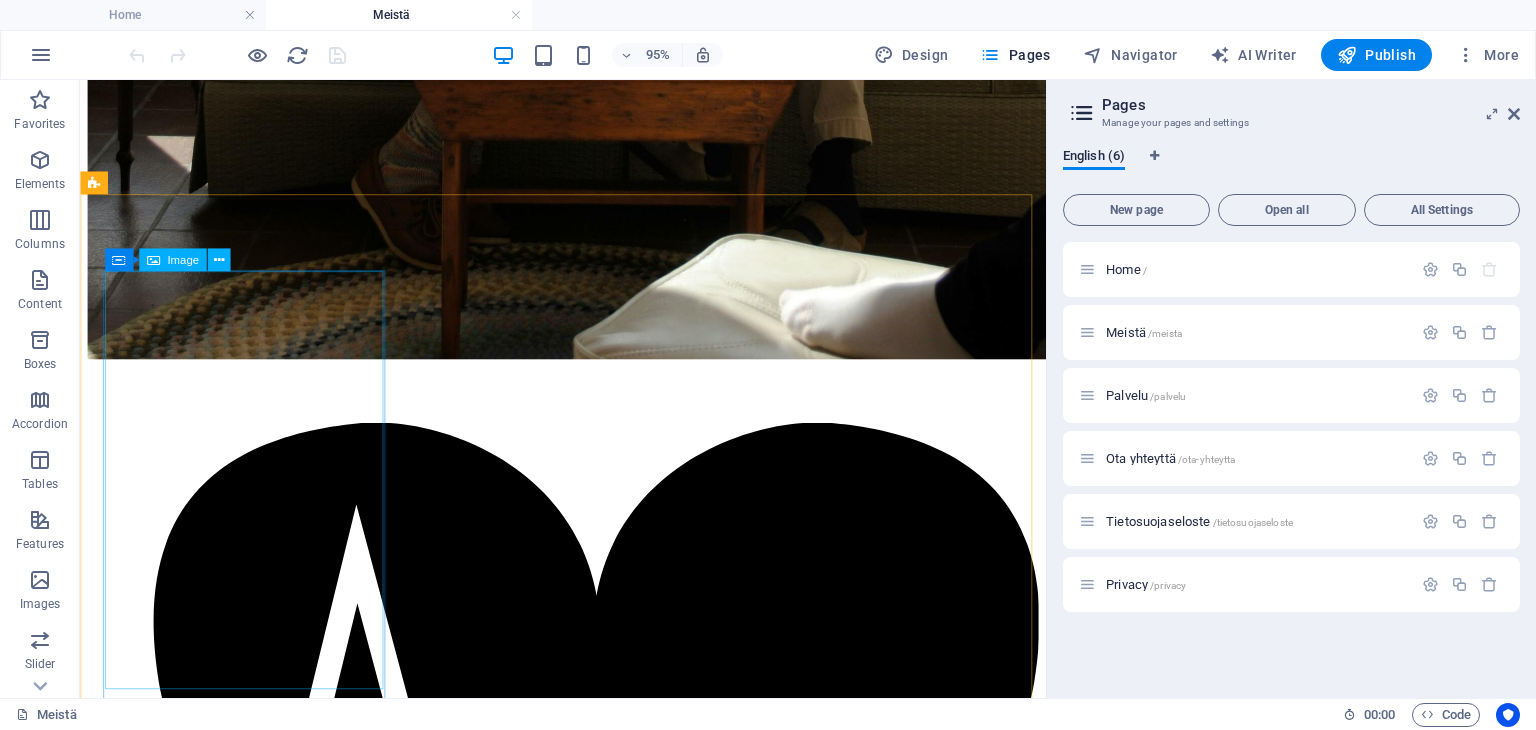 click on "Image" at bounding box center (183, 259) 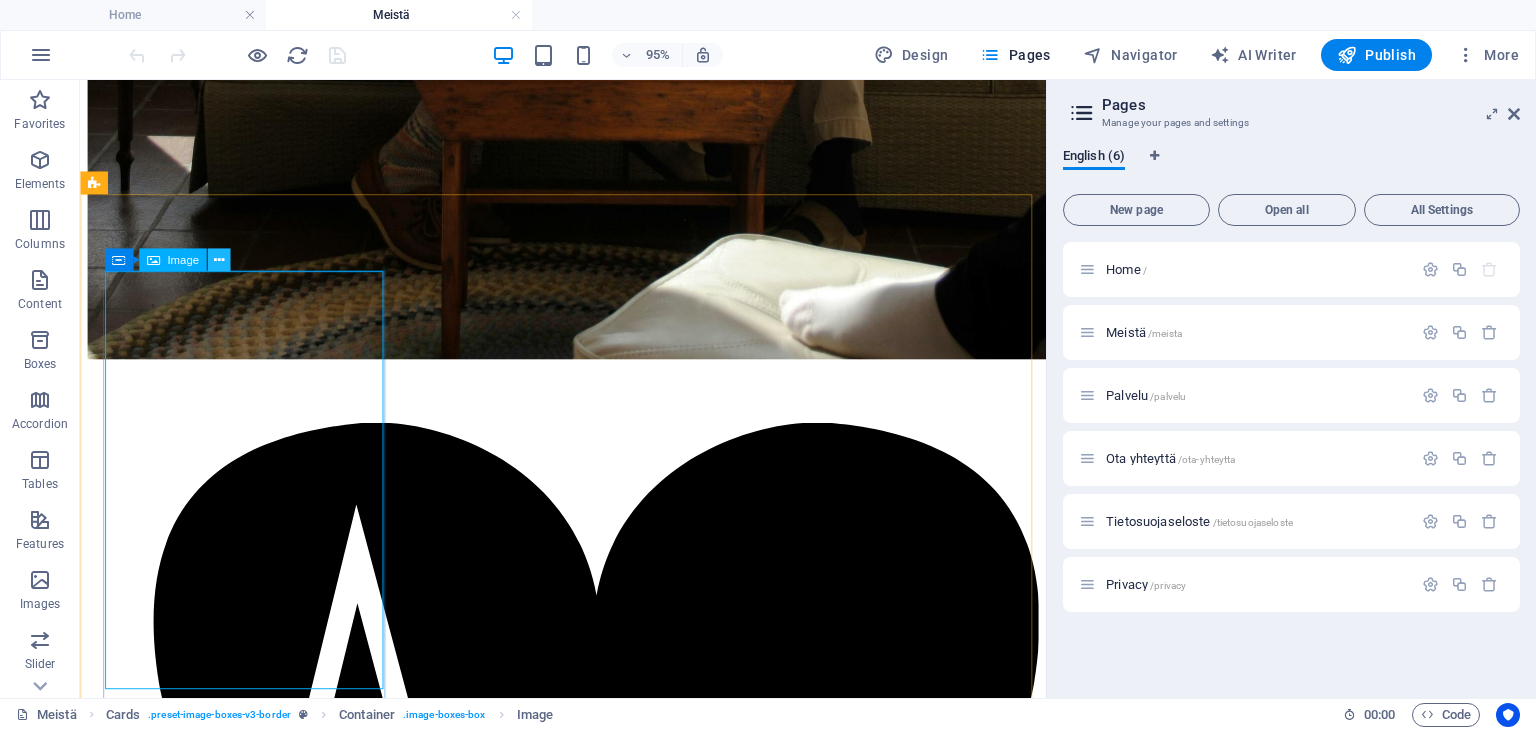 click at bounding box center (218, 260) 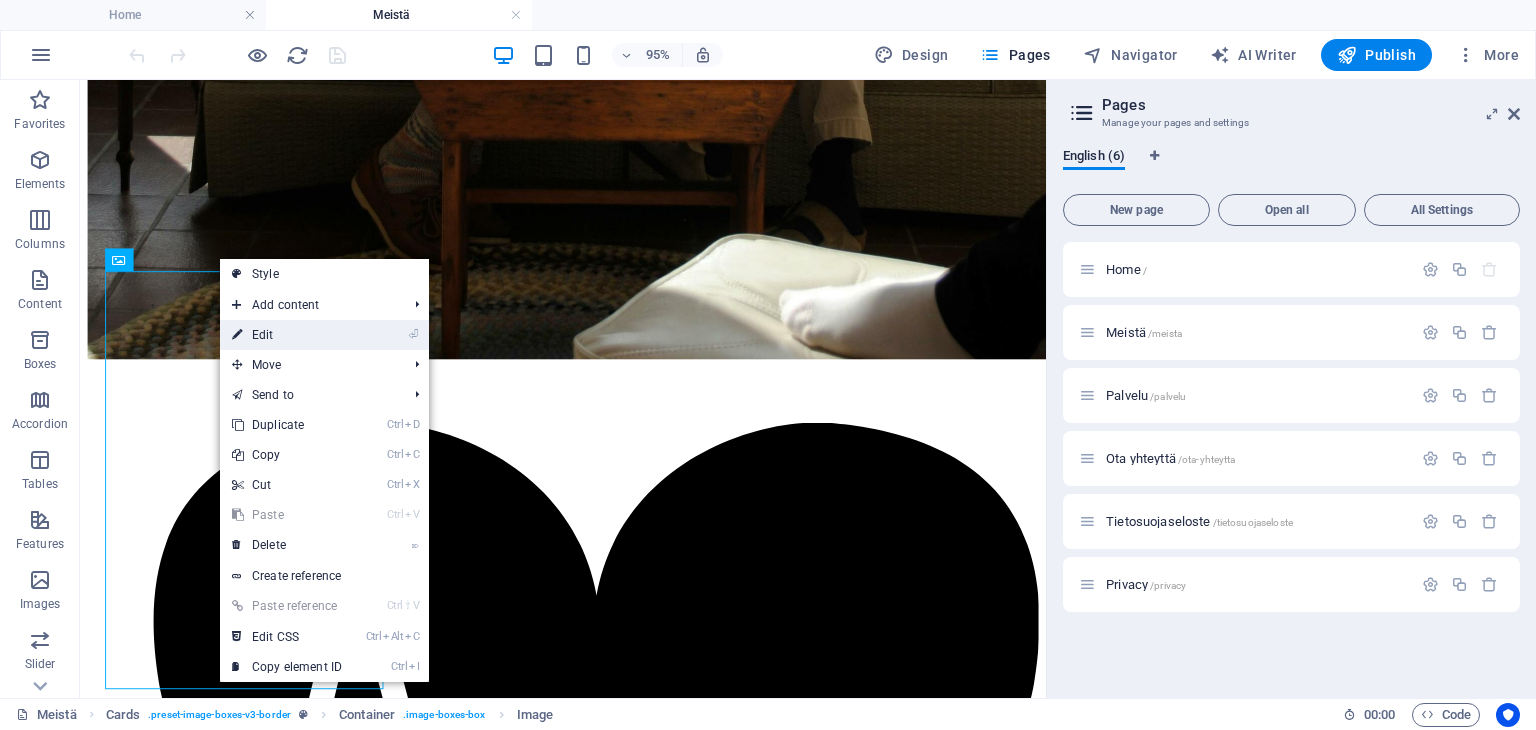 click on "⏎  Edit" at bounding box center (287, 335) 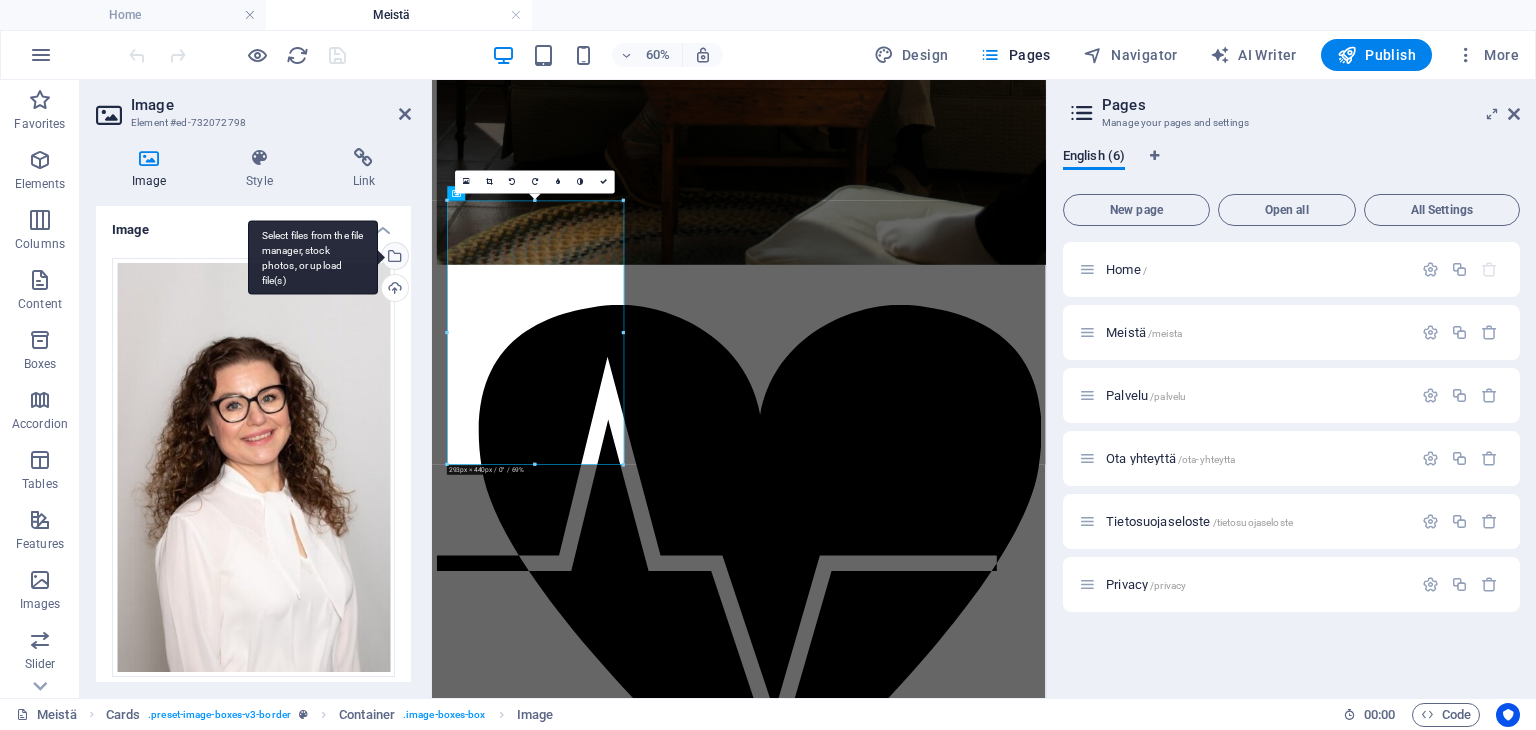 click on "Select files from the file manager, stock photos, or upload file(s)" at bounding box center [393, 258] 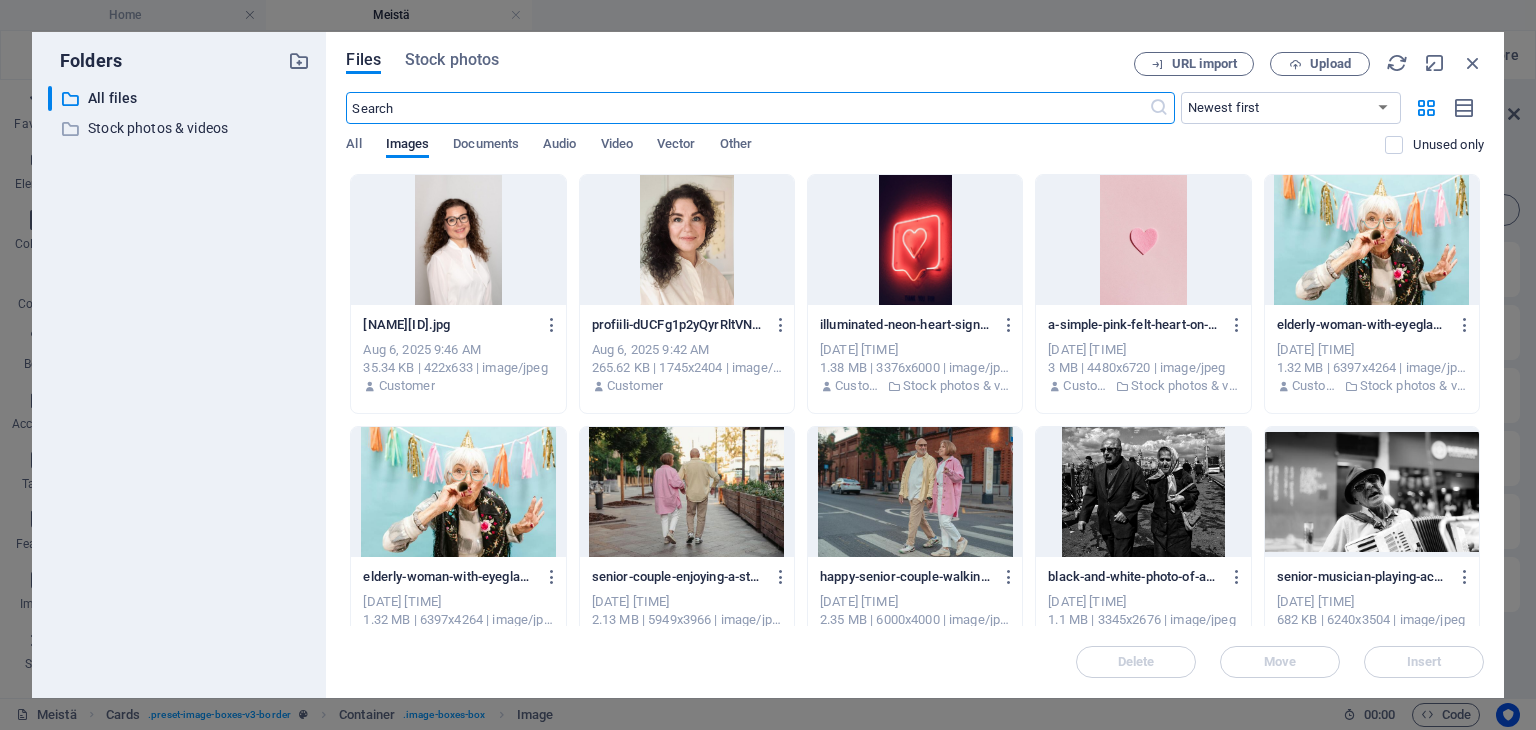 scroll, scrollTop: 1747, scrollLeft: 0, axis: vertical 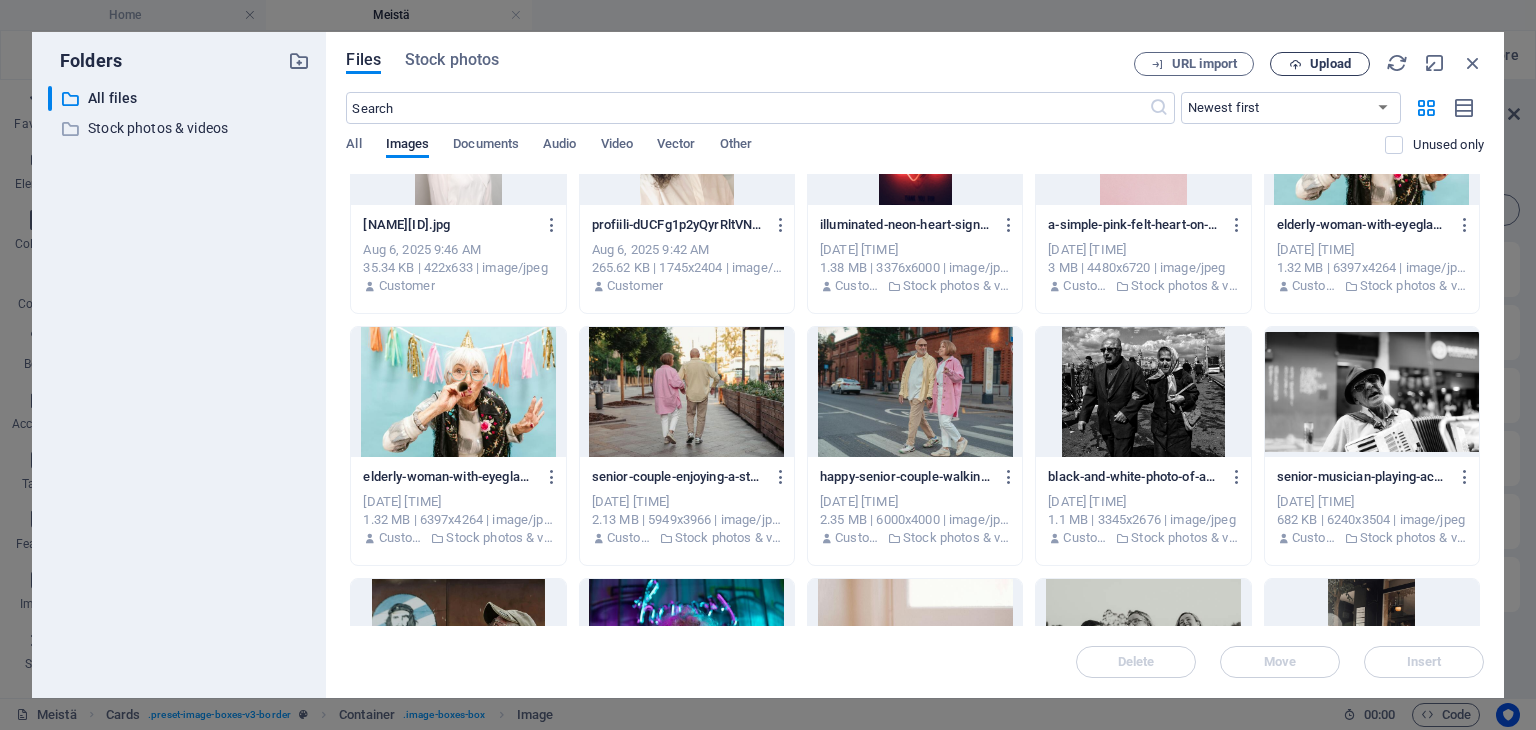click on "Upload" at bounding box center (1330, 64) 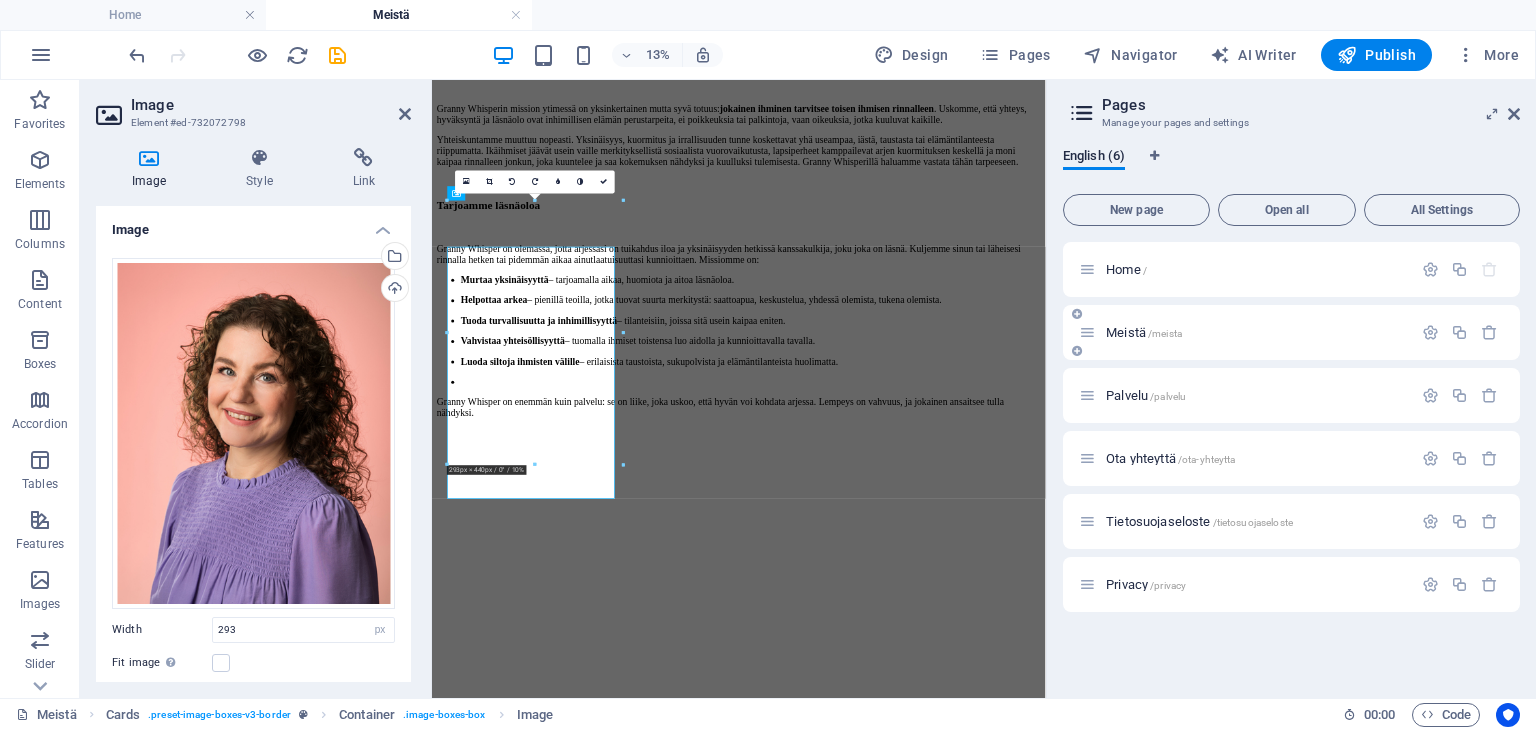 scroll, scrollTop: 4860, scrollLeft: 0, axis: vertical 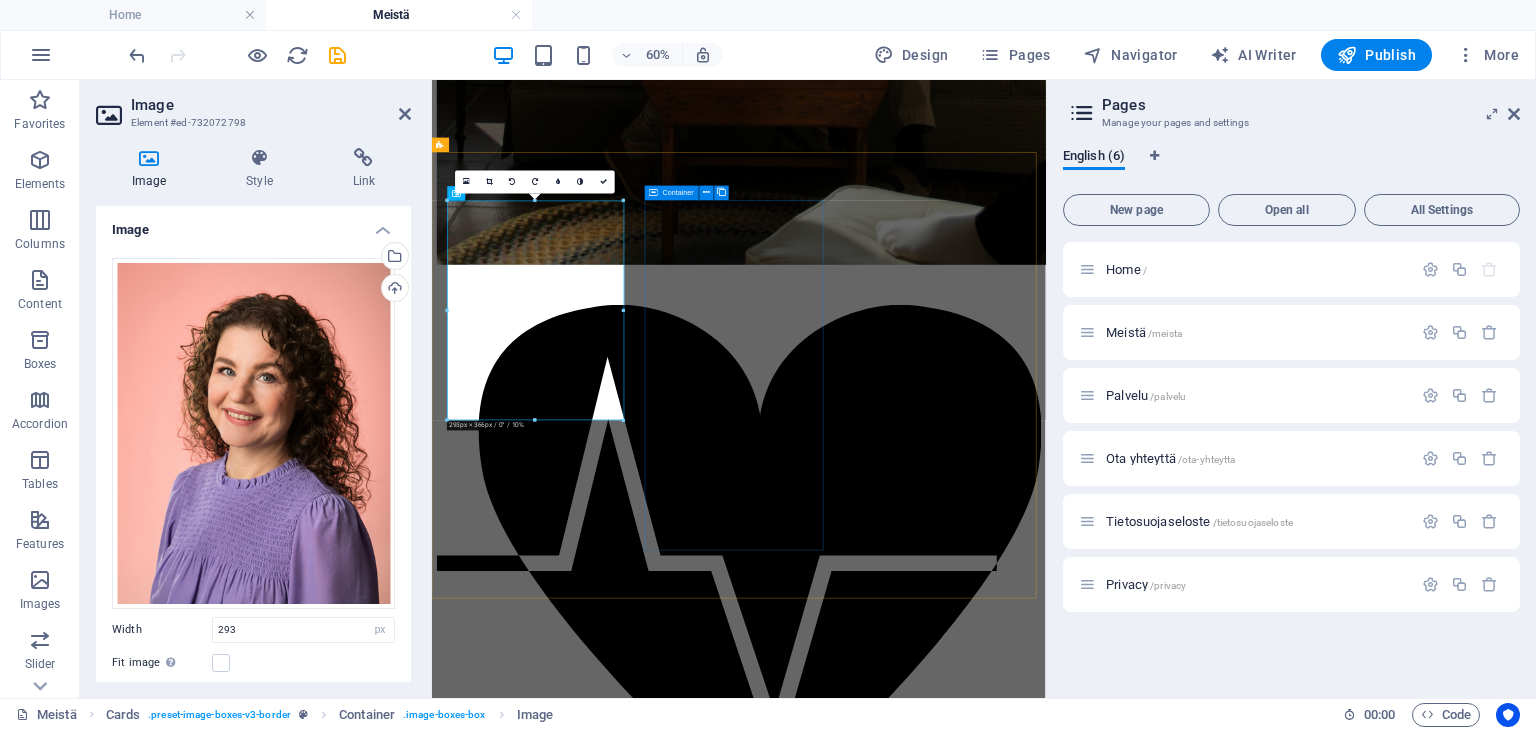 click on "Uusi Granny Uusia Grannyja on tulossa avuksesi" at bounding box center [943, 8429] 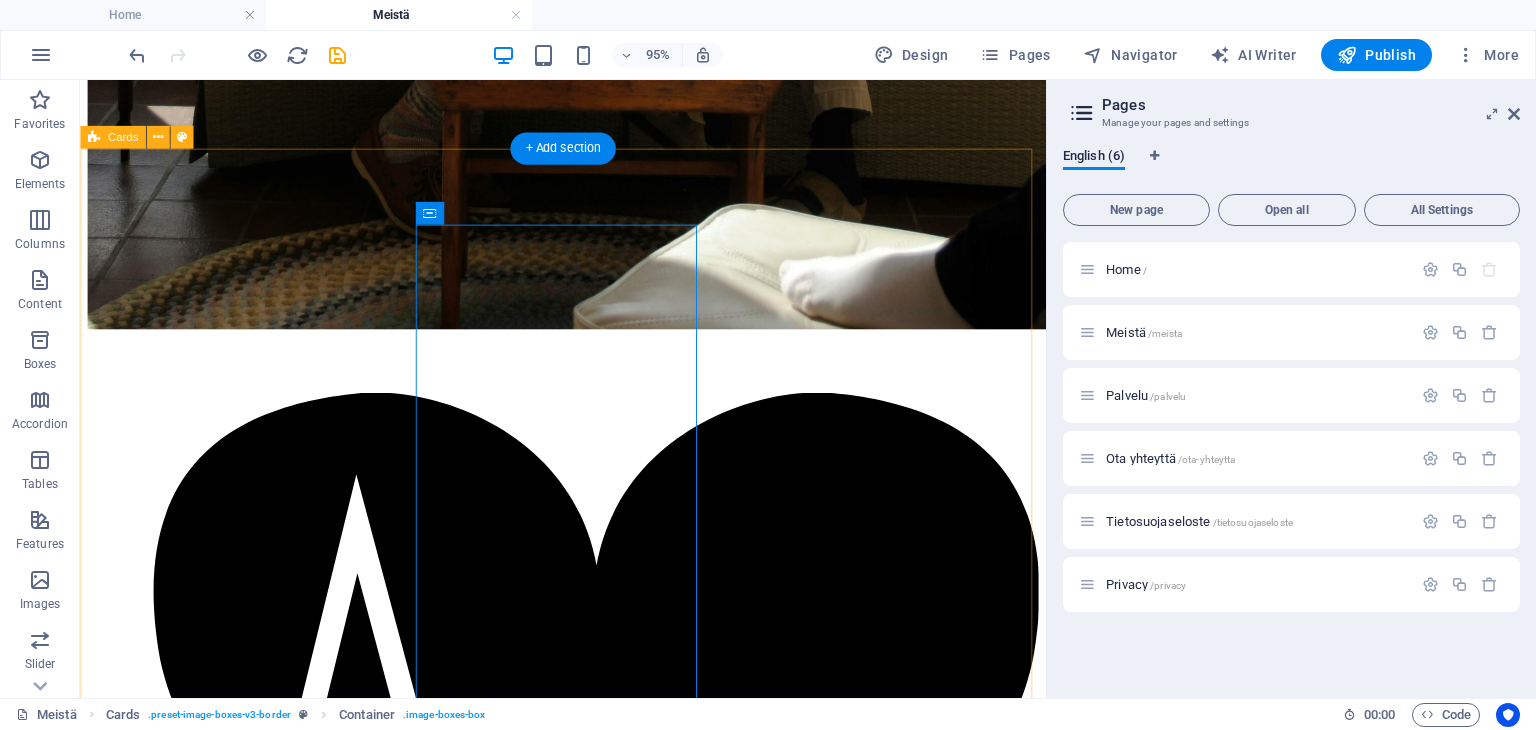 scroll, scrollTop: 4860, scrollLeft: 0, axis: vertical 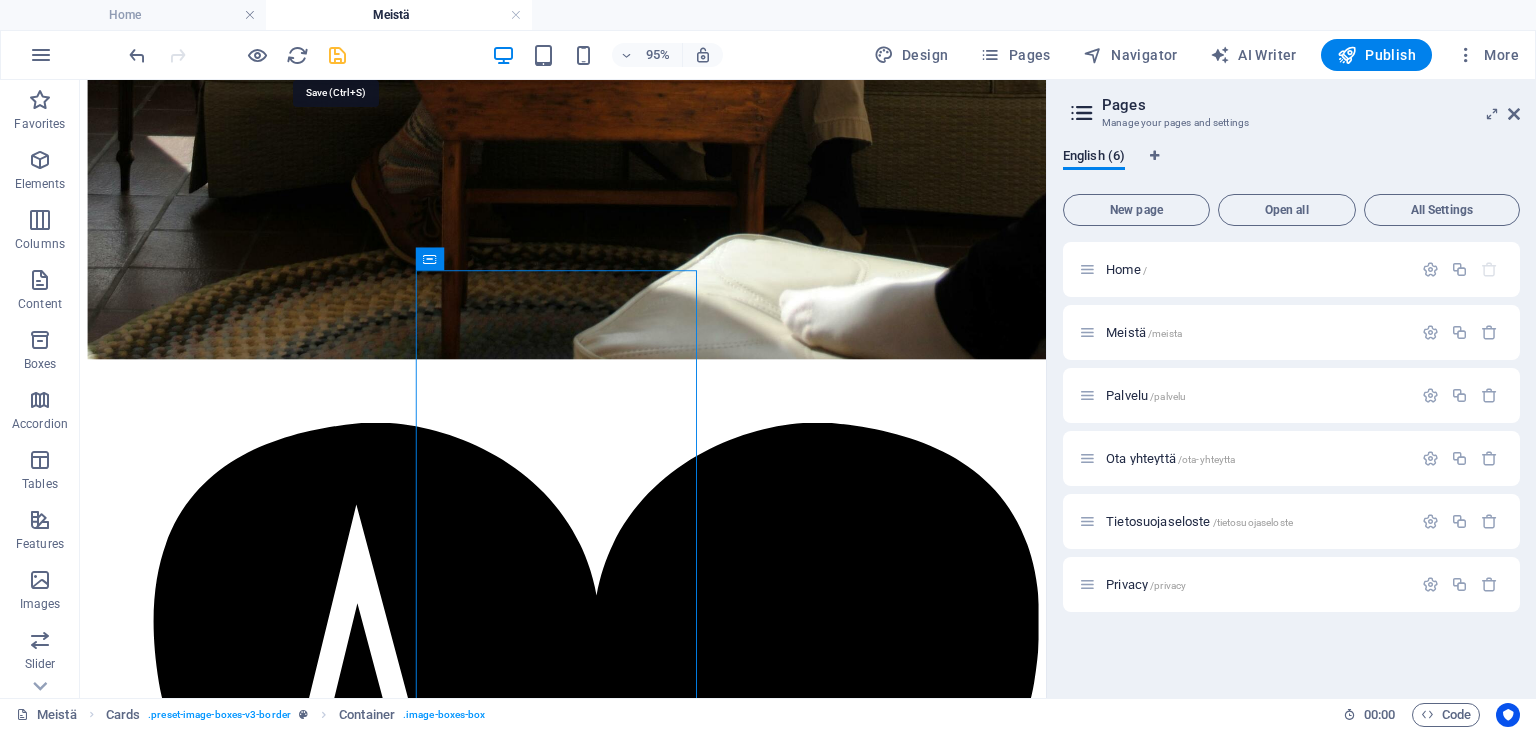 click at bounding box center (337, 55) 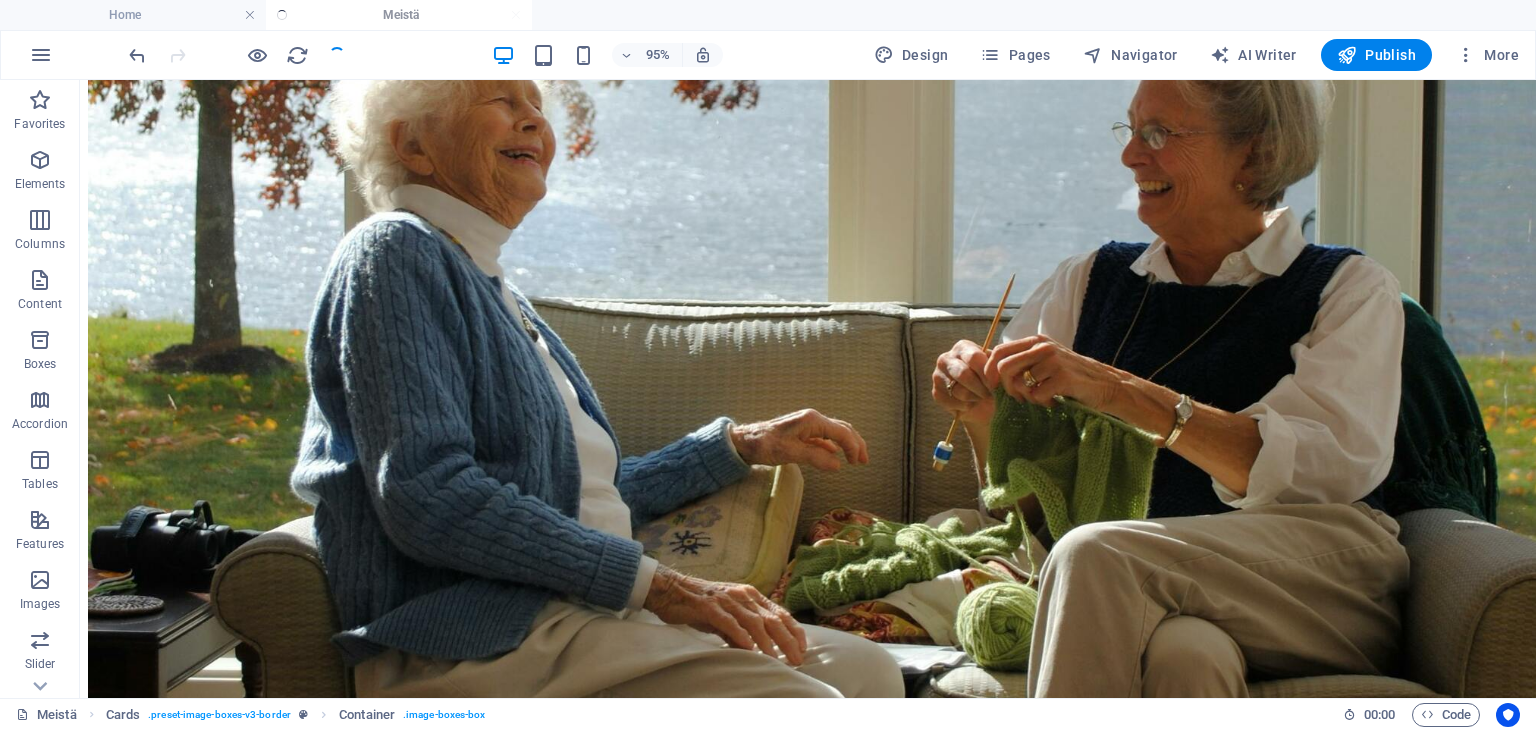 scroll, scrollTop: 4732, scrollLeft: 0, axis: vertical 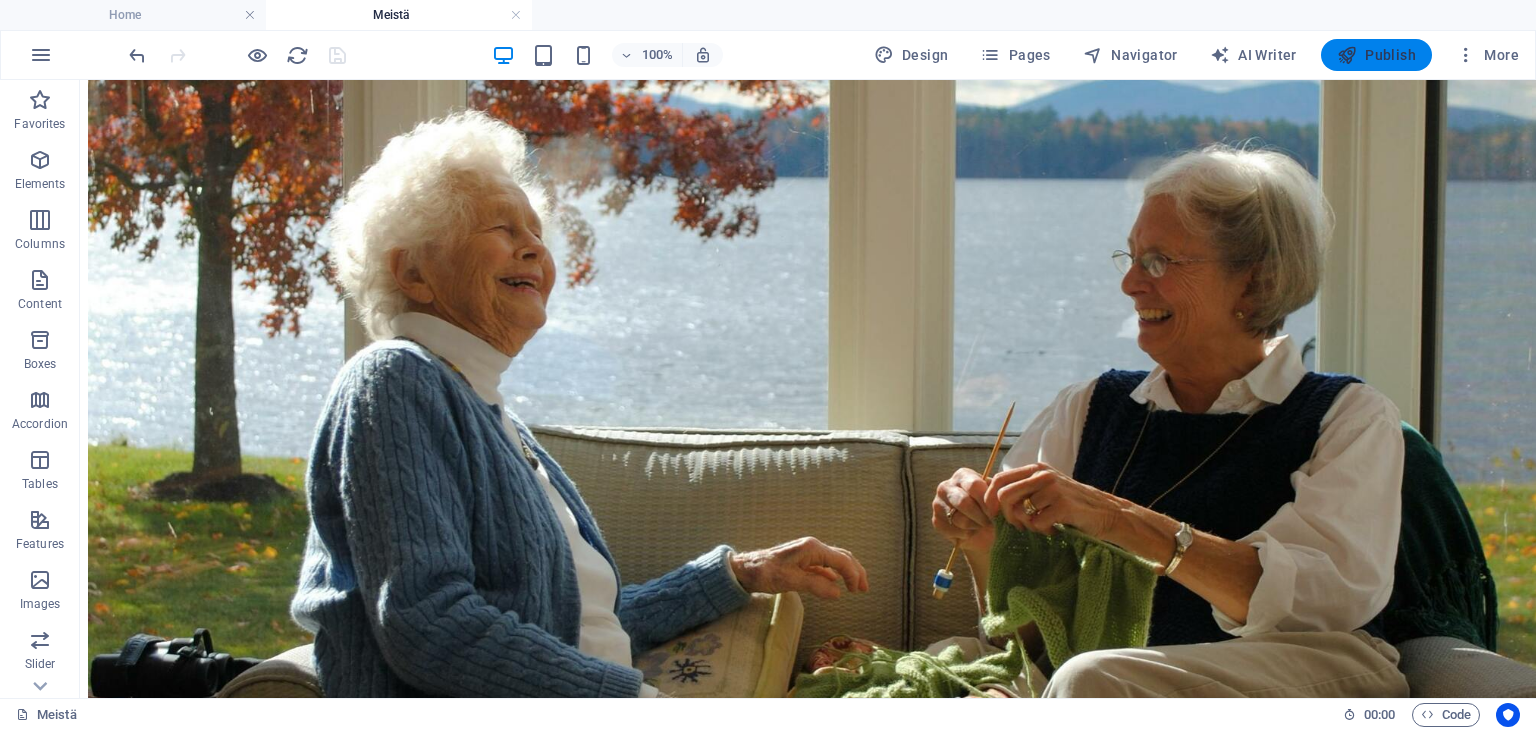 click on "Publish" at bounding box center (1376, 55) 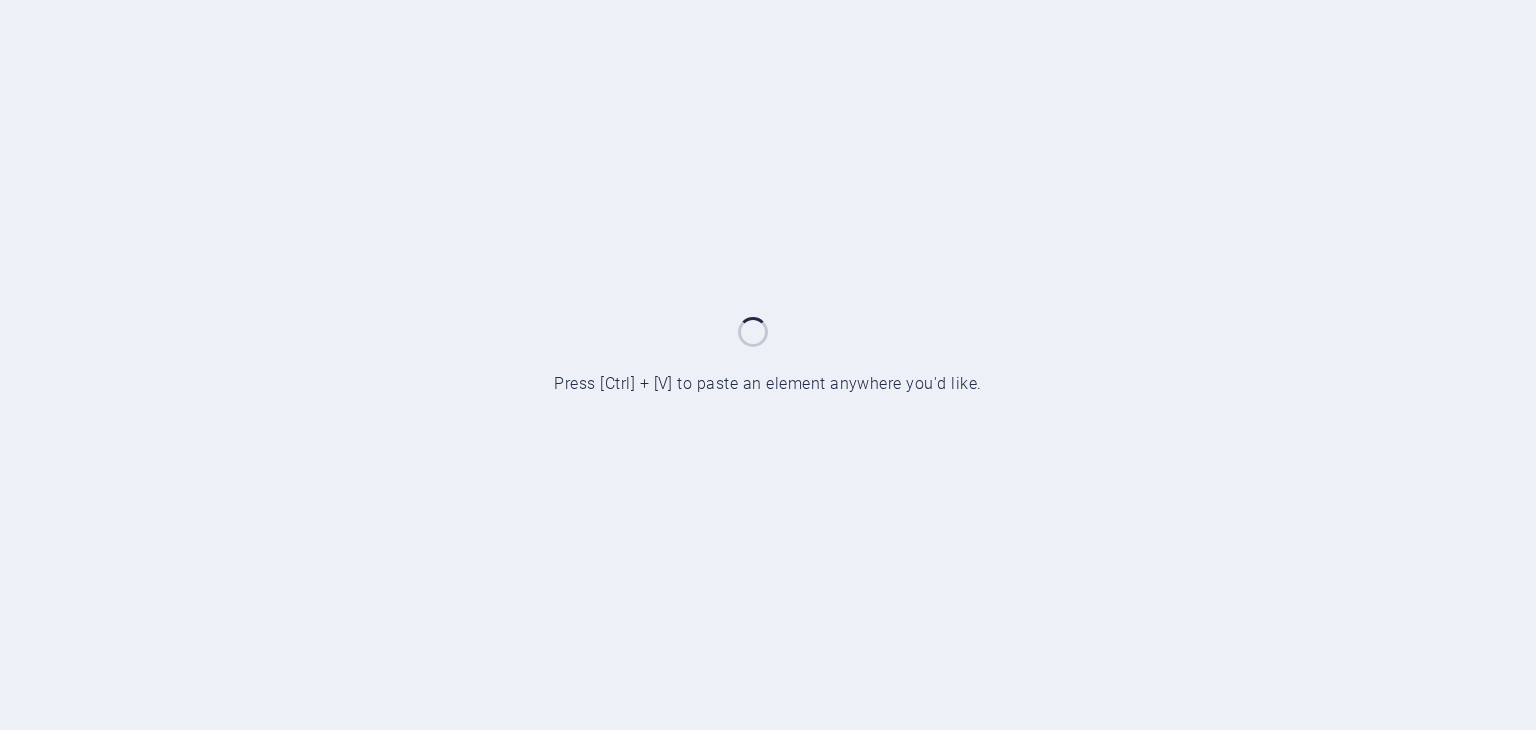 scroll, scrollTop: 0, scrollLeft: 0, axis: both 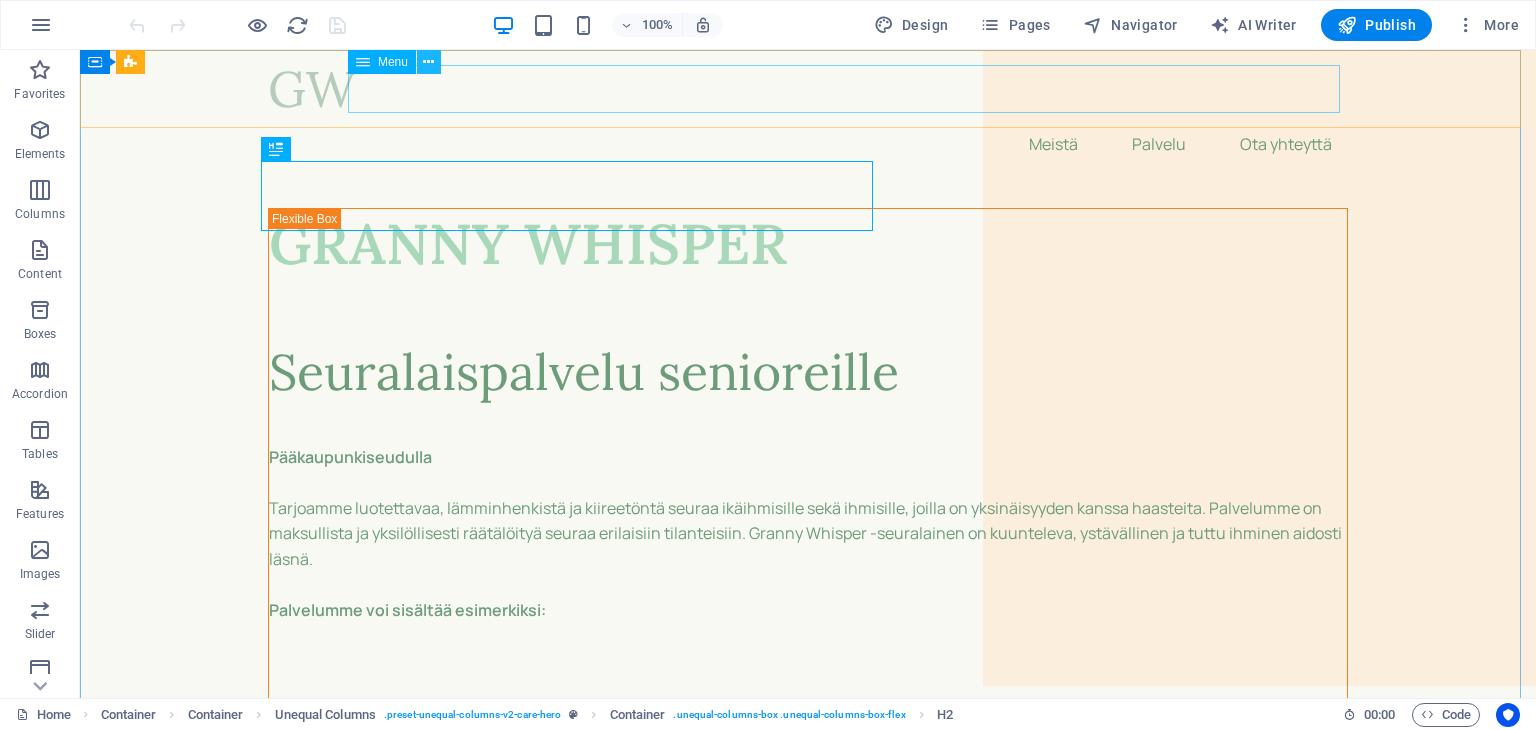 click at bounding box center (428, 62) 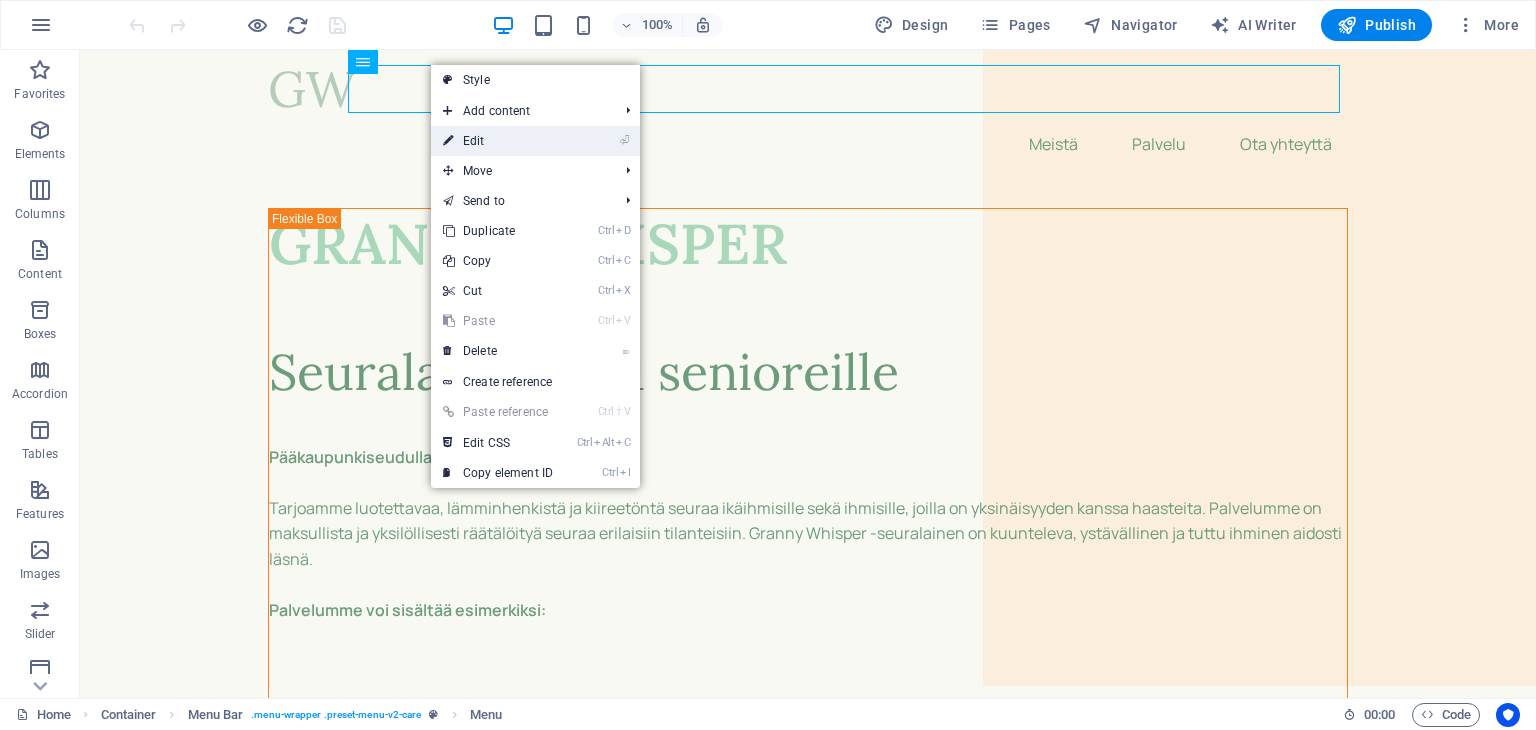 click on "⏎  Edit" at bounding box center [498, 141] 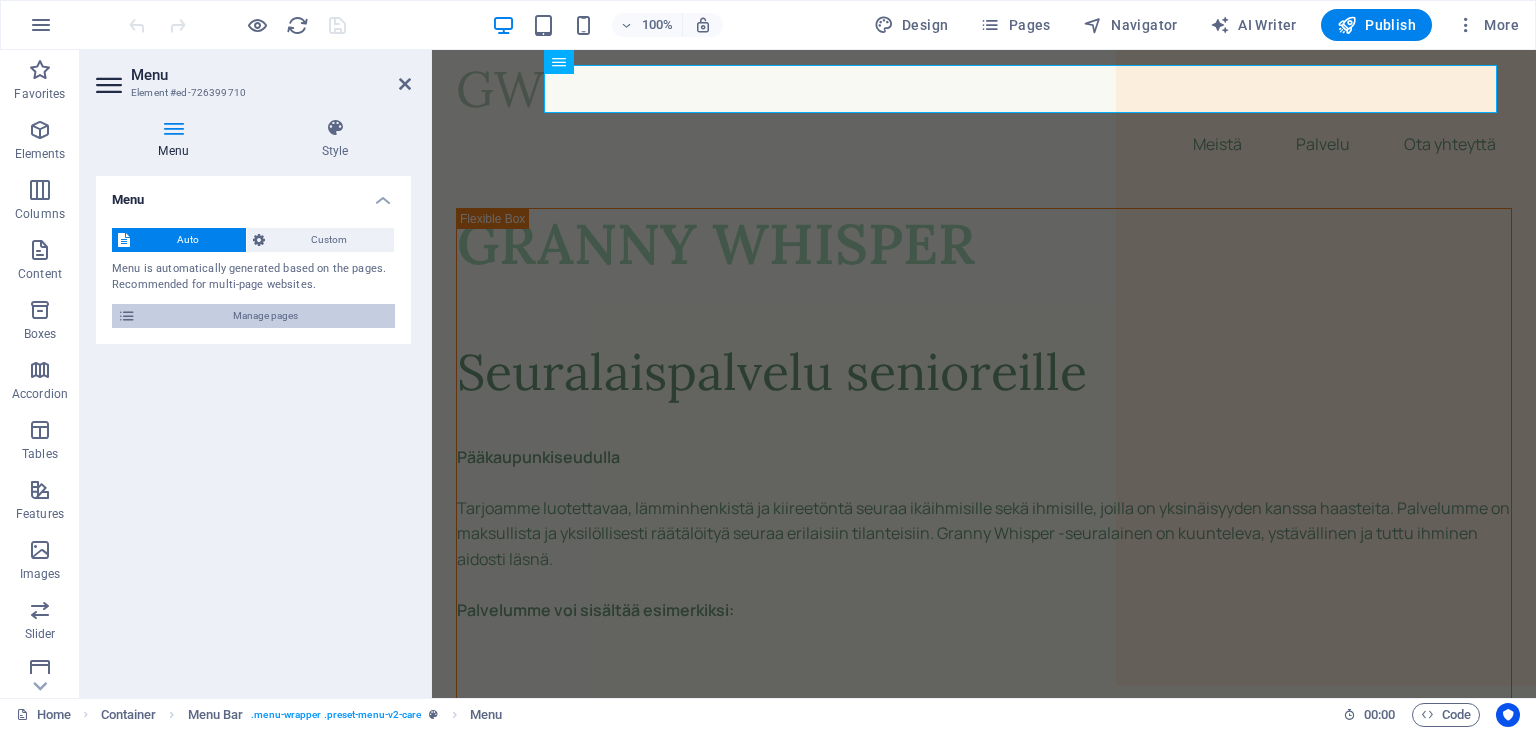 click on "Manage pages" at bounding box center [265, 316] 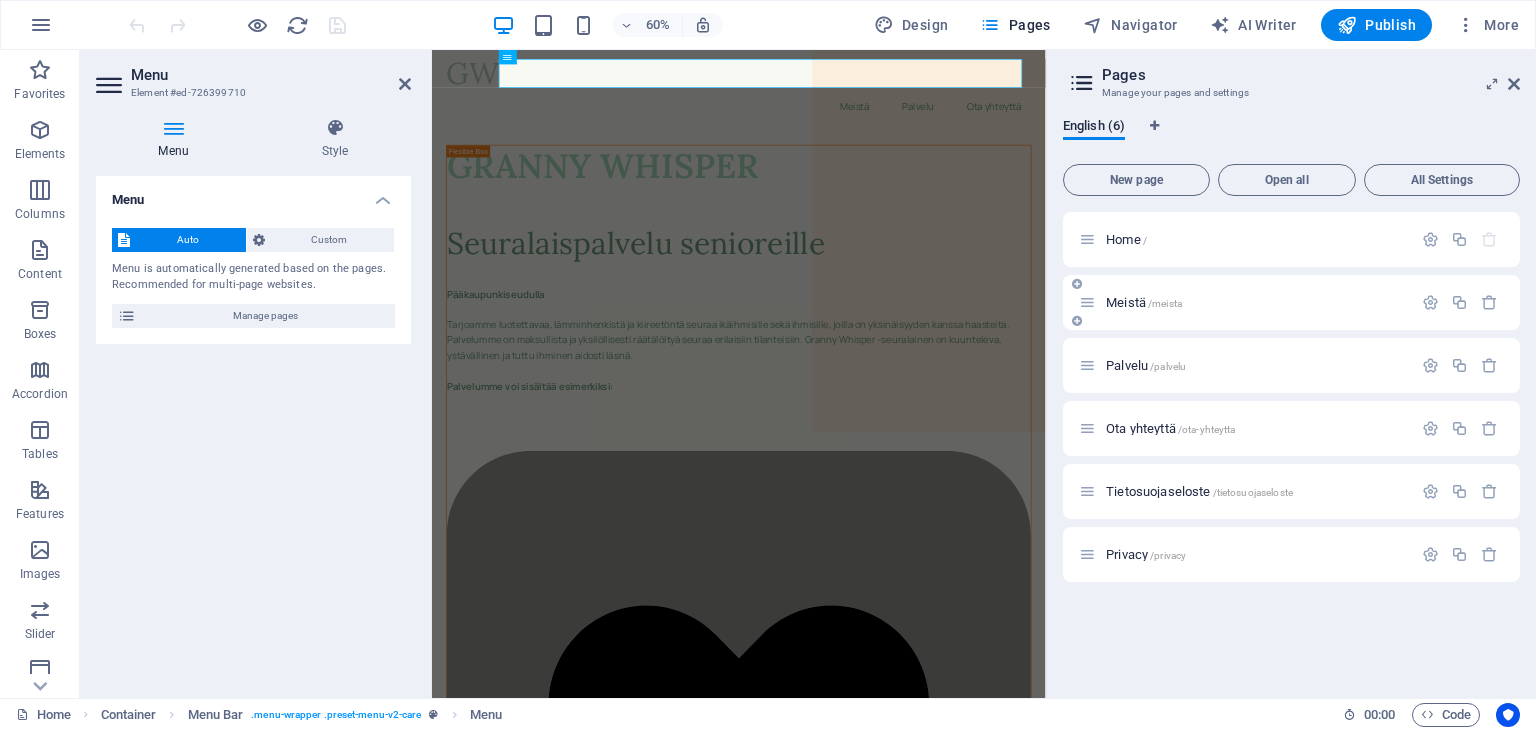 click on "Meistä /meista" at bounding box center [1144, 302] 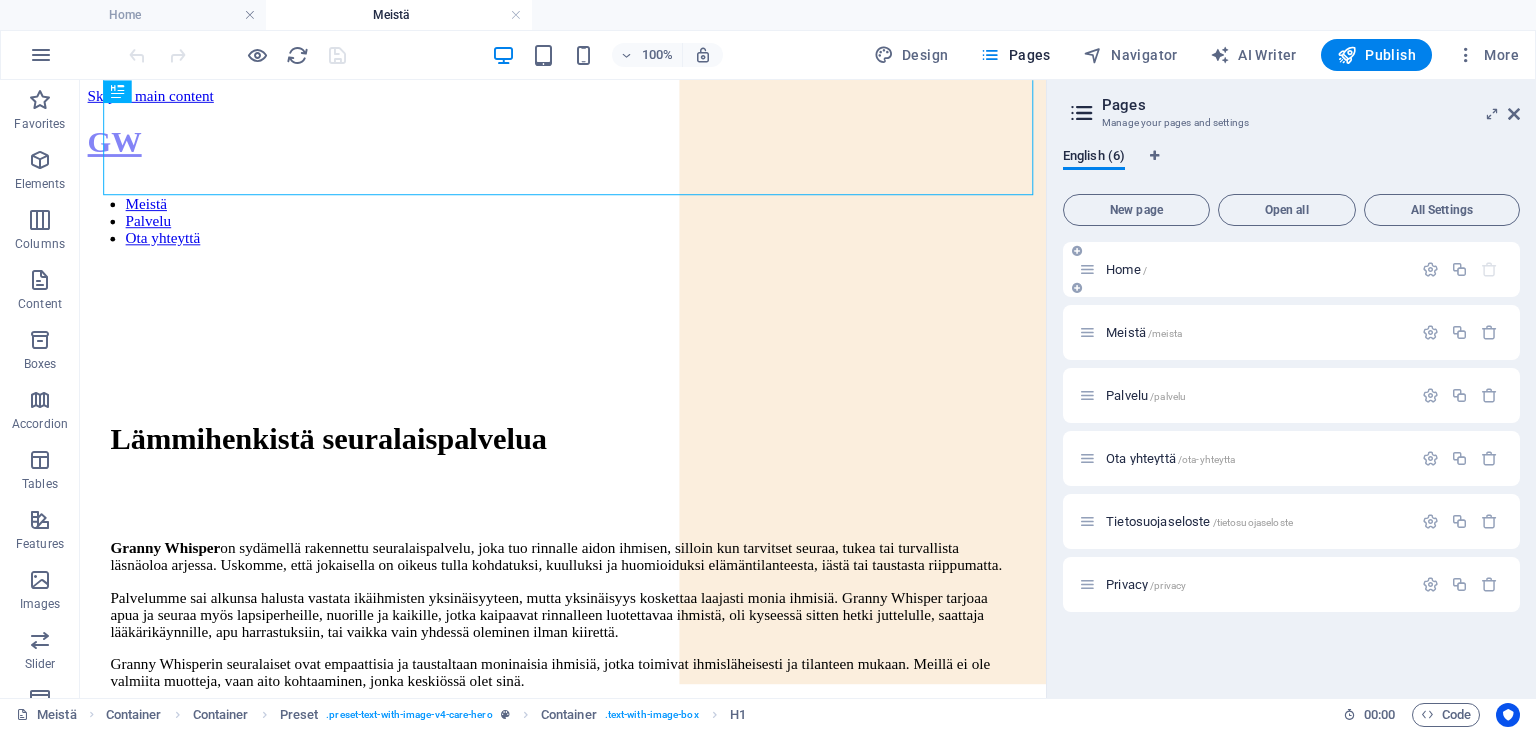 scroll, scrollTop: 0, scrollLeft: 0, axis: both 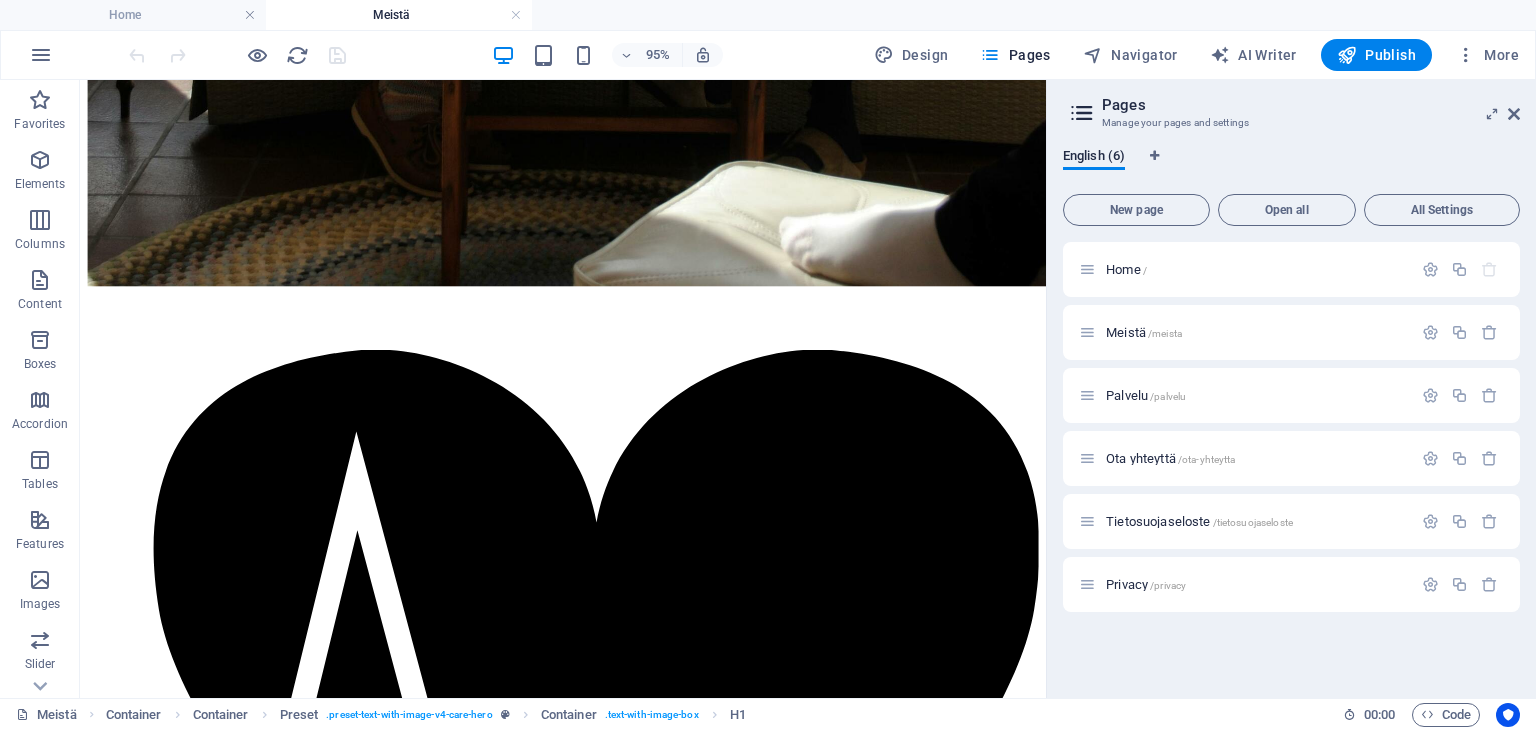 drag, startPoint x: 1091, startPoint y: 119, endPoint x: 1125, endPoint y: 621, distance: 503.1501 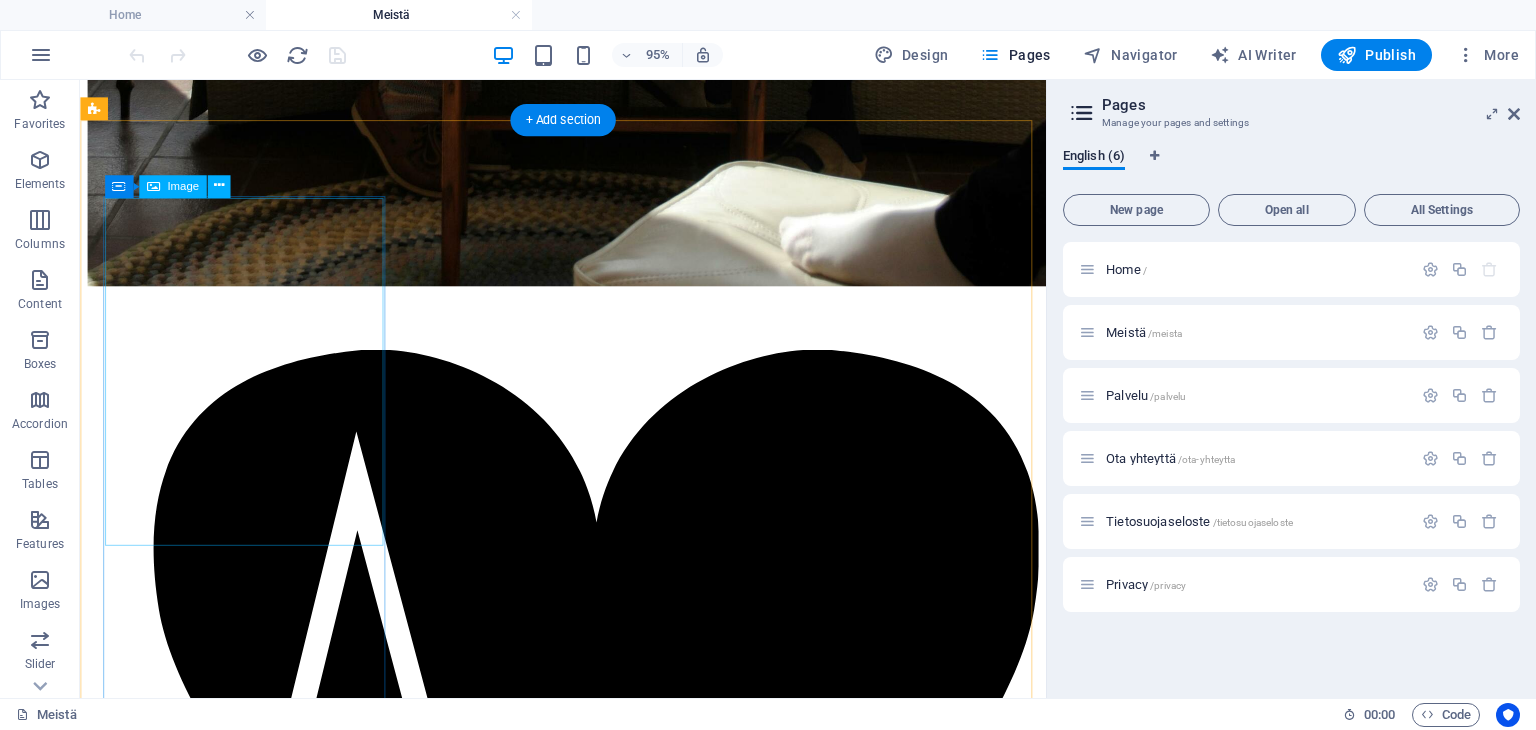 click at bounding box center (588, 6523) 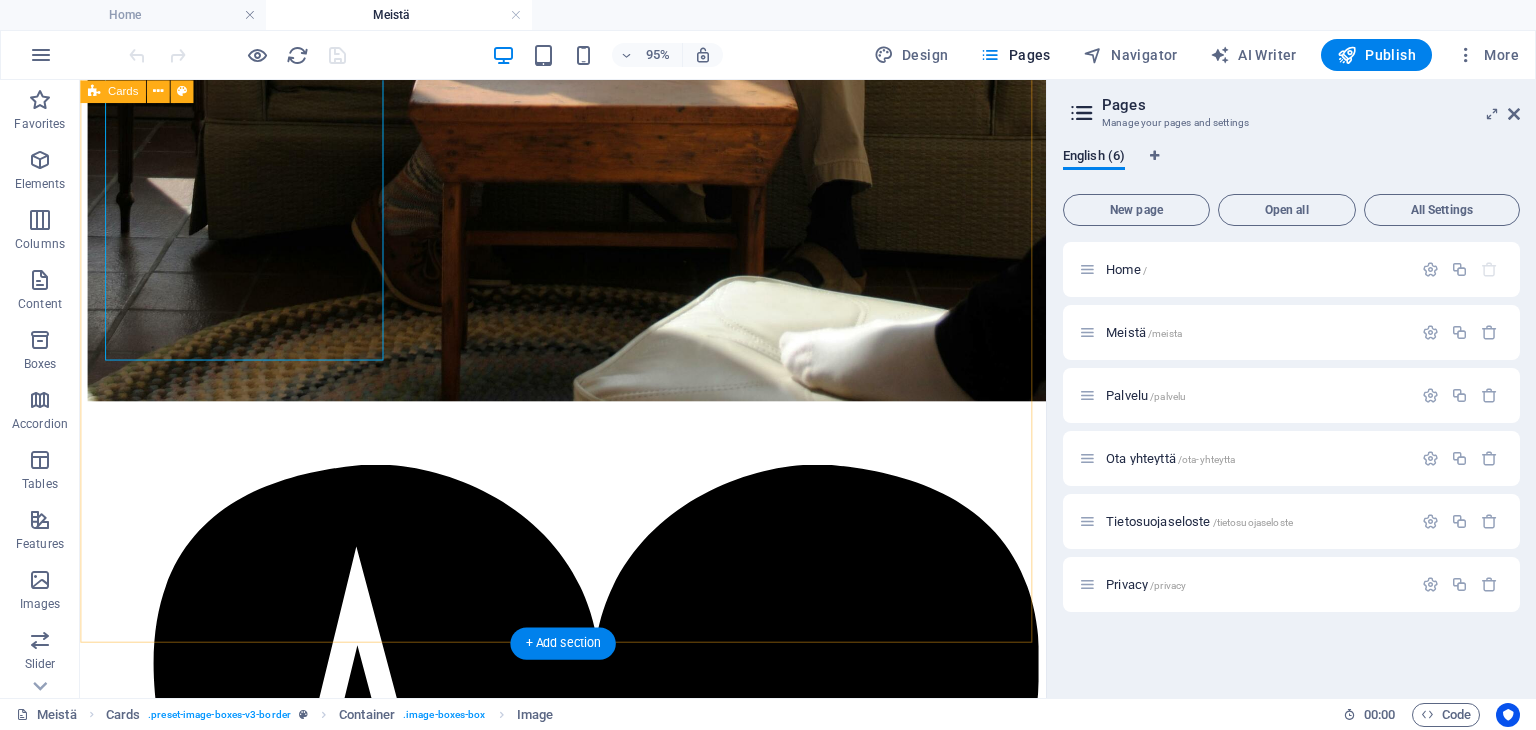 scroll, scrollTop: 4737, scrollLeft: 0, axis: vertical 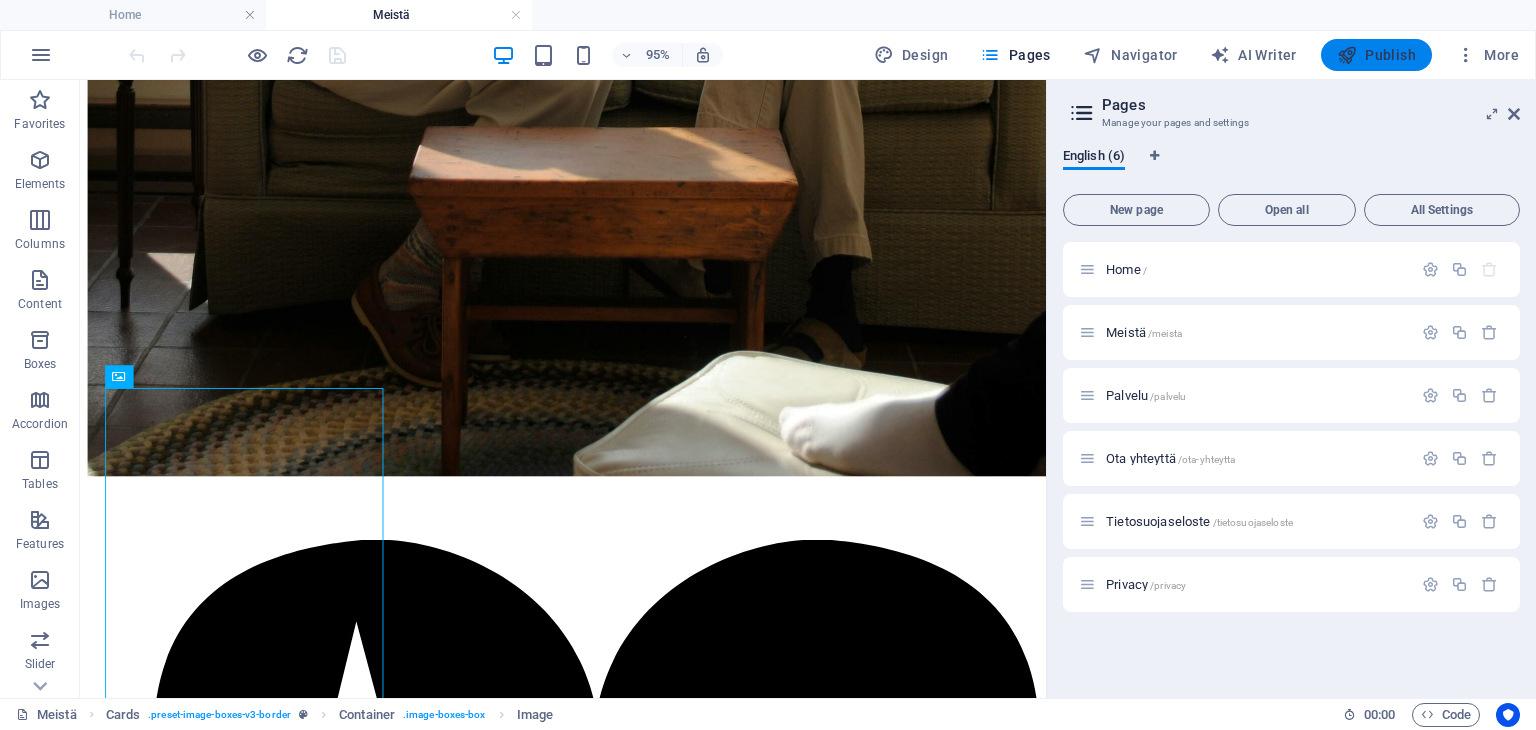 click on "Publish" at bounding box center [1376, 55] 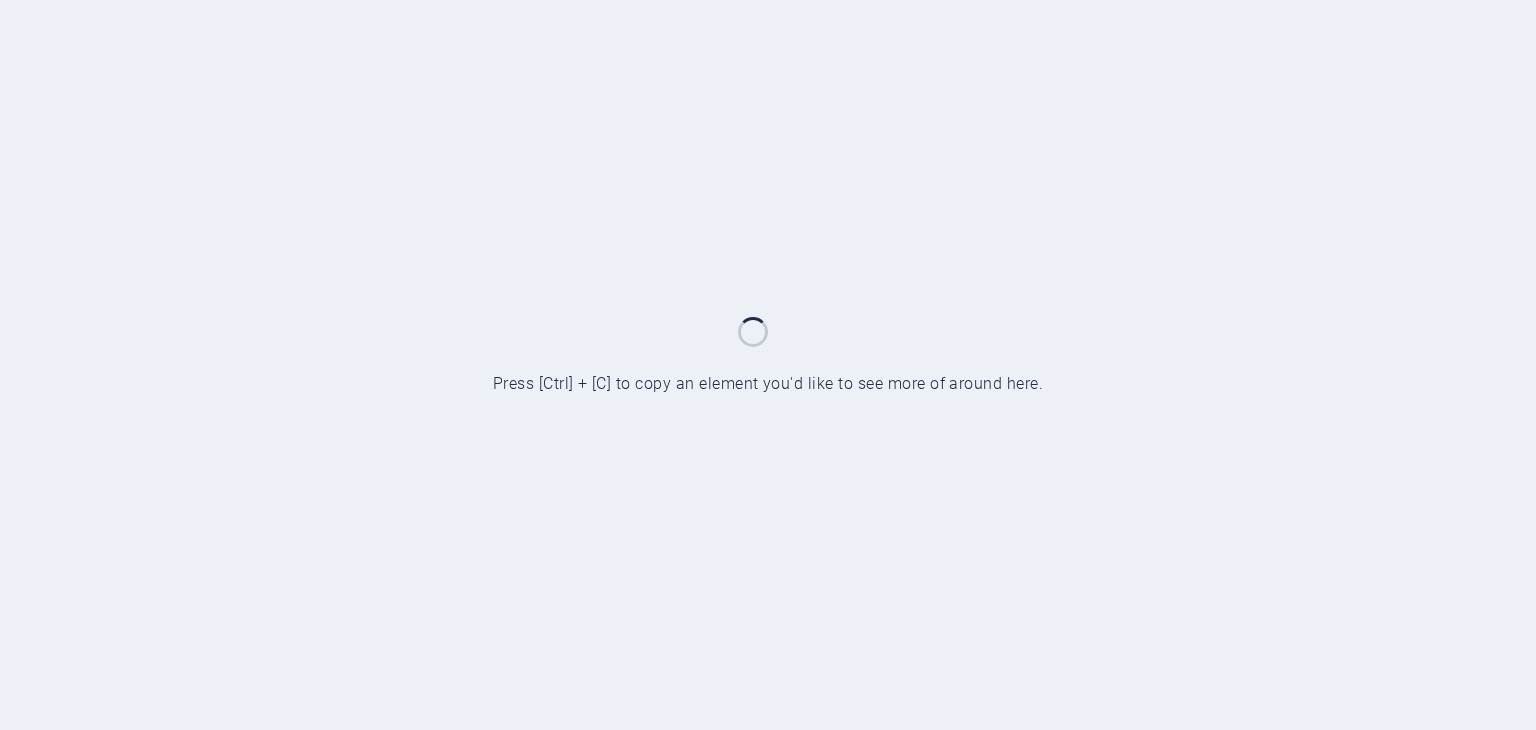 scroll, scrollTop: 0, scrollLeft: 0, axis: both 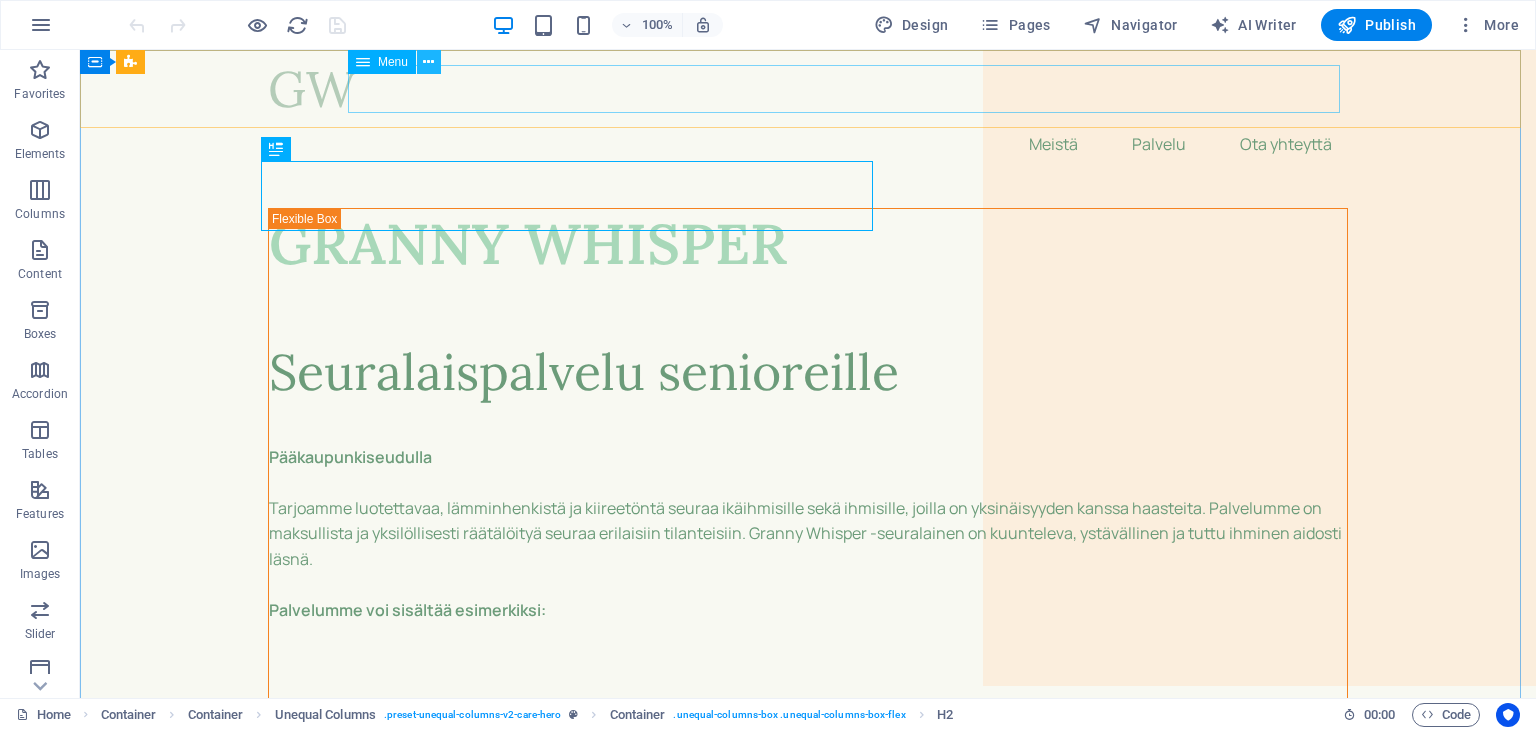 click at bounding box center [428, 62] 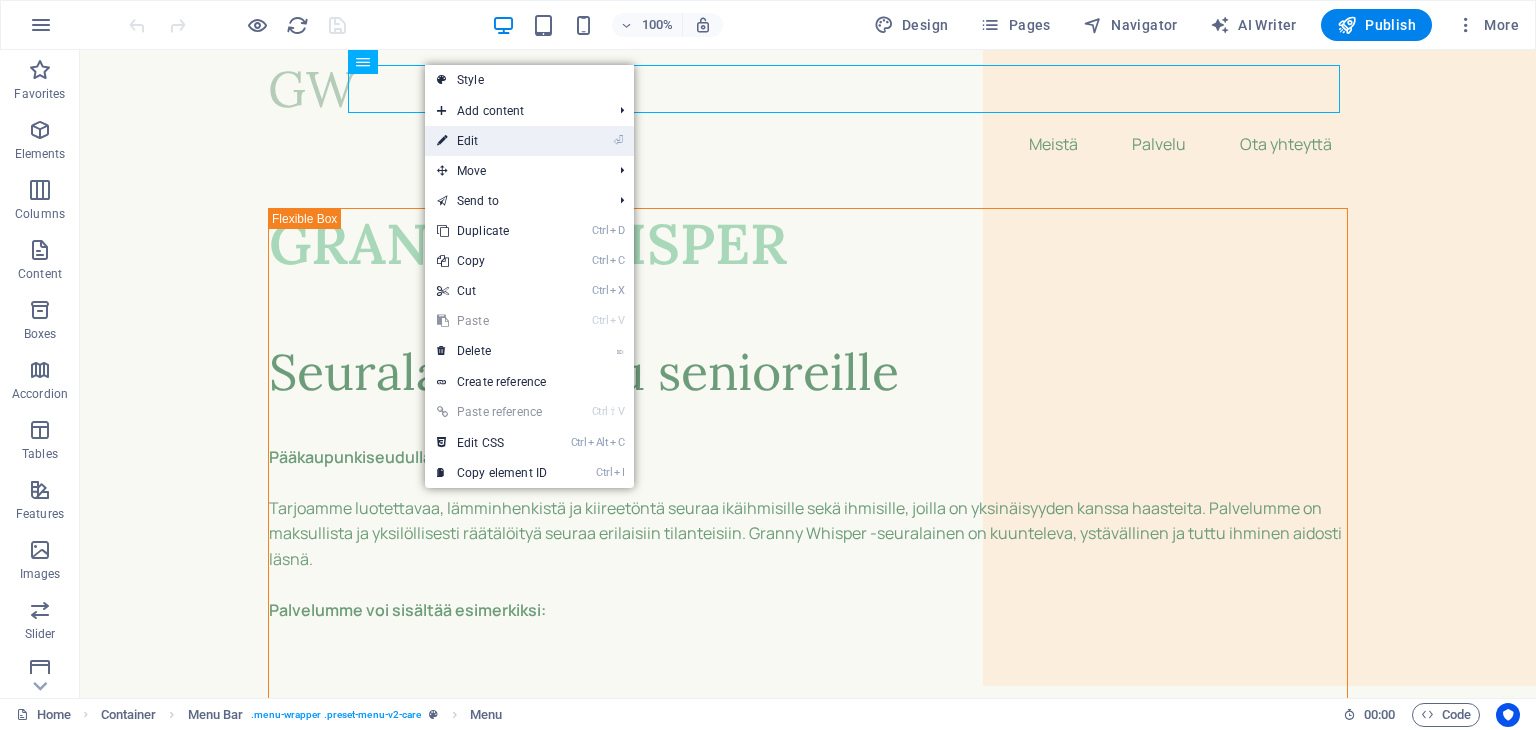 drag, startPoint x: 479, startPoint y: 140, endPoint x: 44, endPoint y: 99, distance: 436.92792 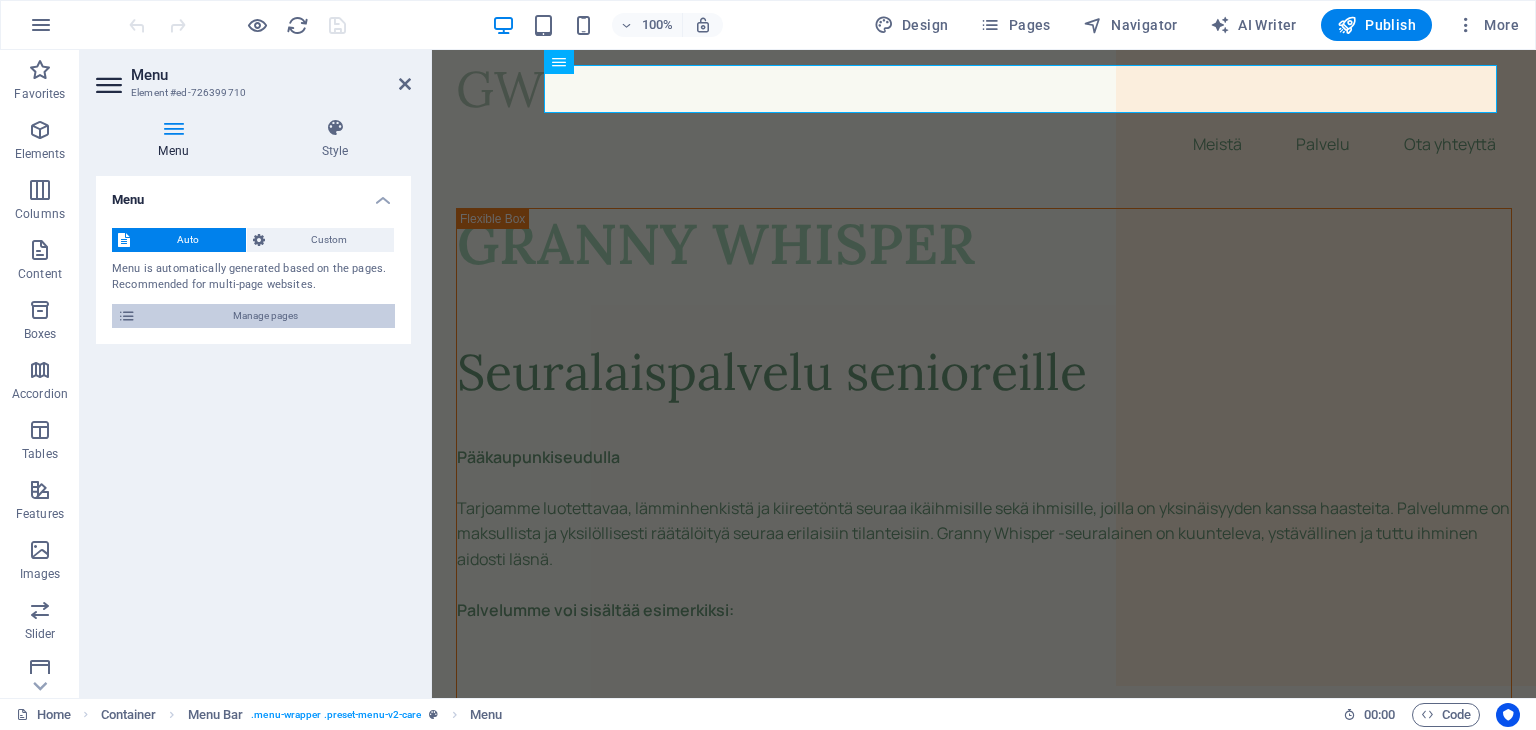 click on "Manage pages" at bounding box center [265, 316] 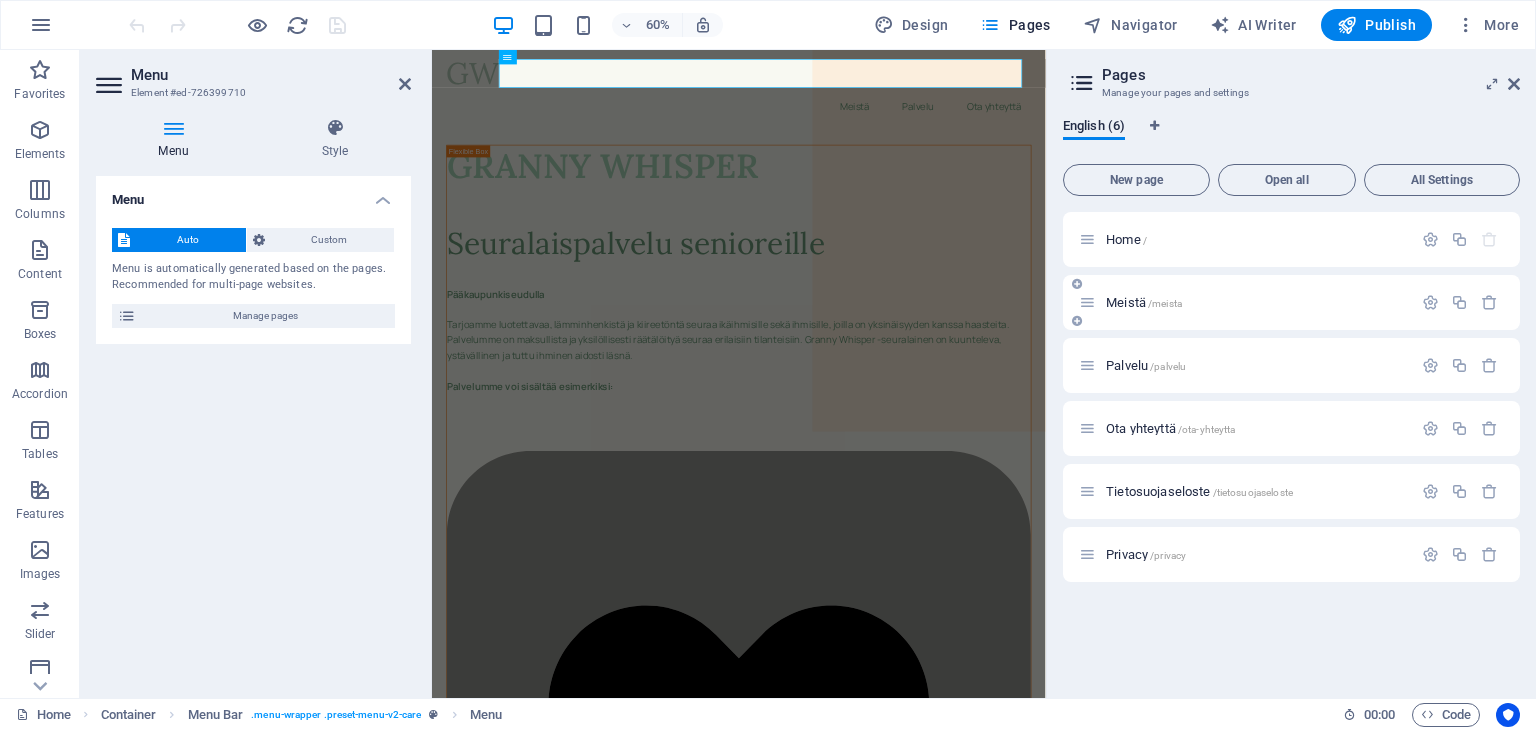 click on "Meistä /meista" at bounding box center [1144, 302] 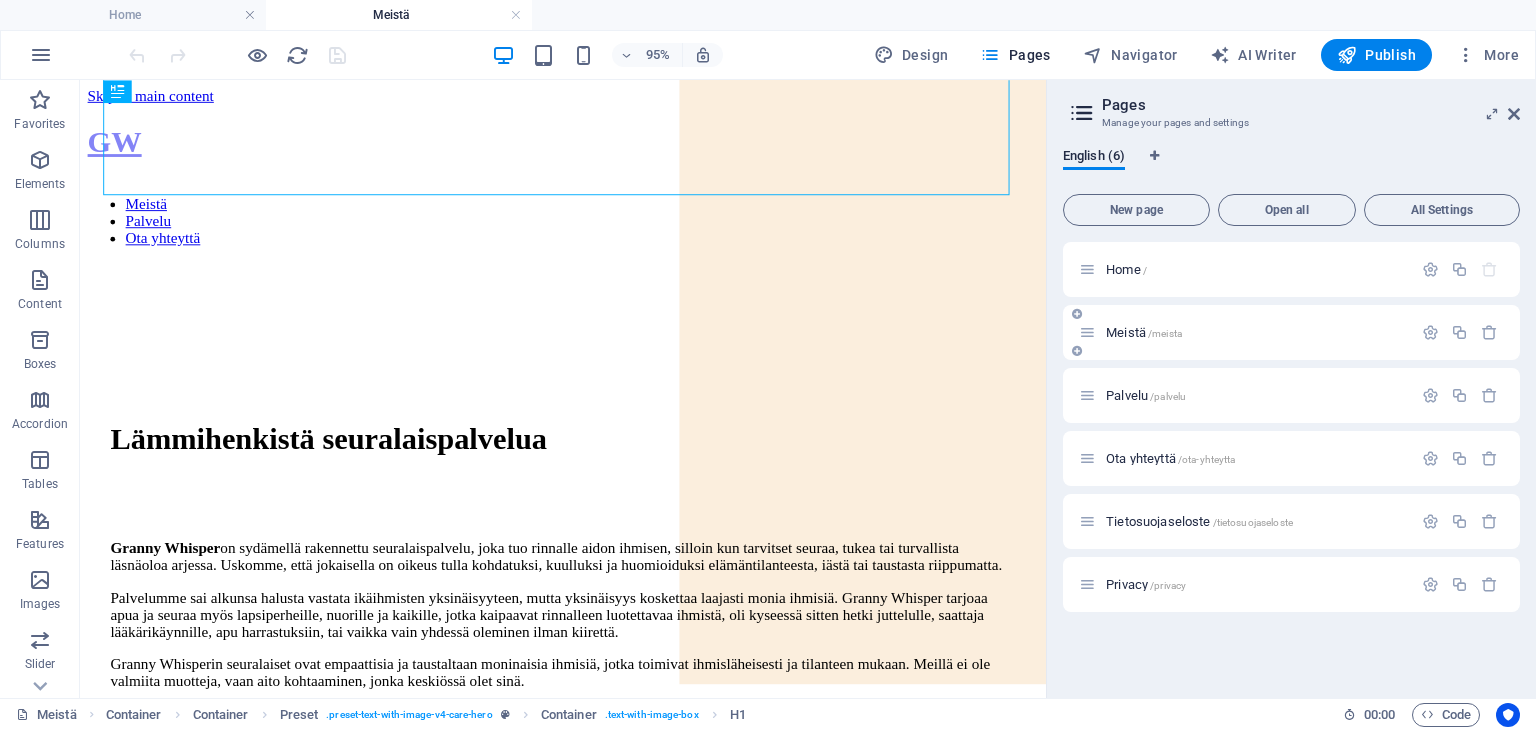 scroll, scrollTop: 0, scrollLeft: 0, axis: both 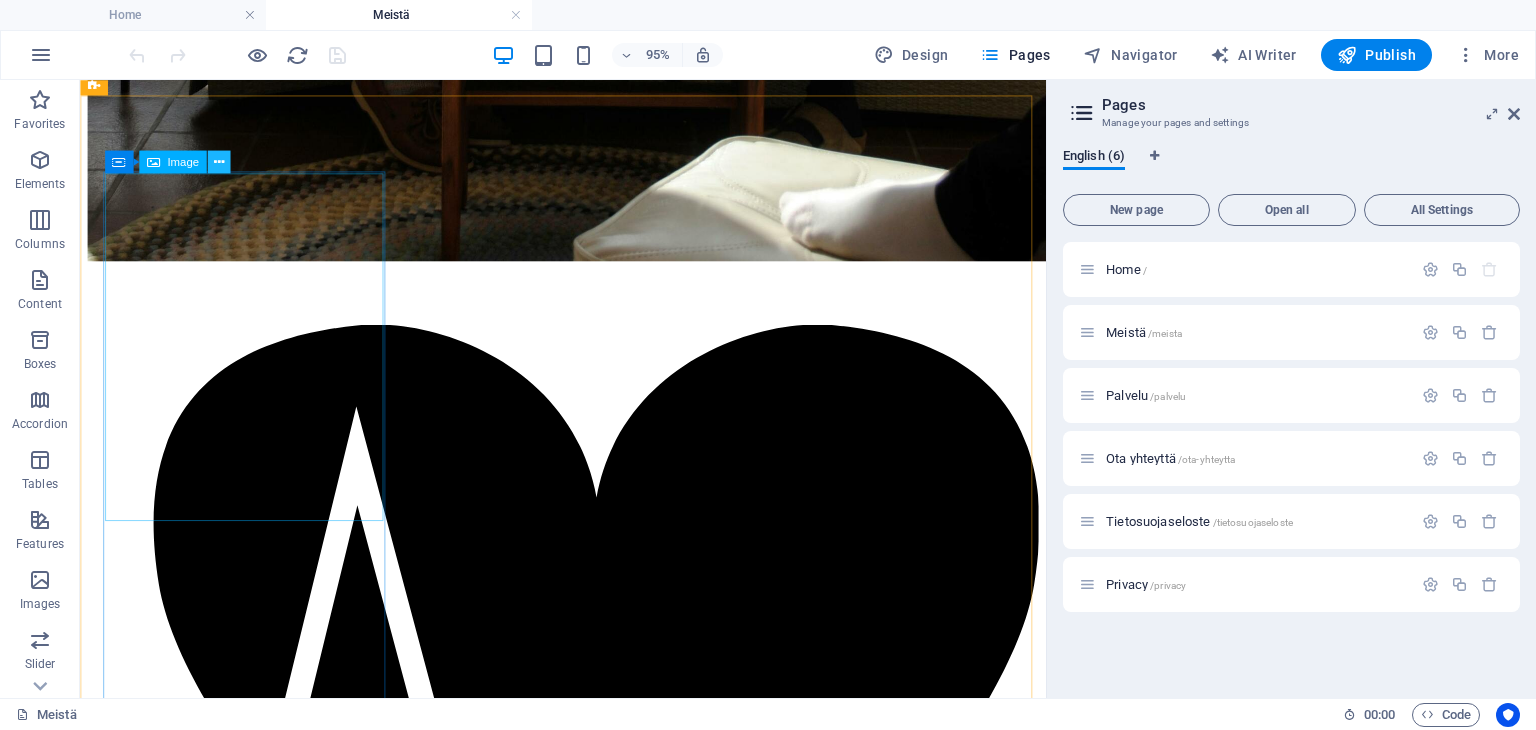 click at bounding box center (218, 162) 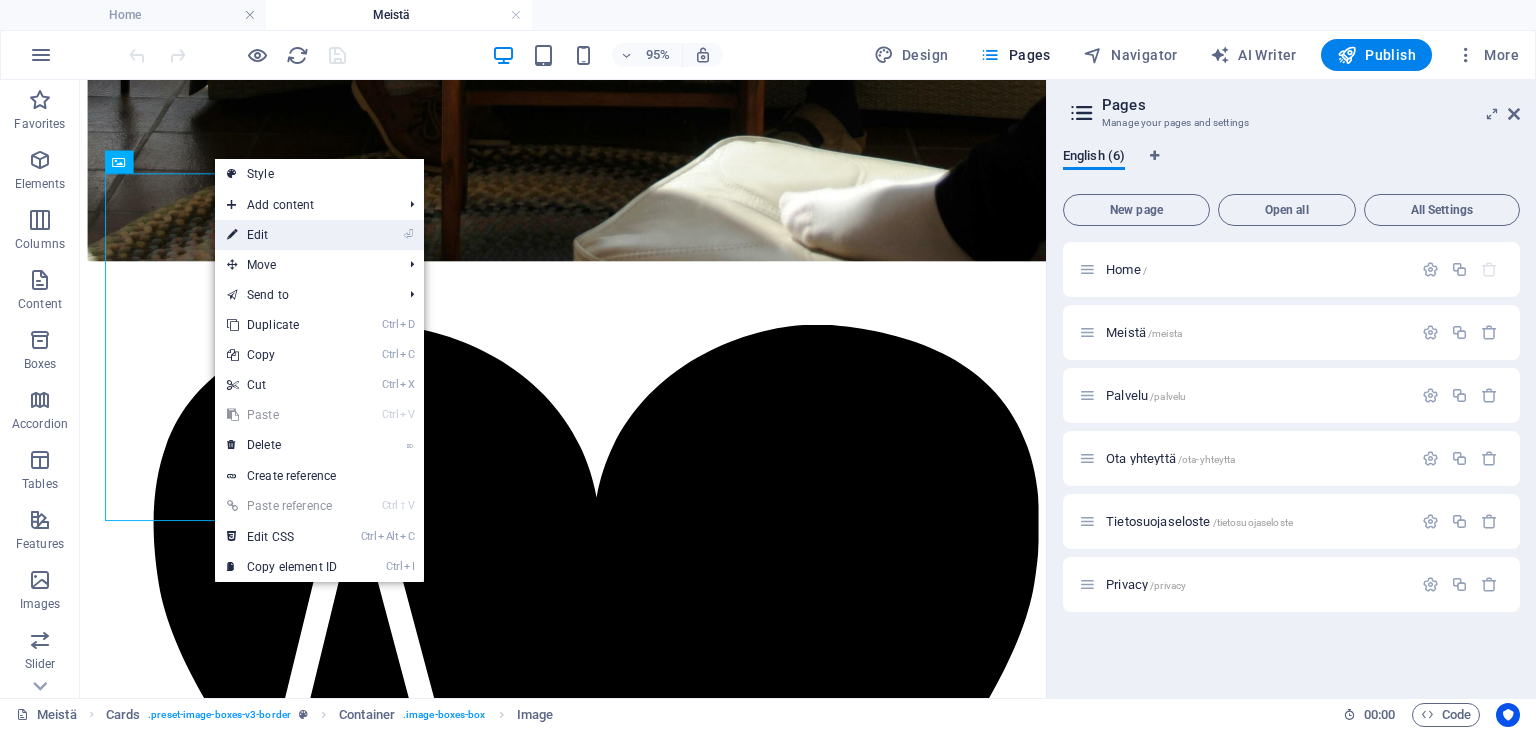 click on "⏎  Edit" at bounding box center [282, 235] 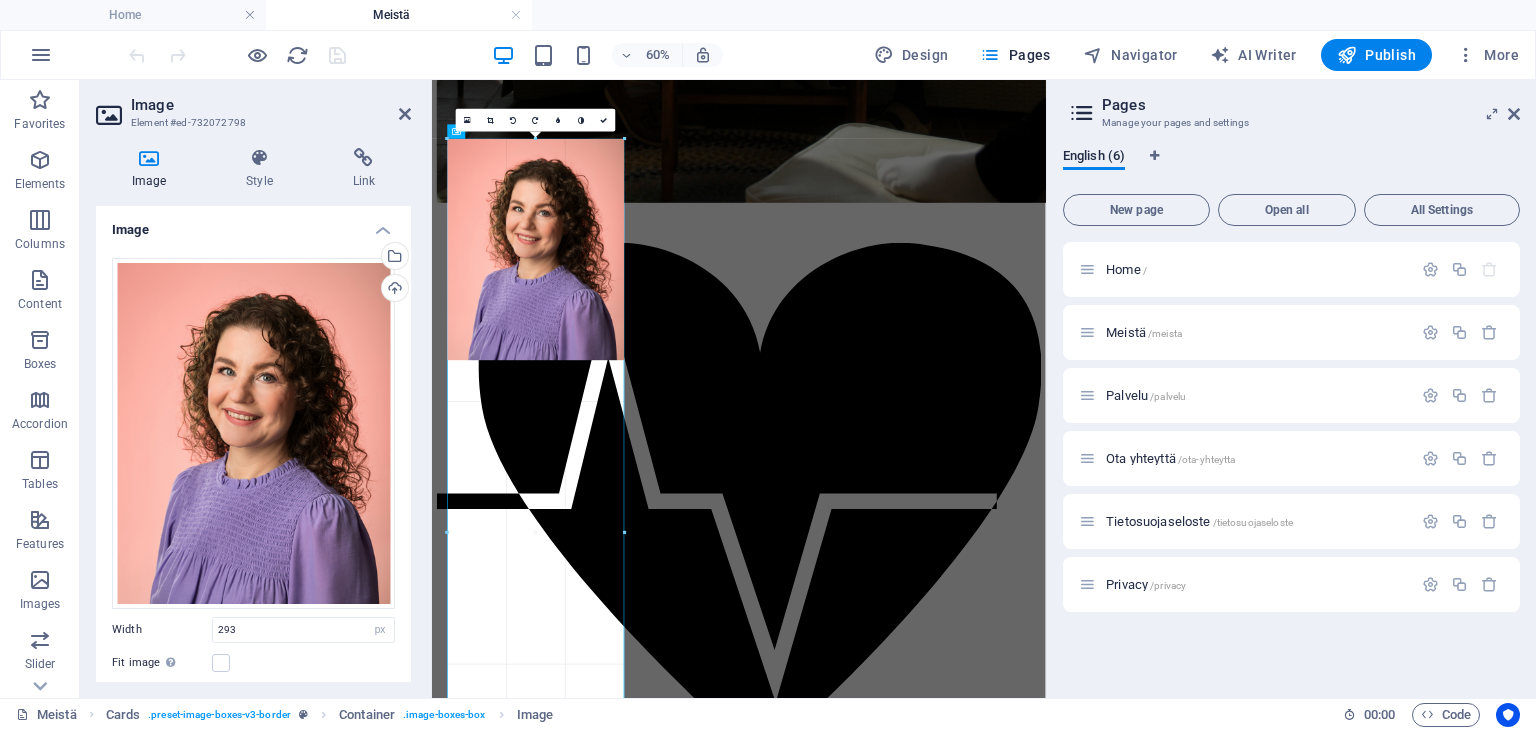drag, startPoint x: 622, startPoint y: 142, endPoint x: 636, endPoint y: 173, distance: 34.0147 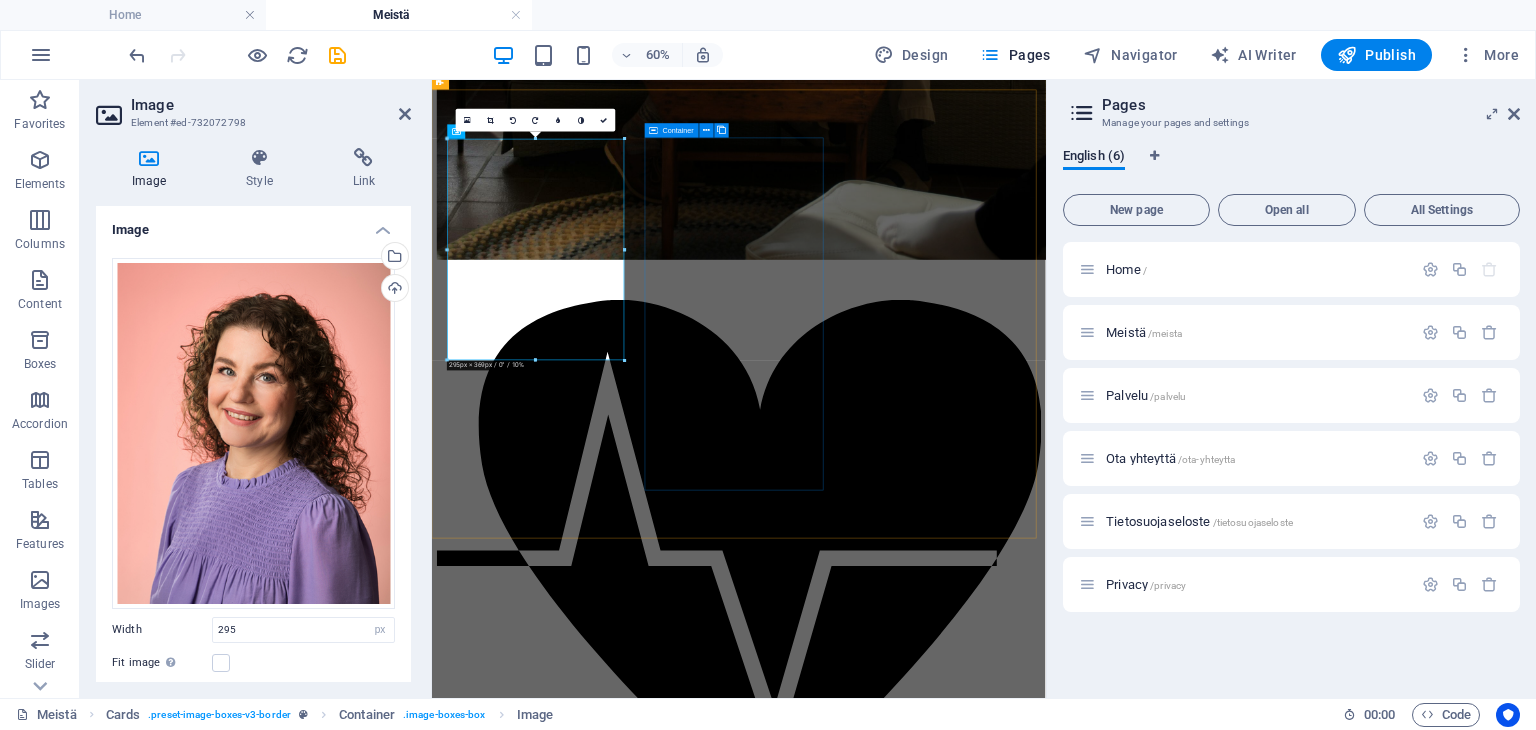 scroll, scrollTop: 4663, scrollLeft: 0, axis: vertical 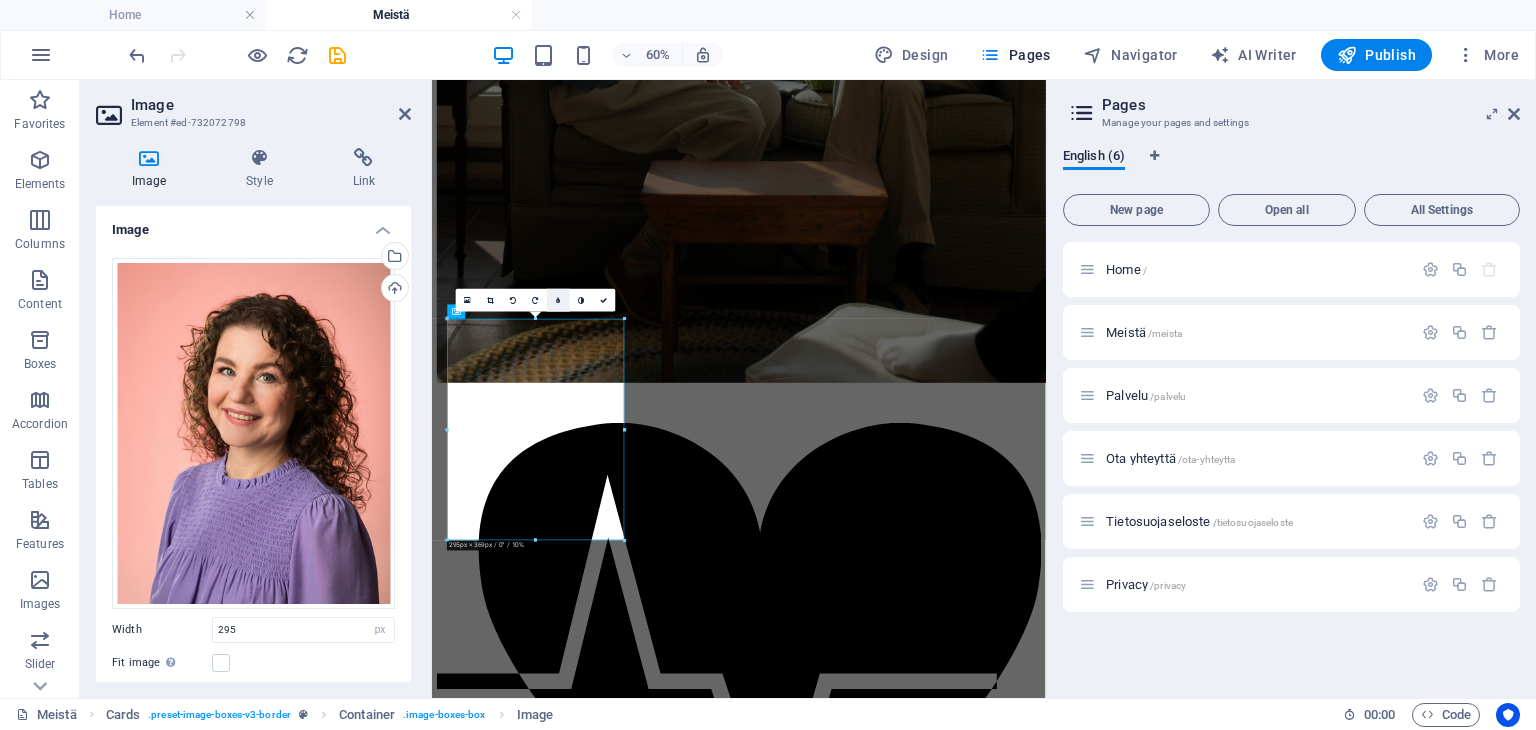 click at bounding box center (559, 300) 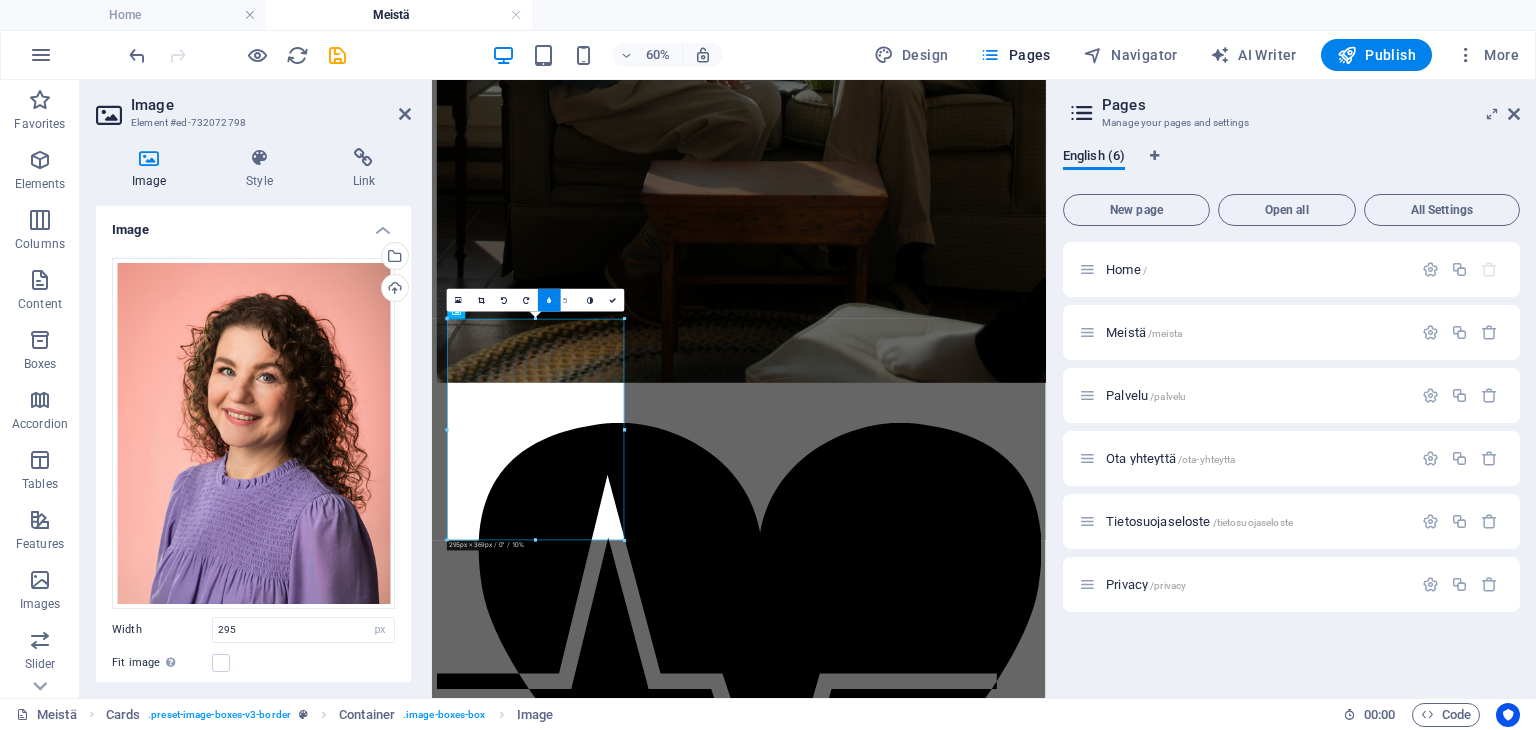 click at bounding box center [549, 300] 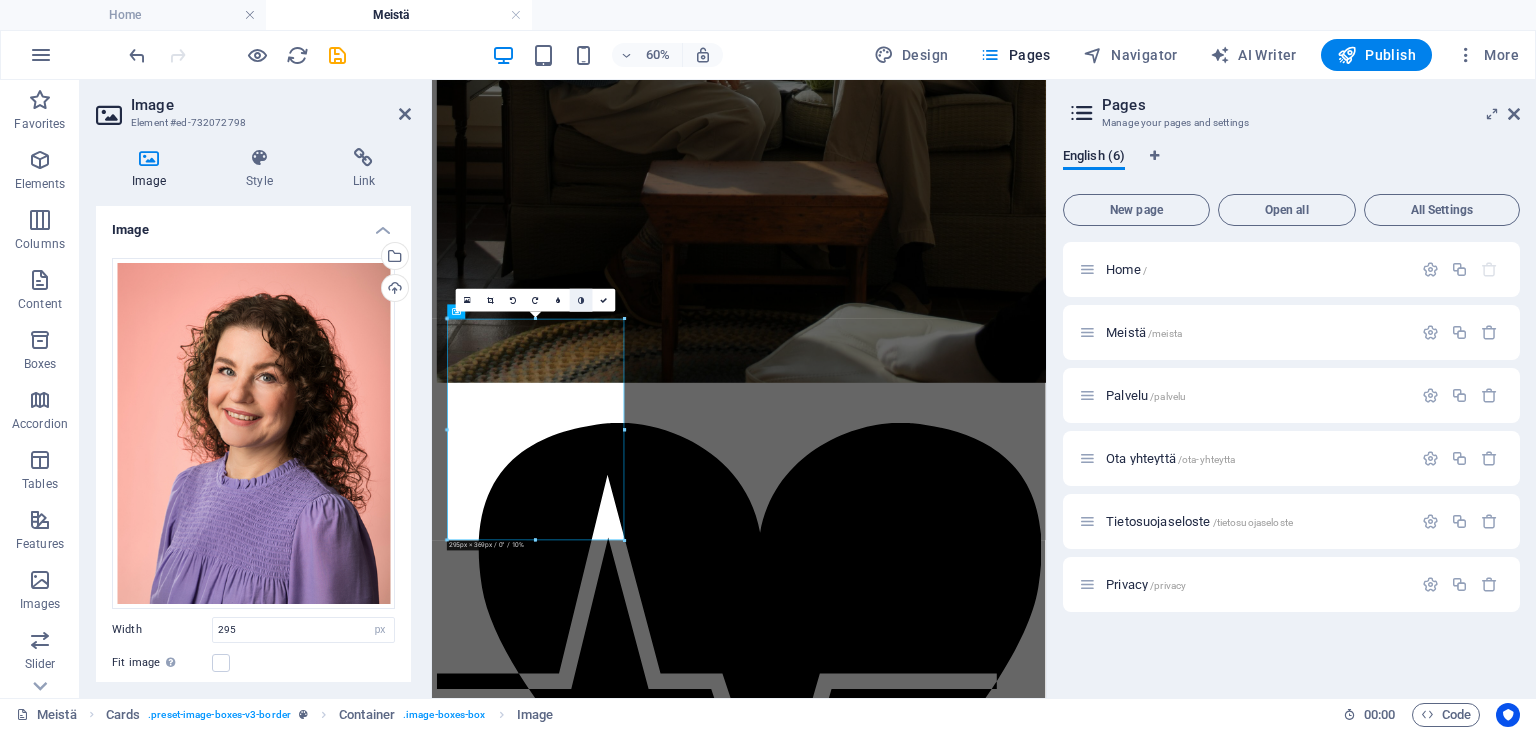 click at bounding box center [581, 300] 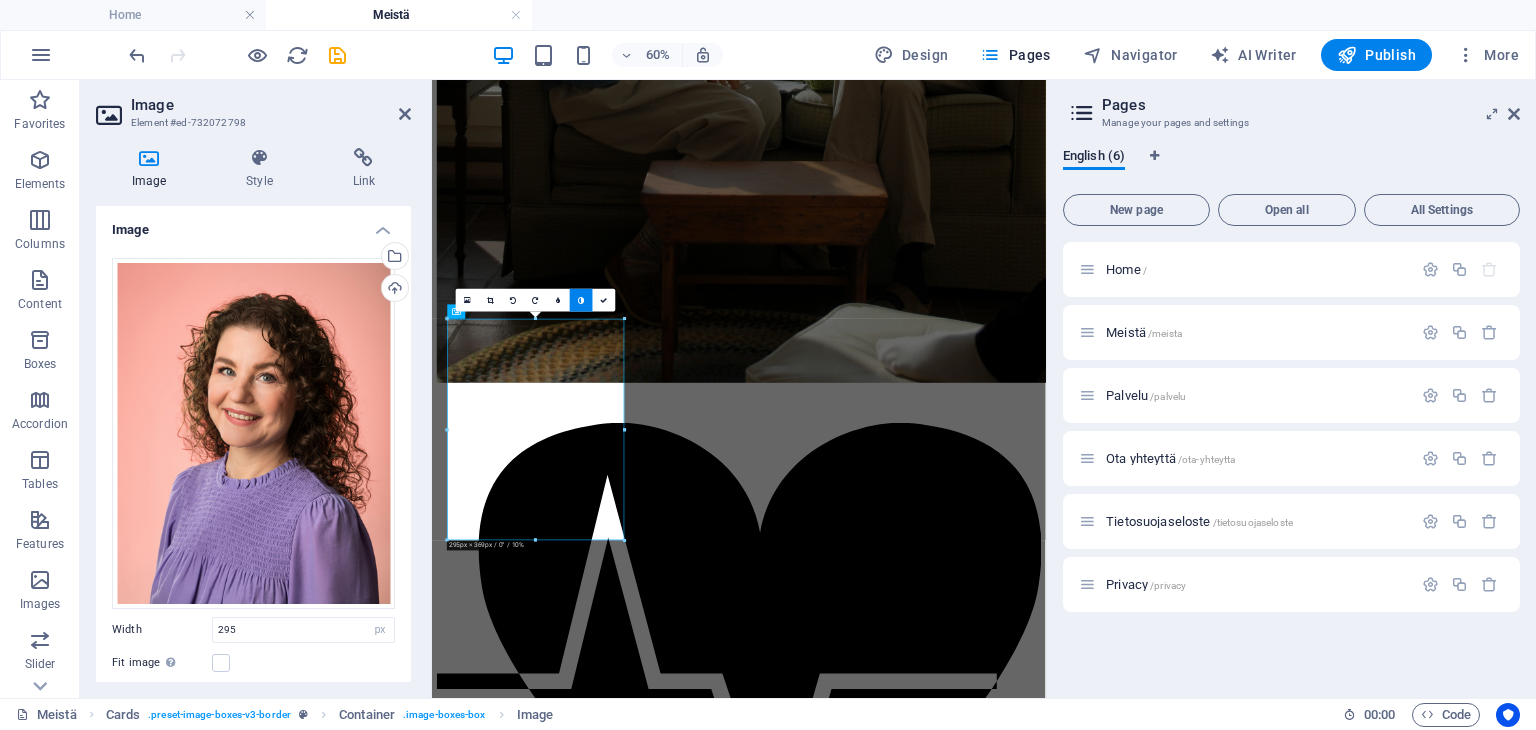 click at bounding box center [581, 300] 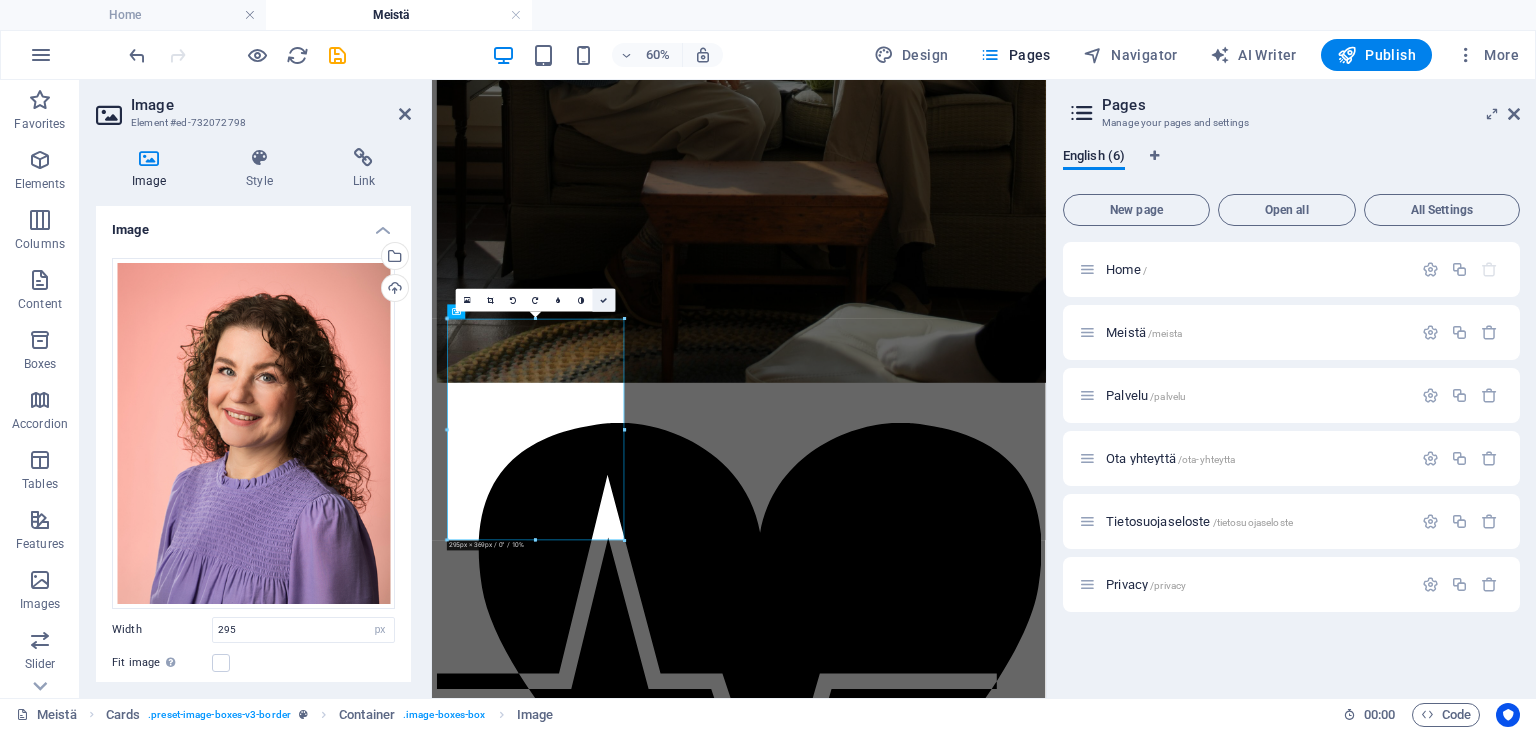 click at bounding box center [604, 300] 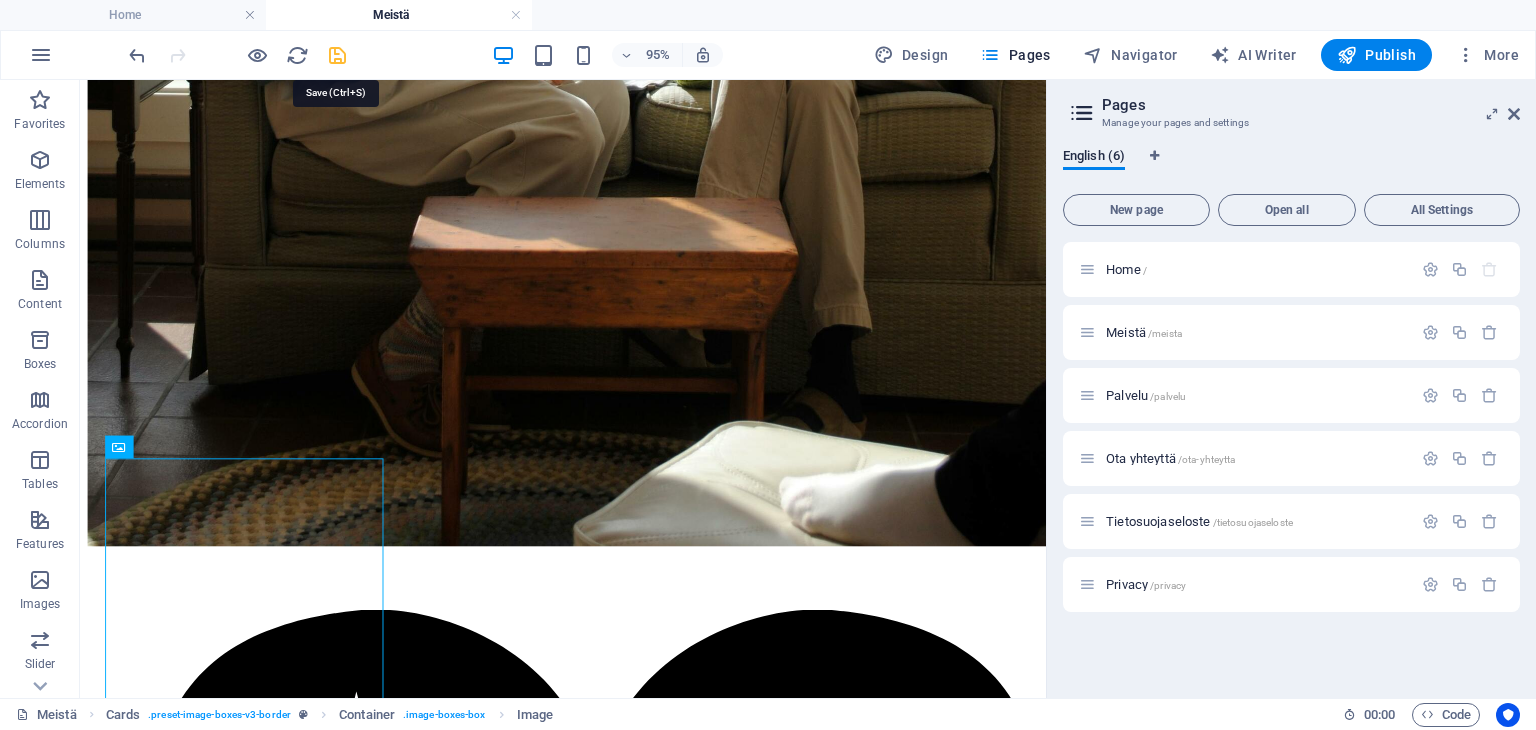 click at bounding box center [337, 55] 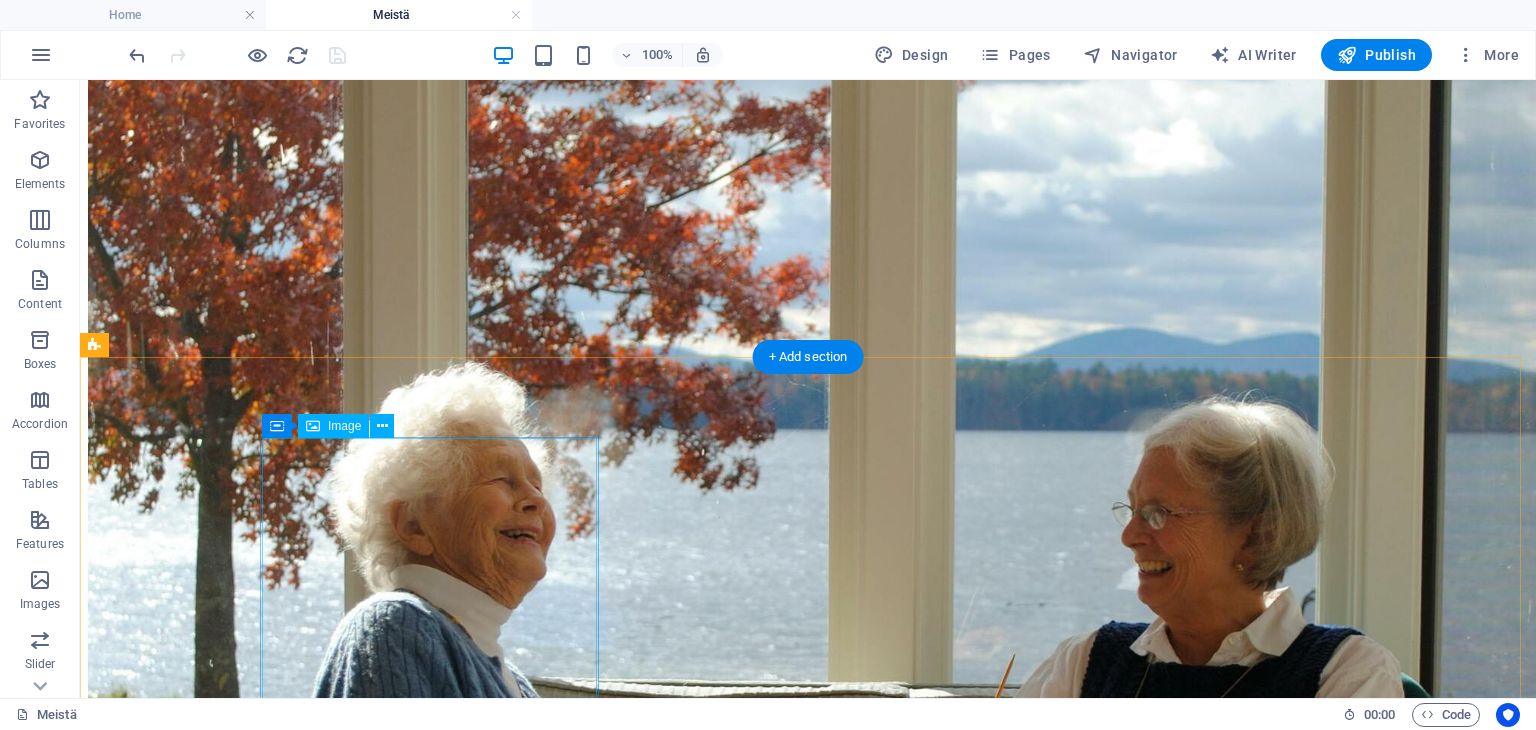 scroll, scrollTop: 4514, scrollLeft: 0, axis: vertical 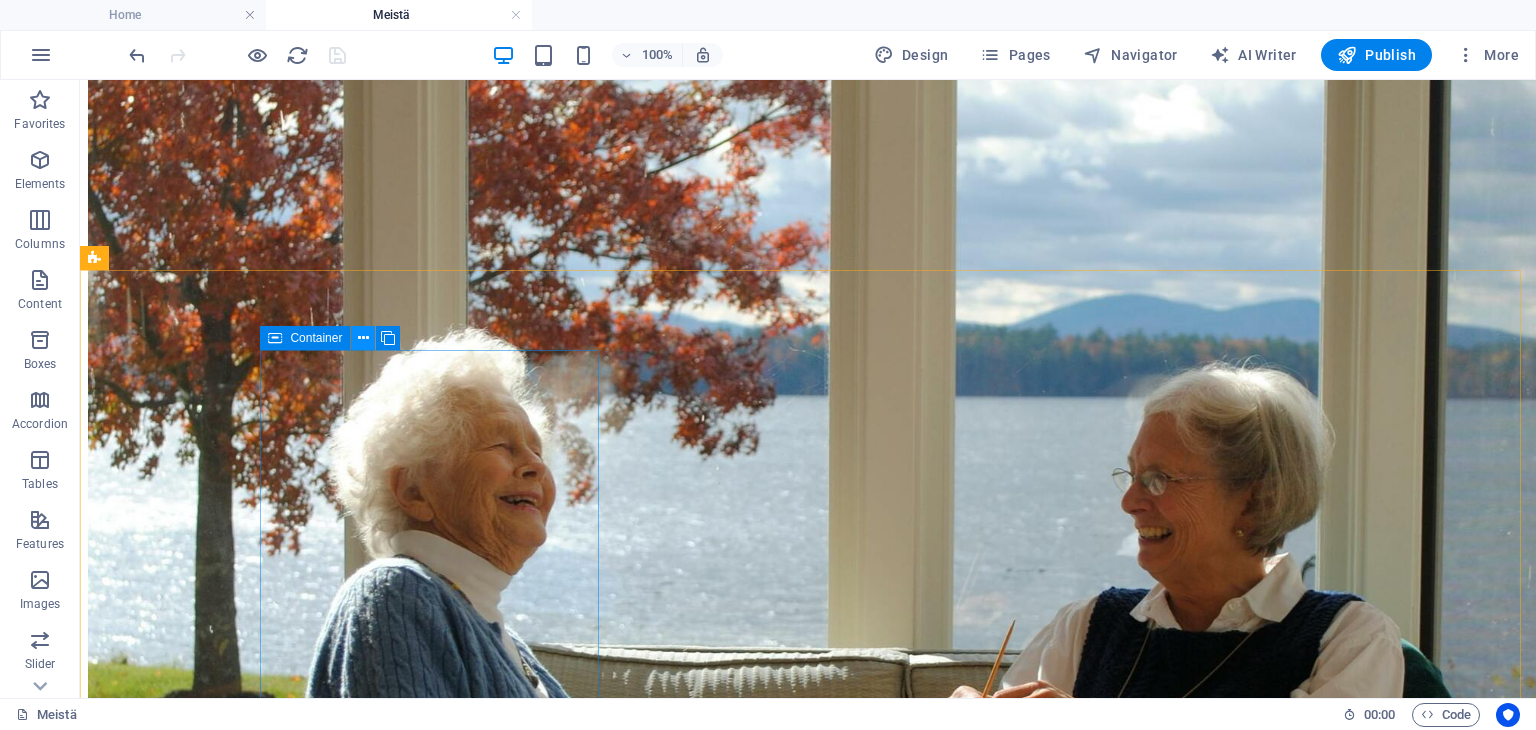 click at bounding box center [363, 338] 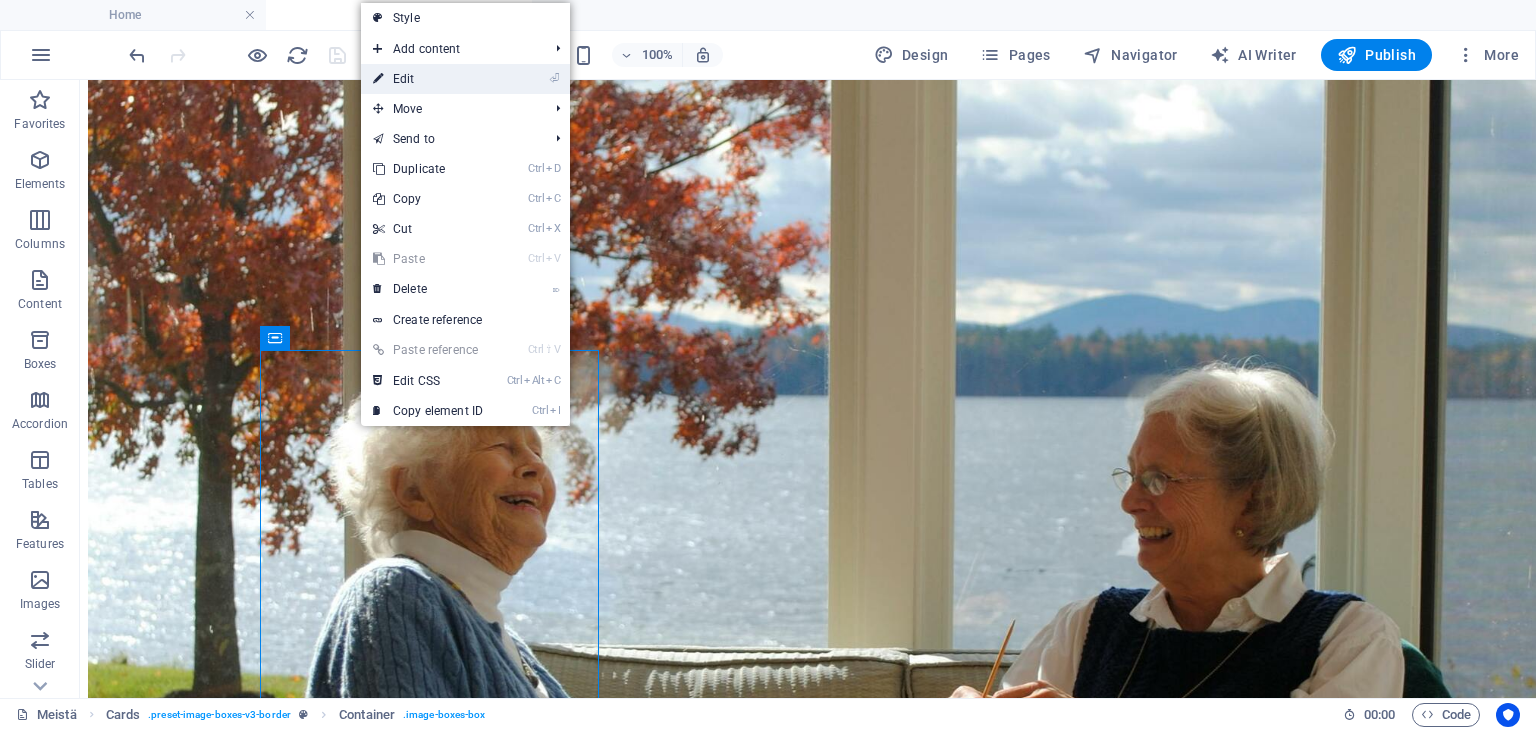click on "⏎  Edit" at bounding box center (428, 79) 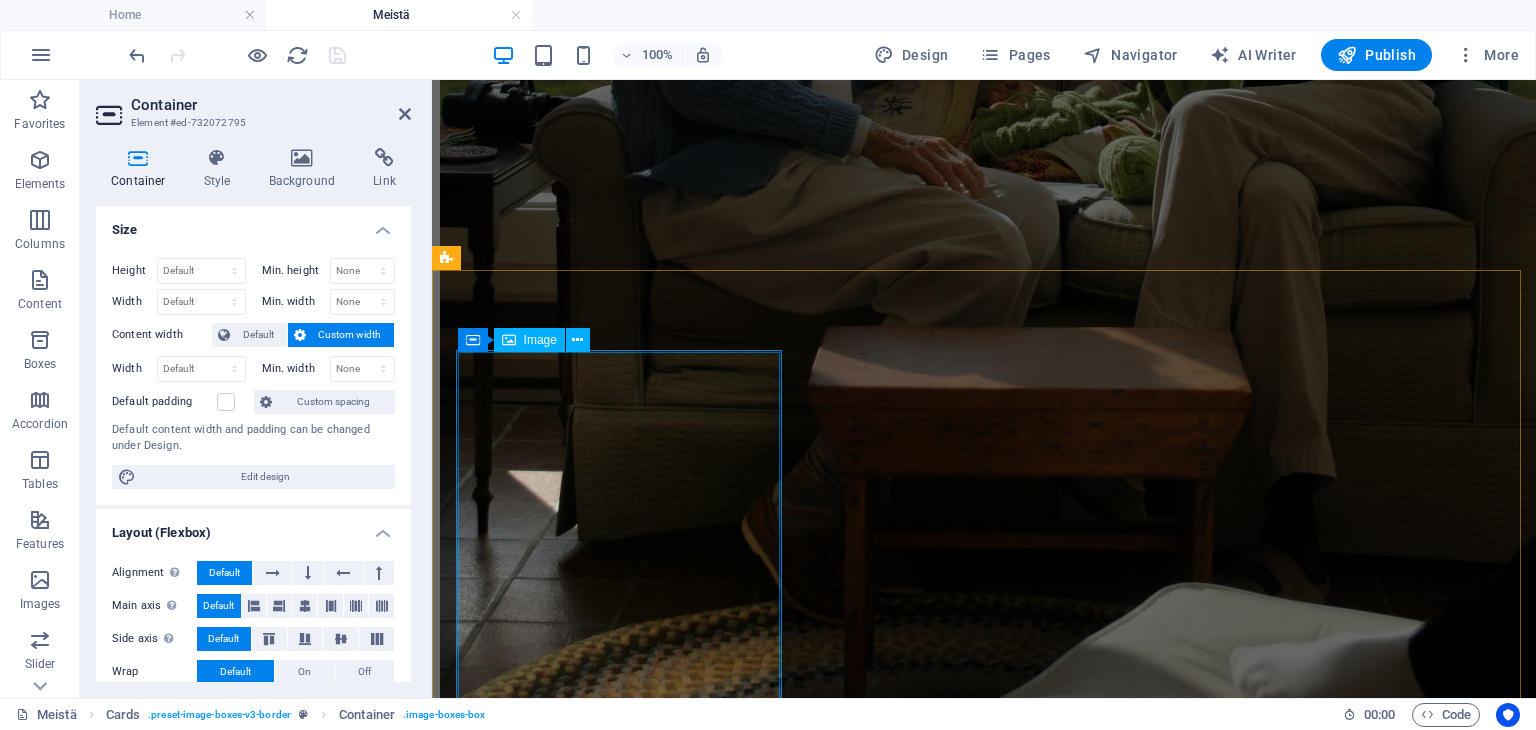 scroll, scrollTop: 4791, scrollLeft: 0, axis: vertical 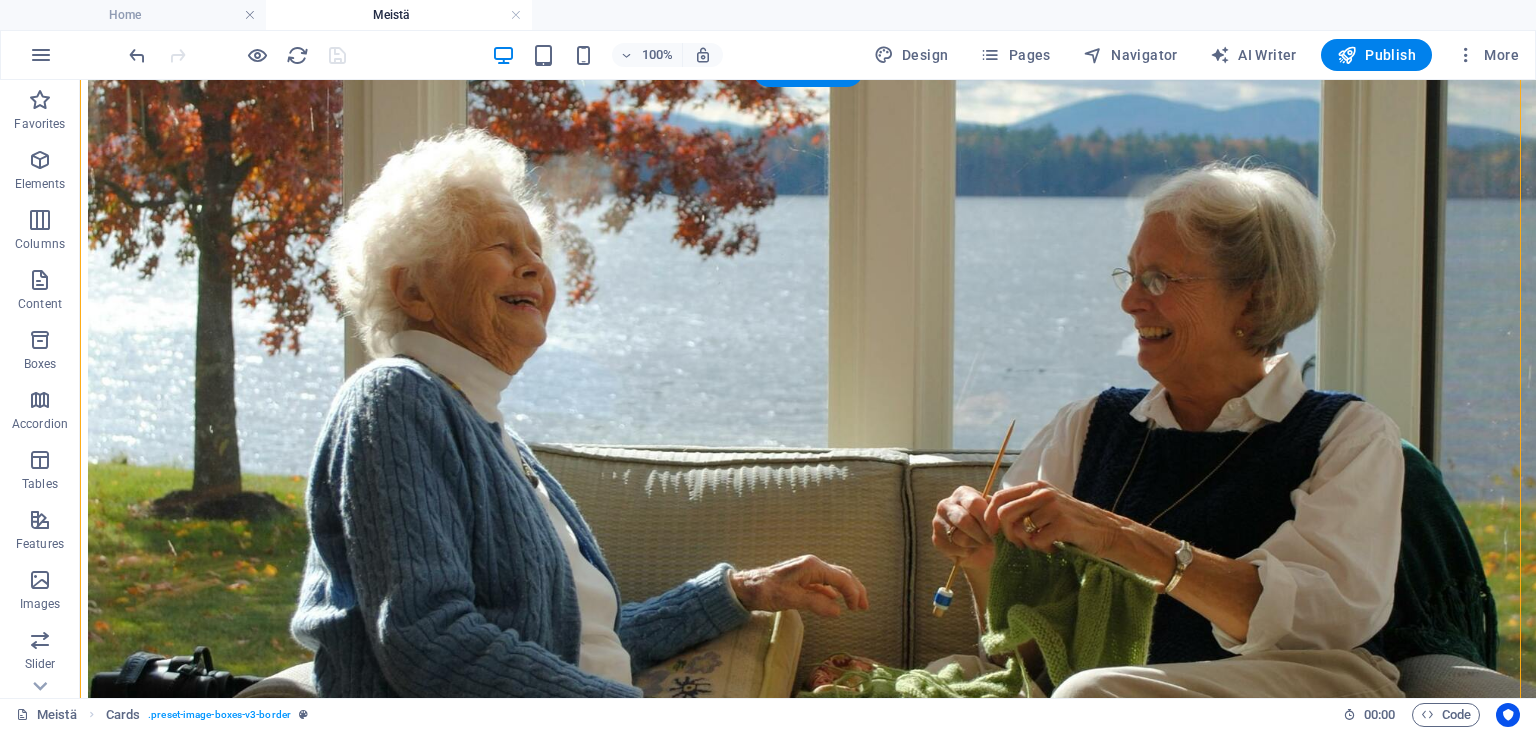 drag, startPoint x: 429, startPoint y: 430, endPoint x: 751, endPoint y: 429, distance: 322.00156 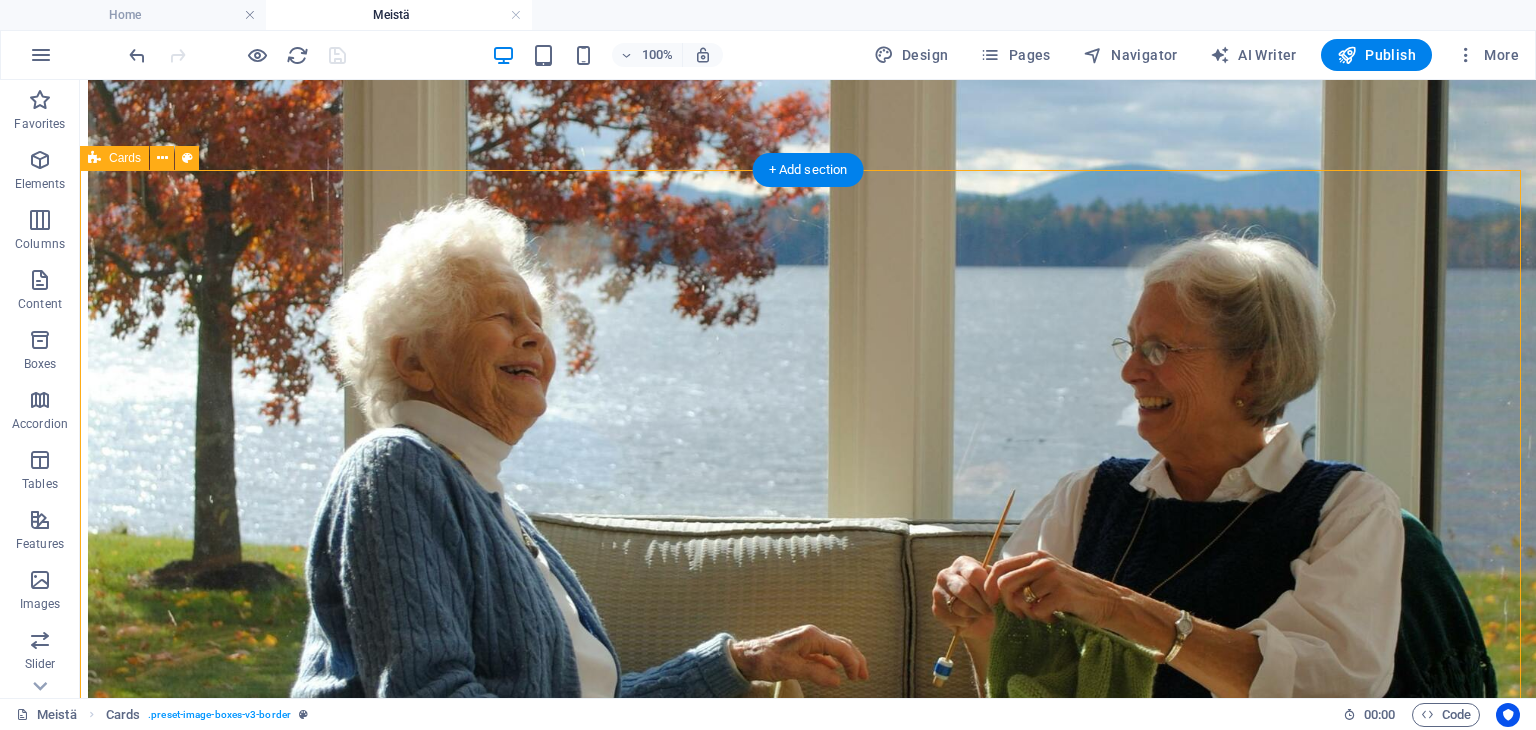 scroll, scrollTop: 4614, scrollLeft: 0, axis: vertical 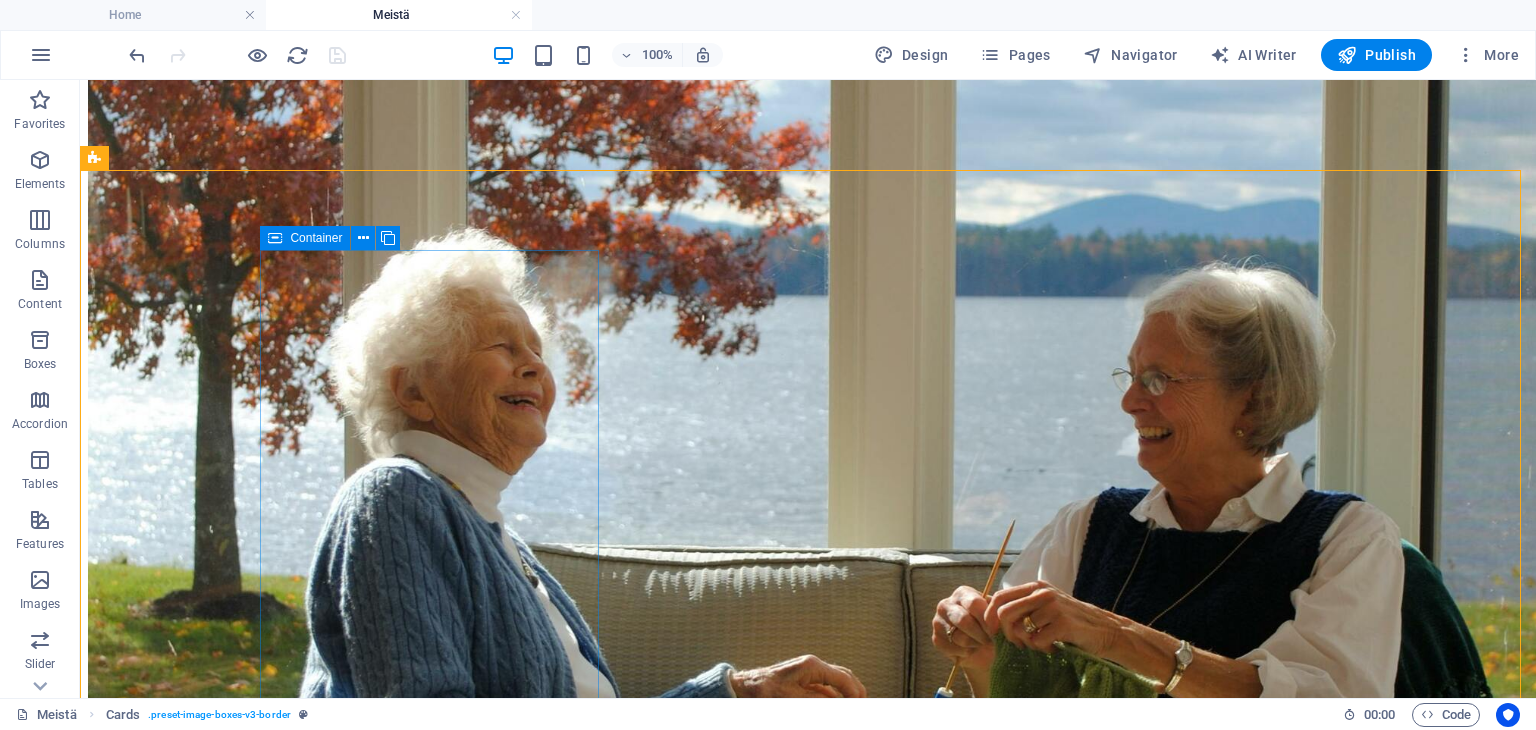 click at bounding box center (275, 238) 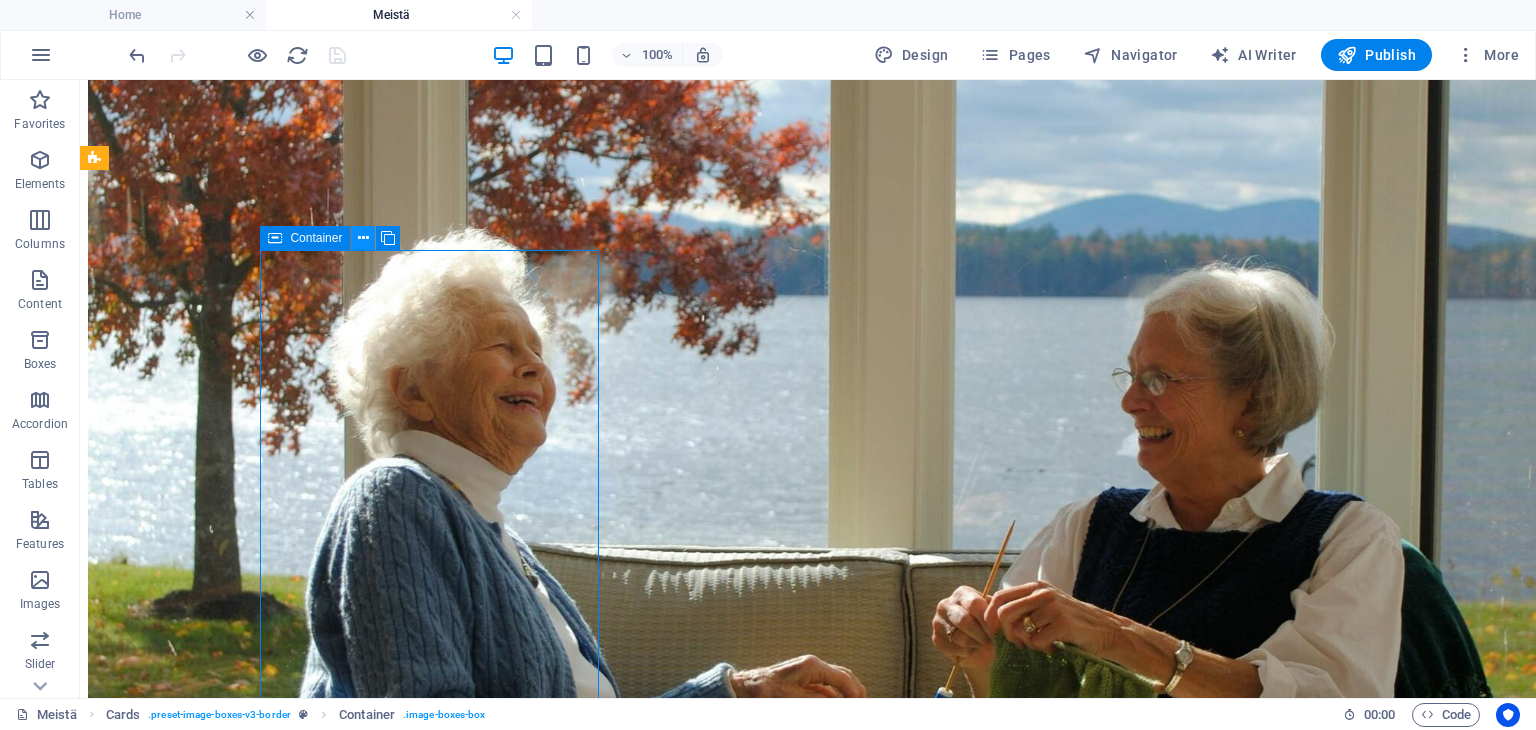 click at bounding box center [363, 238] 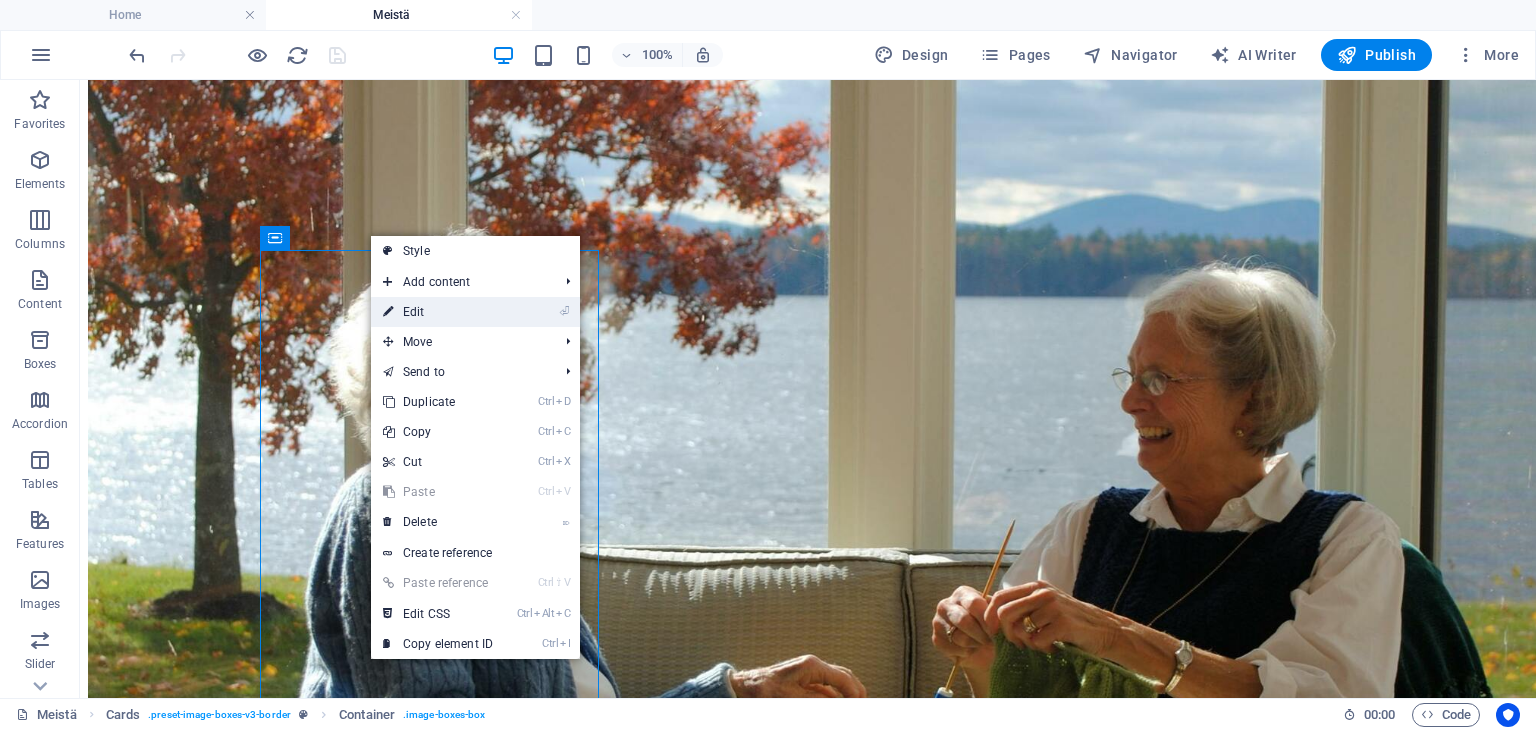 click on "⏎  Edit" at bounding box center [438, 312] 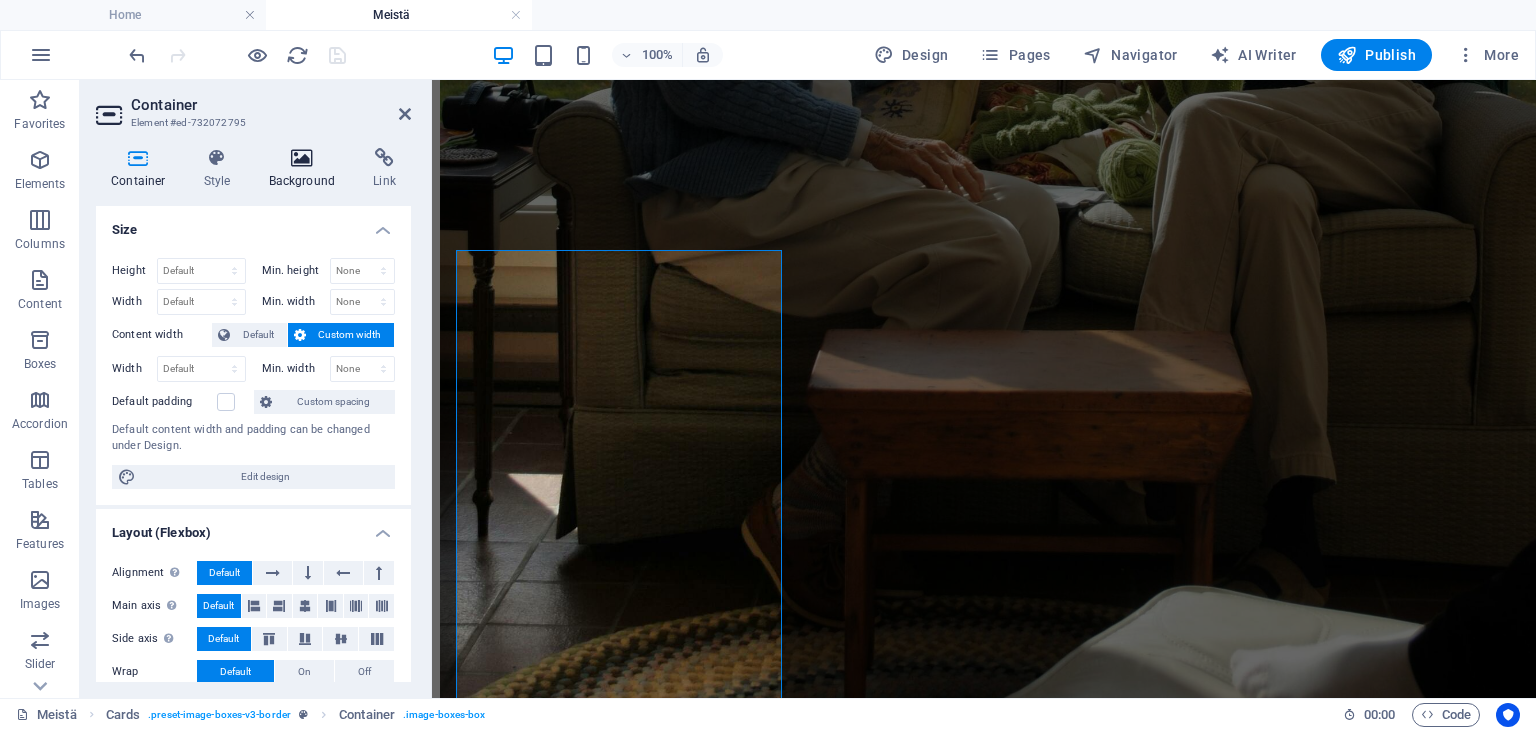 click on "Background" at bounding box center (306, 169) 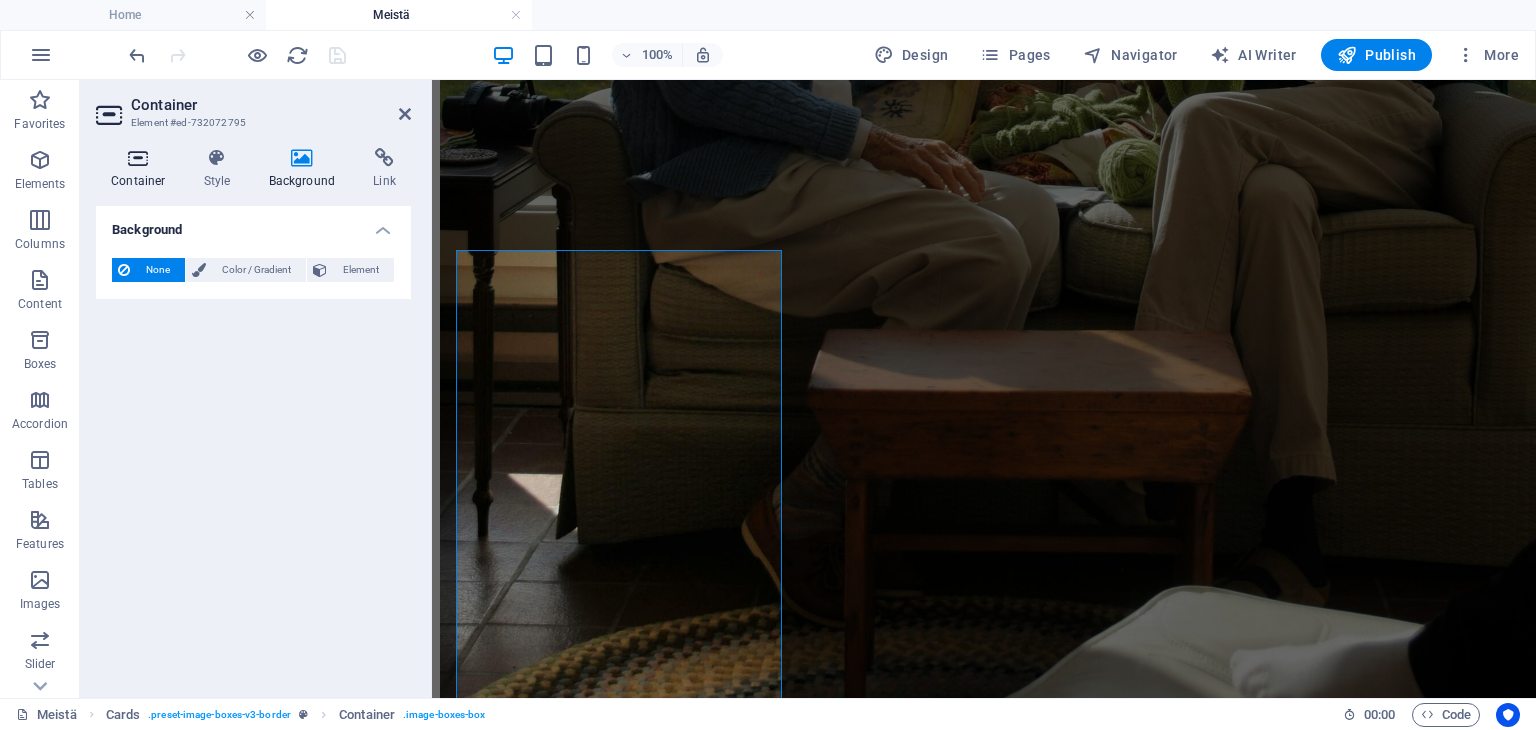 click on "Container" at bounding box center (142, 169) 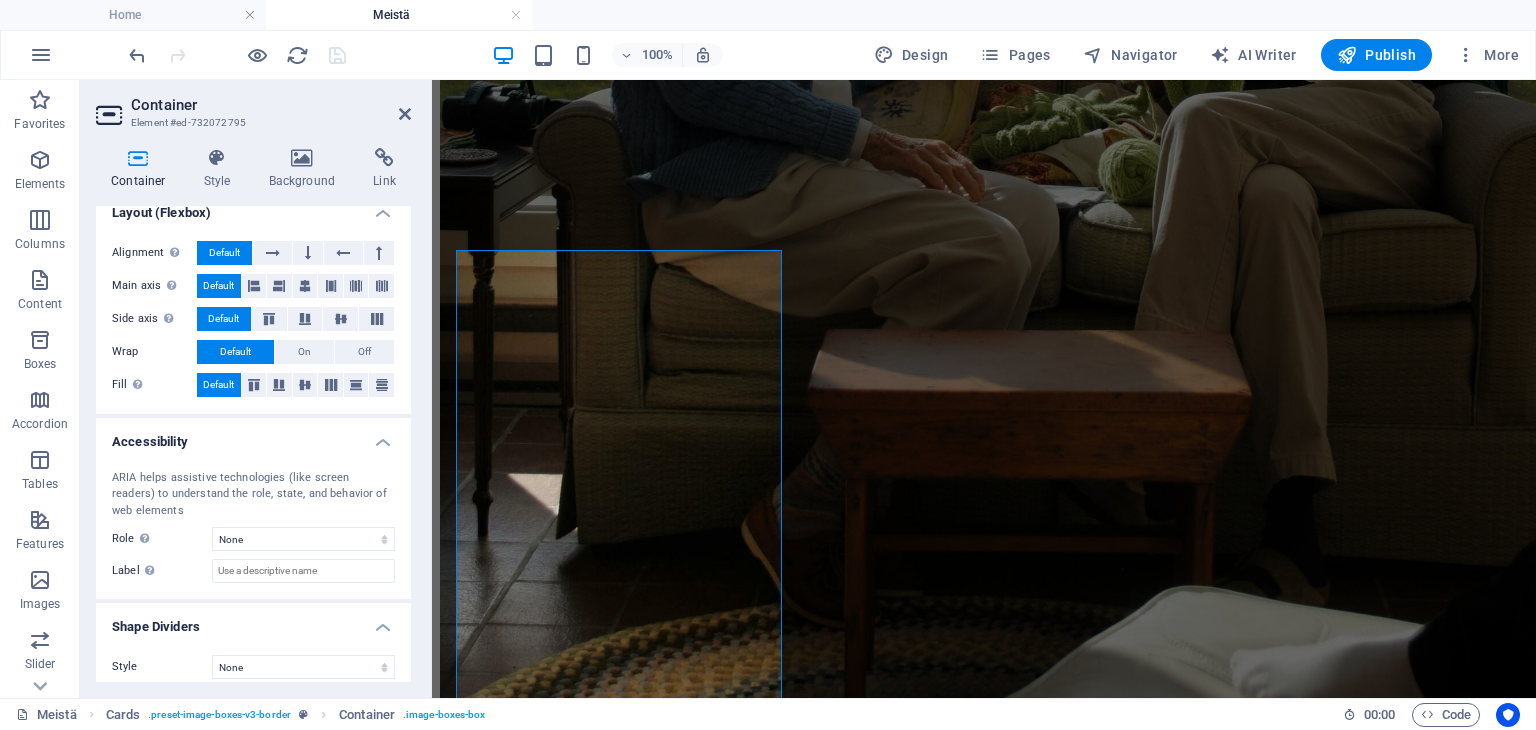 scroll, scrollTop: 332, scrollLeft: 0, axis: vertical 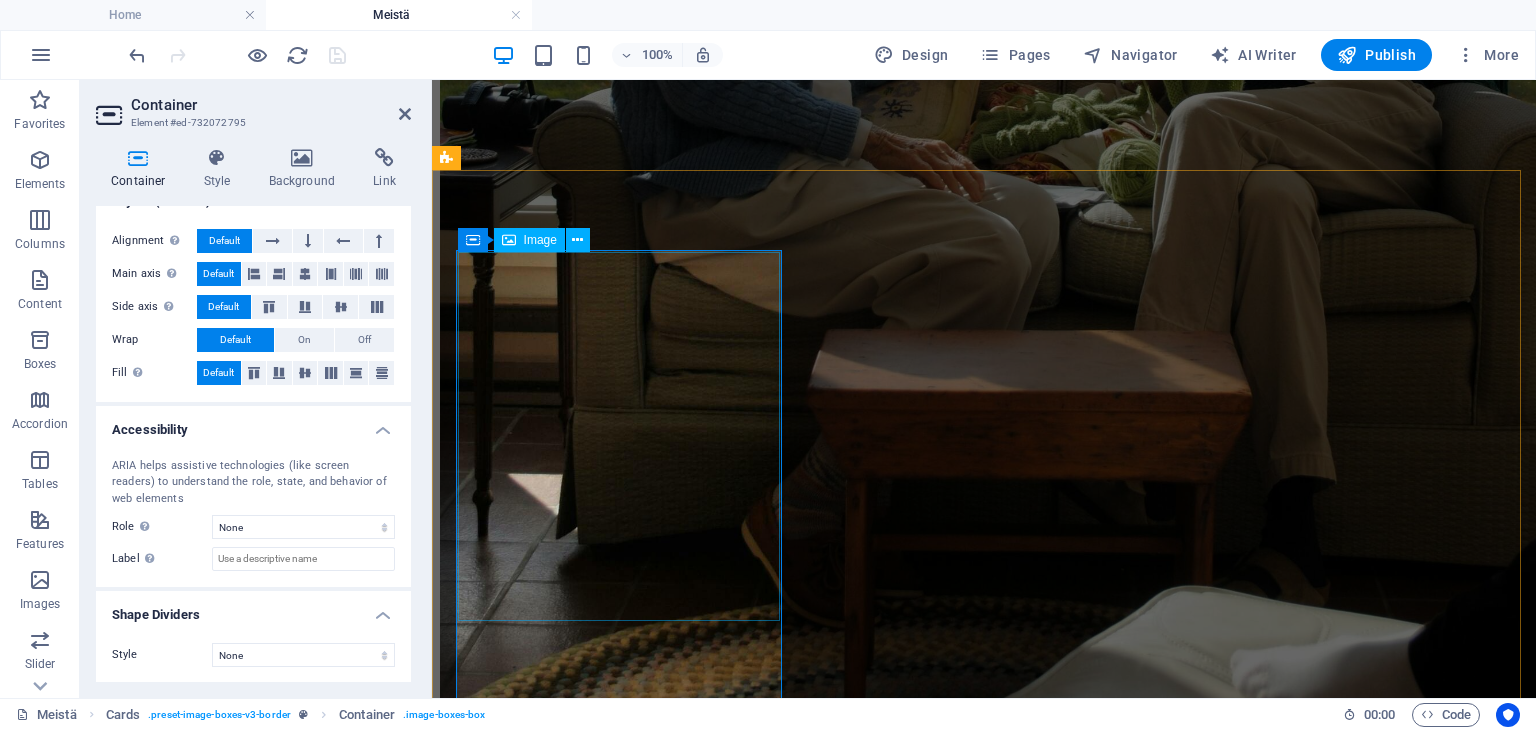 click at bounding box center (984, 7276) 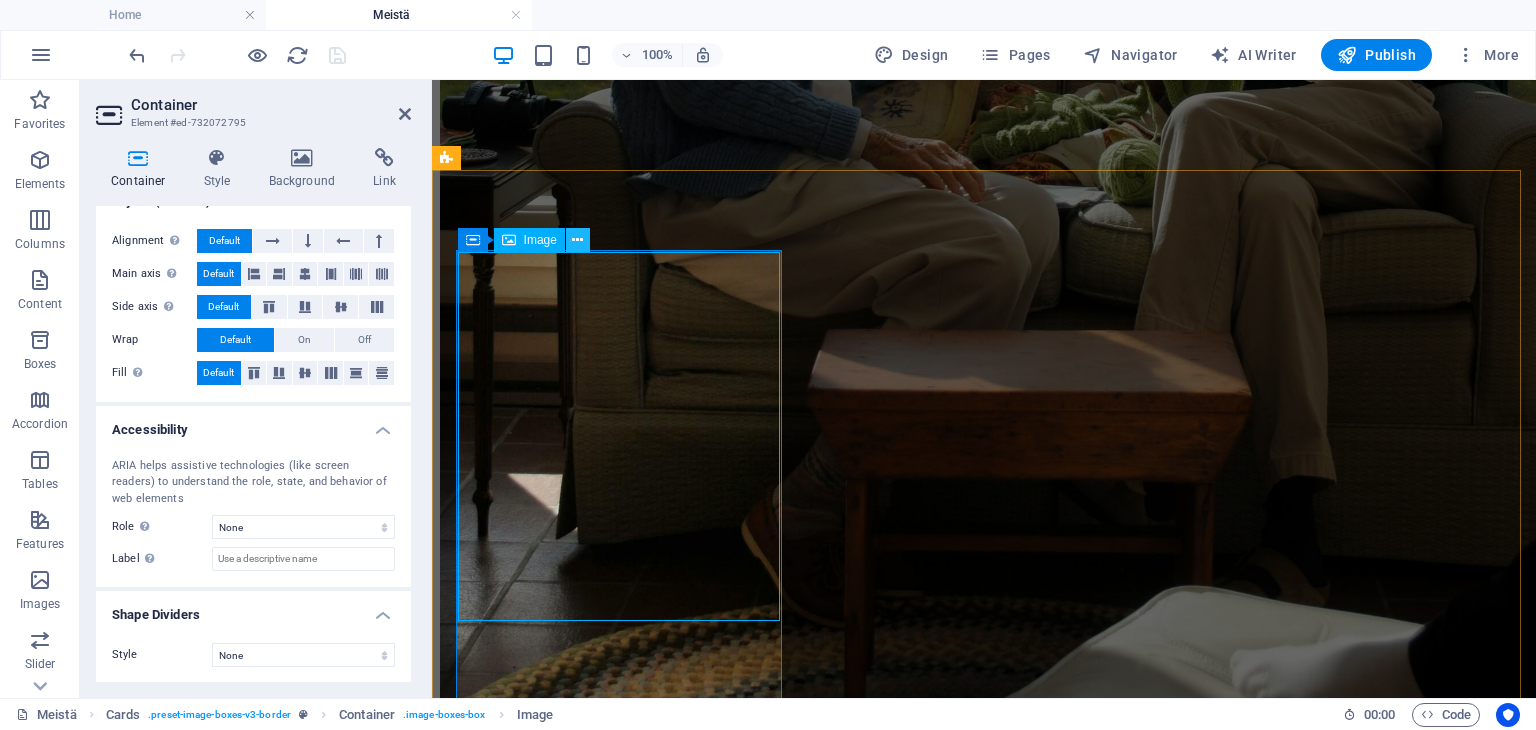 click at bounding box center [577, 240] 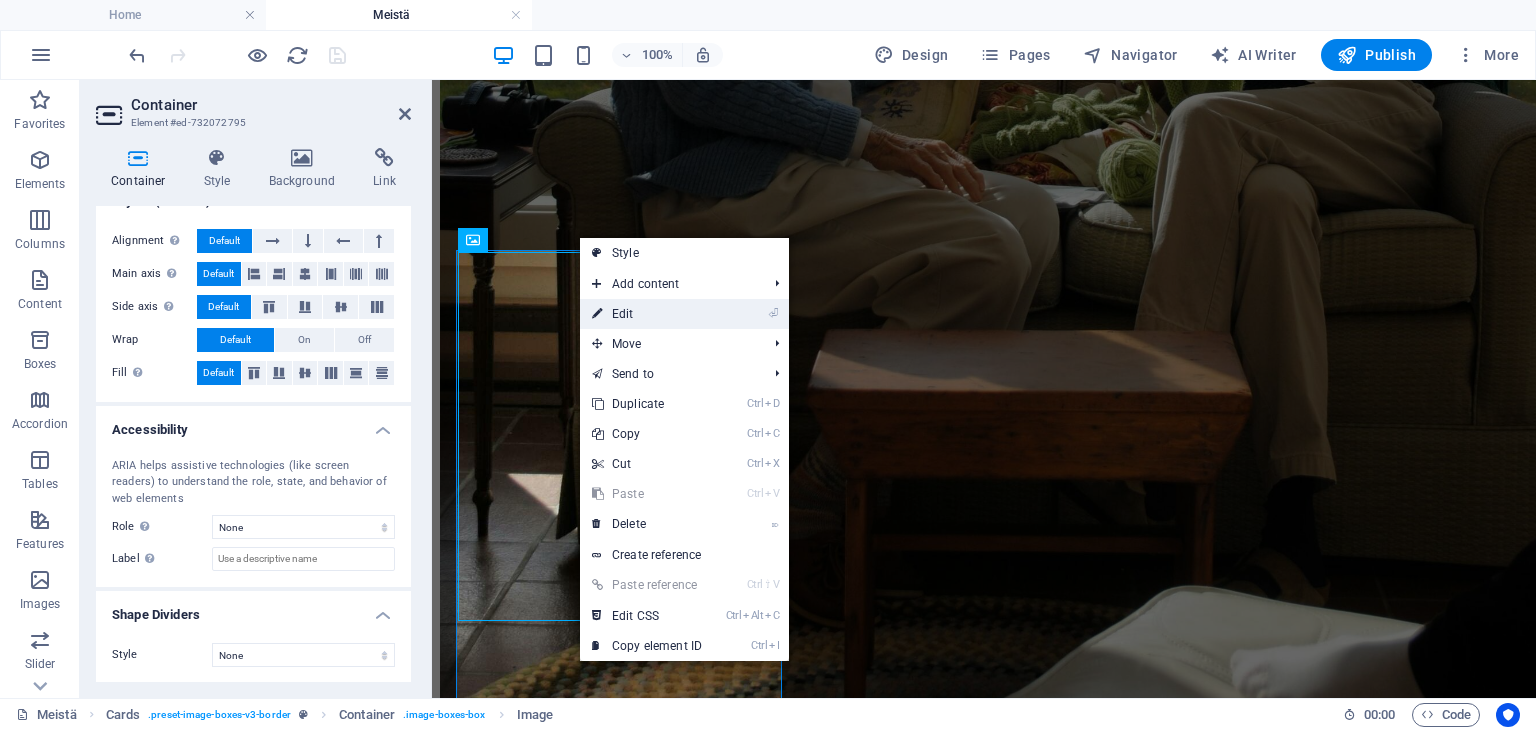 click on "⏎  Edit" at bounding box center (647, 314) 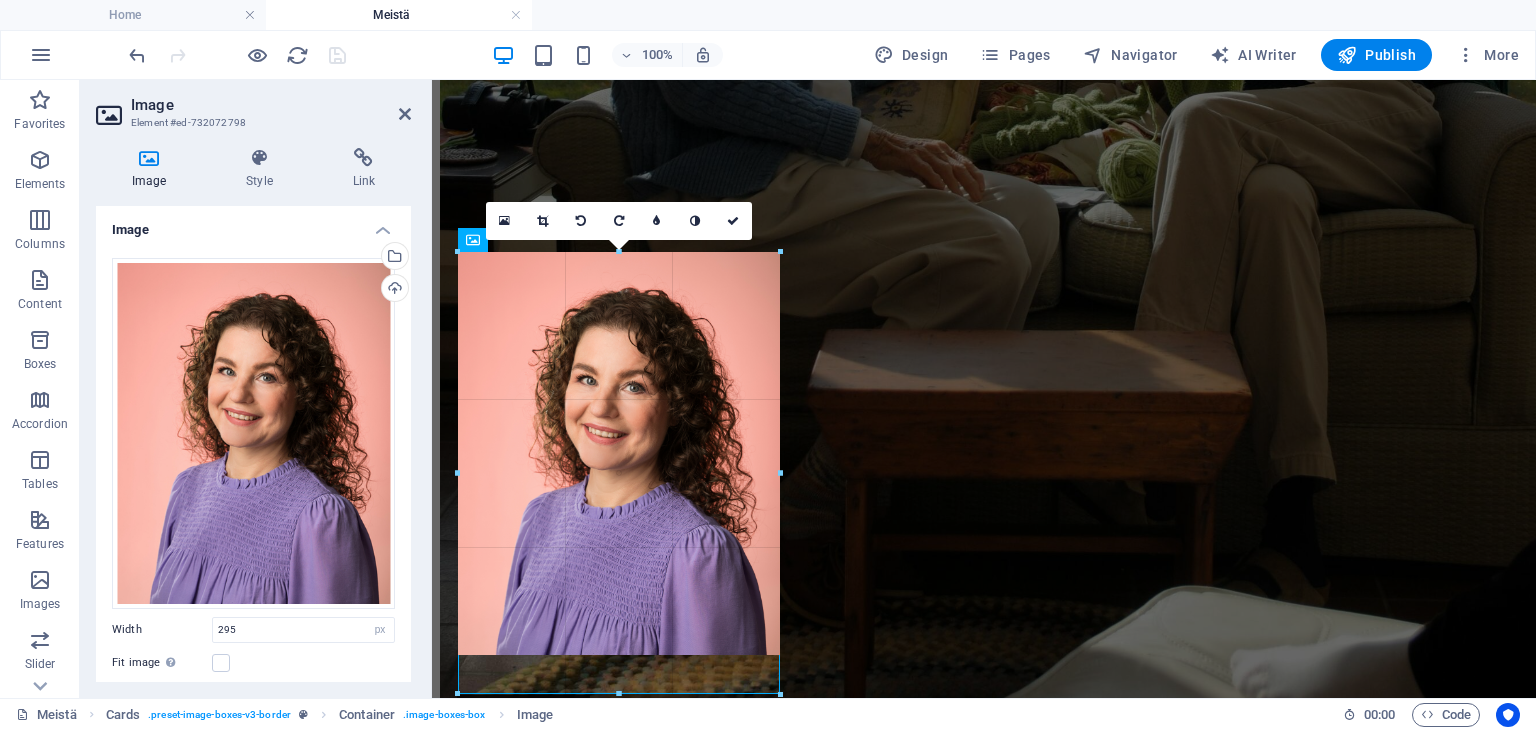 drag, startPoint x: 749, startPoint y: 254, endPoint x: 785, endPoint y: 252, distance: 36.05551 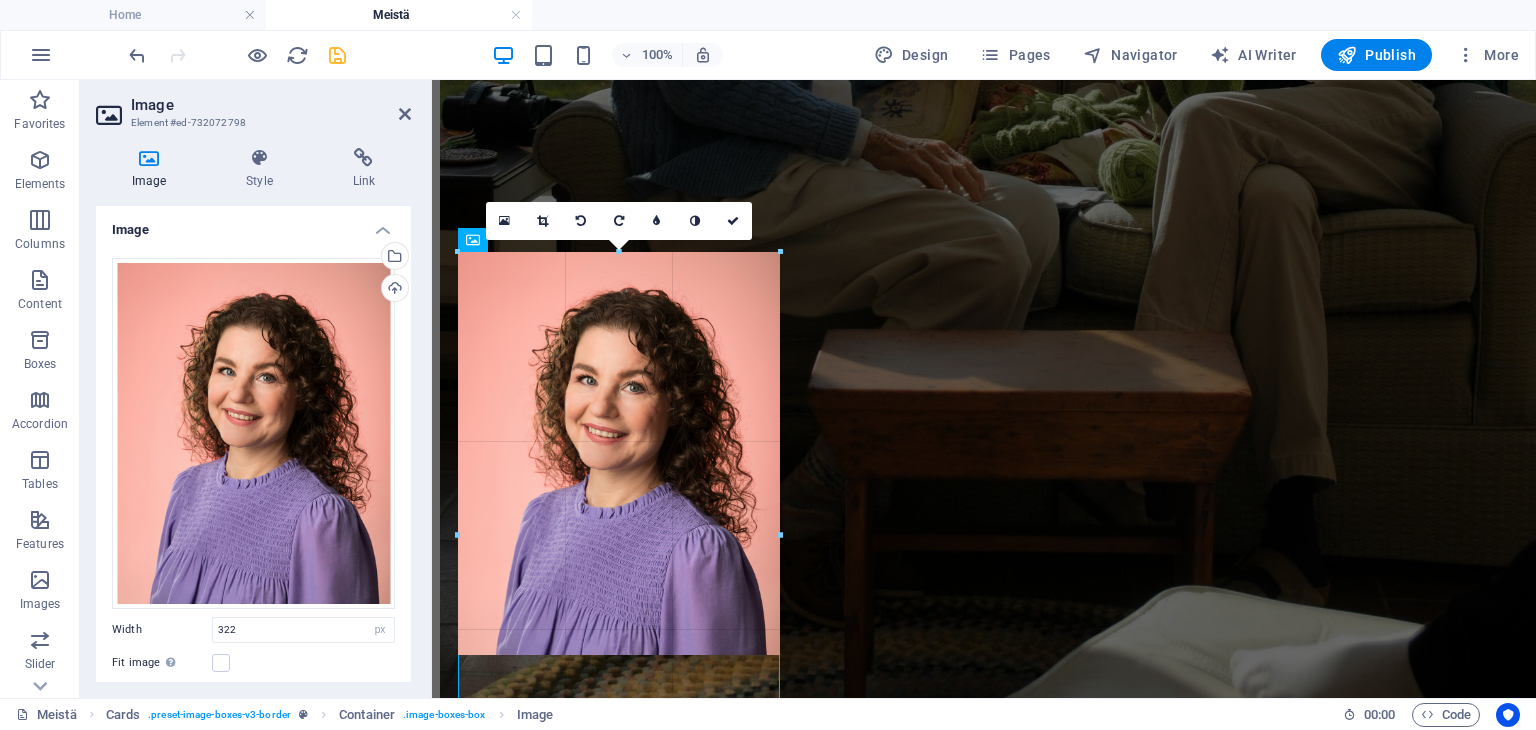 drag, startPoint x: 777, startPoint y: 449, endPoint x: 797, endPoint y: 450, distance: 20.024984 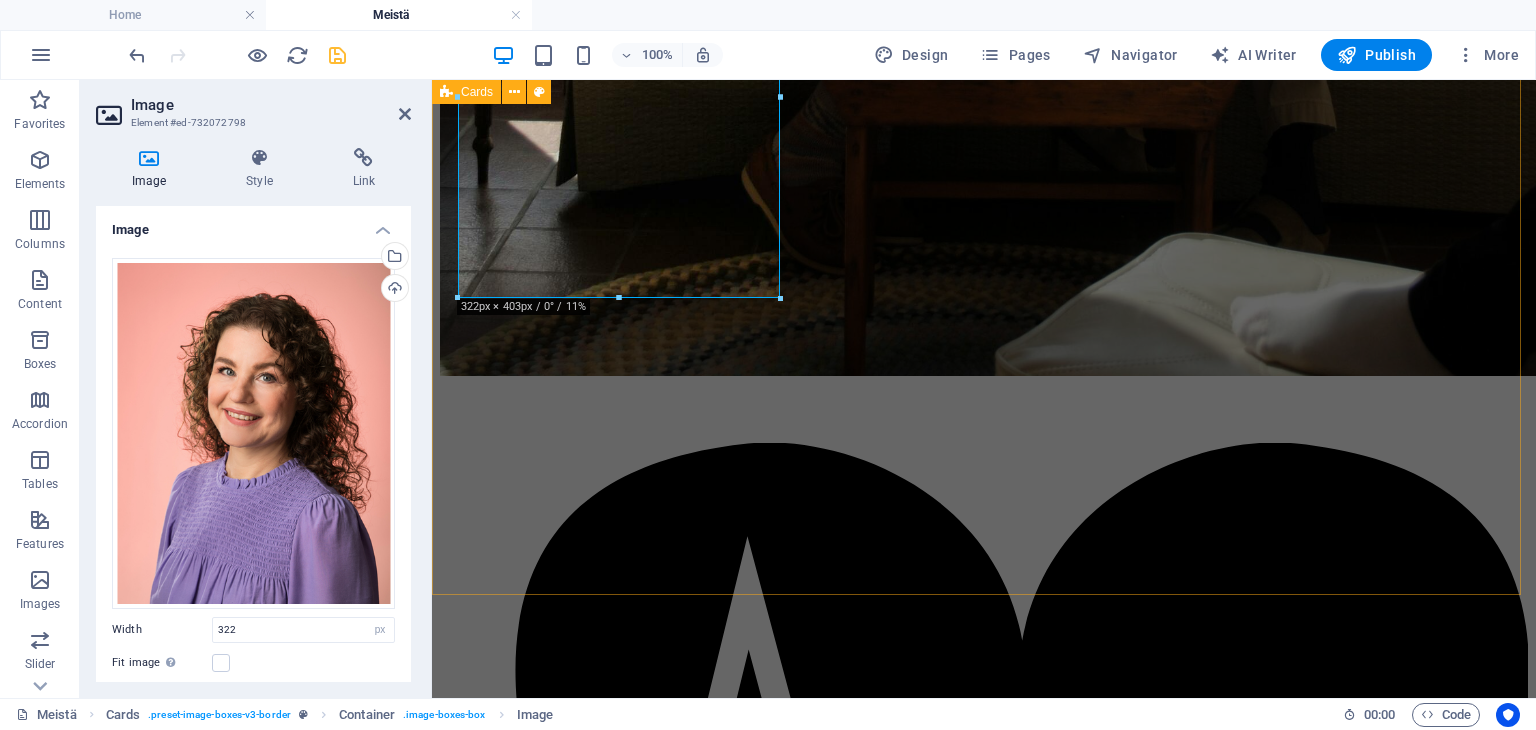 scroll, scrollTop: 5048, scrollLeft: 0, axis: vertical 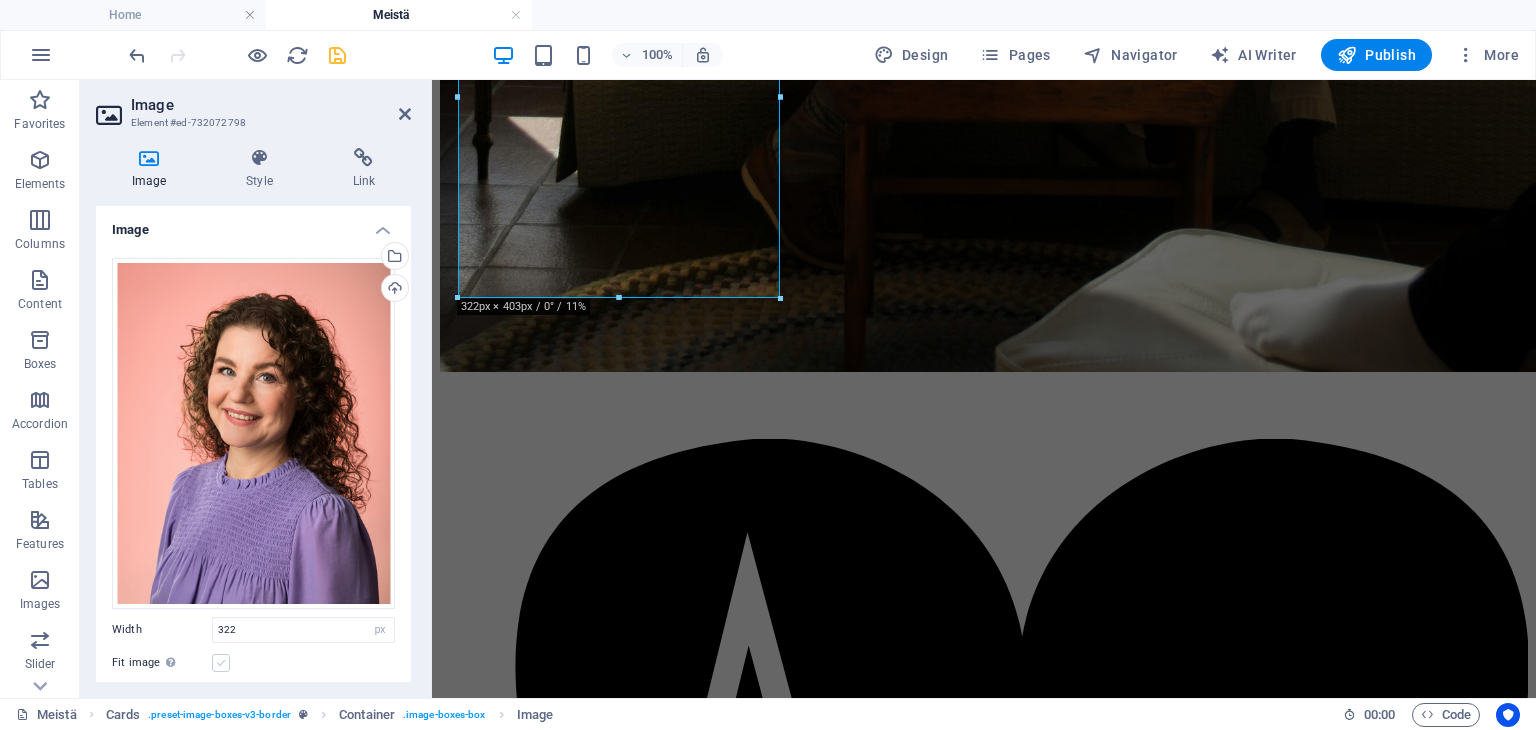 click at bounding box center (221, 663) 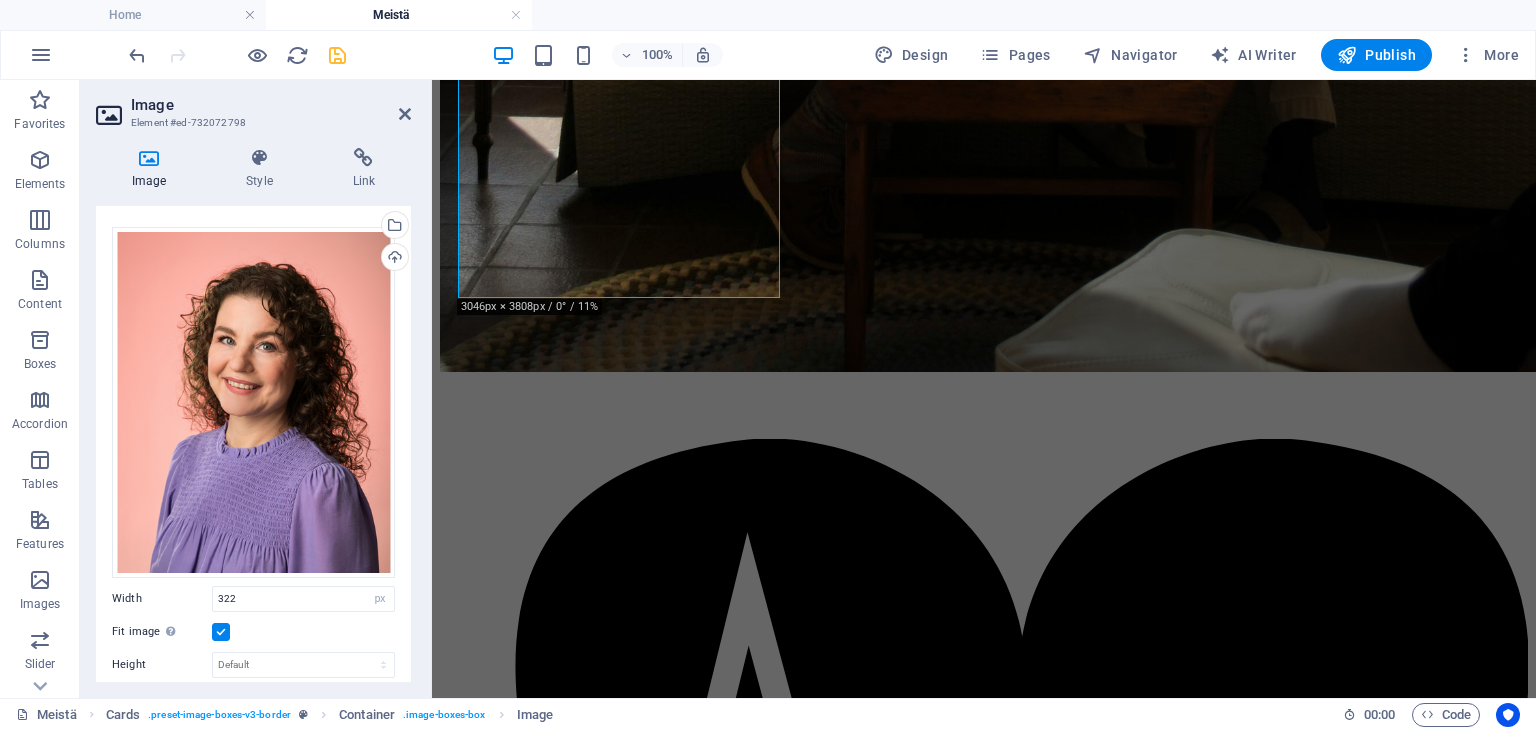 scroll, scrollTop: 0, scrollLeft: 0, axis: both 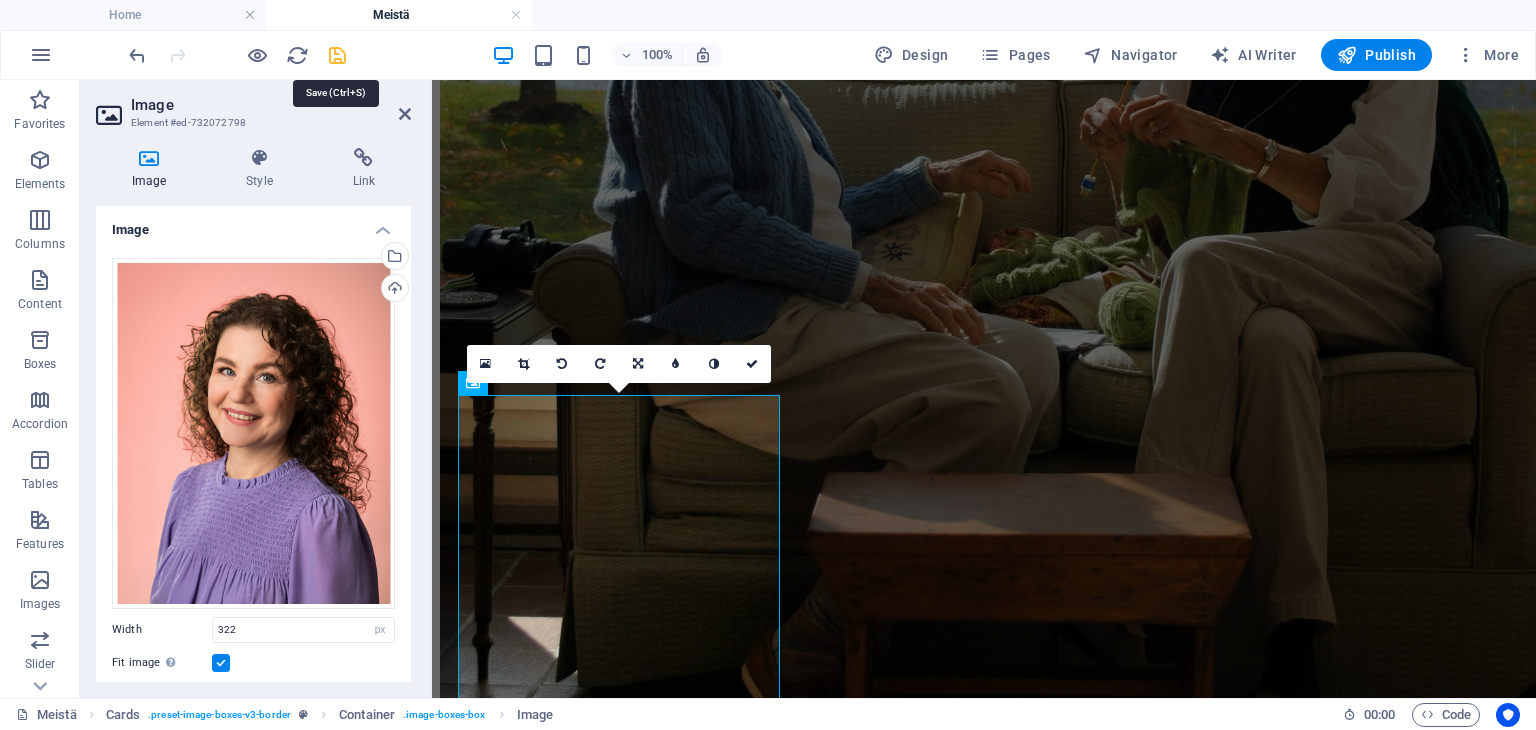 click at bounding box center (337, 55) 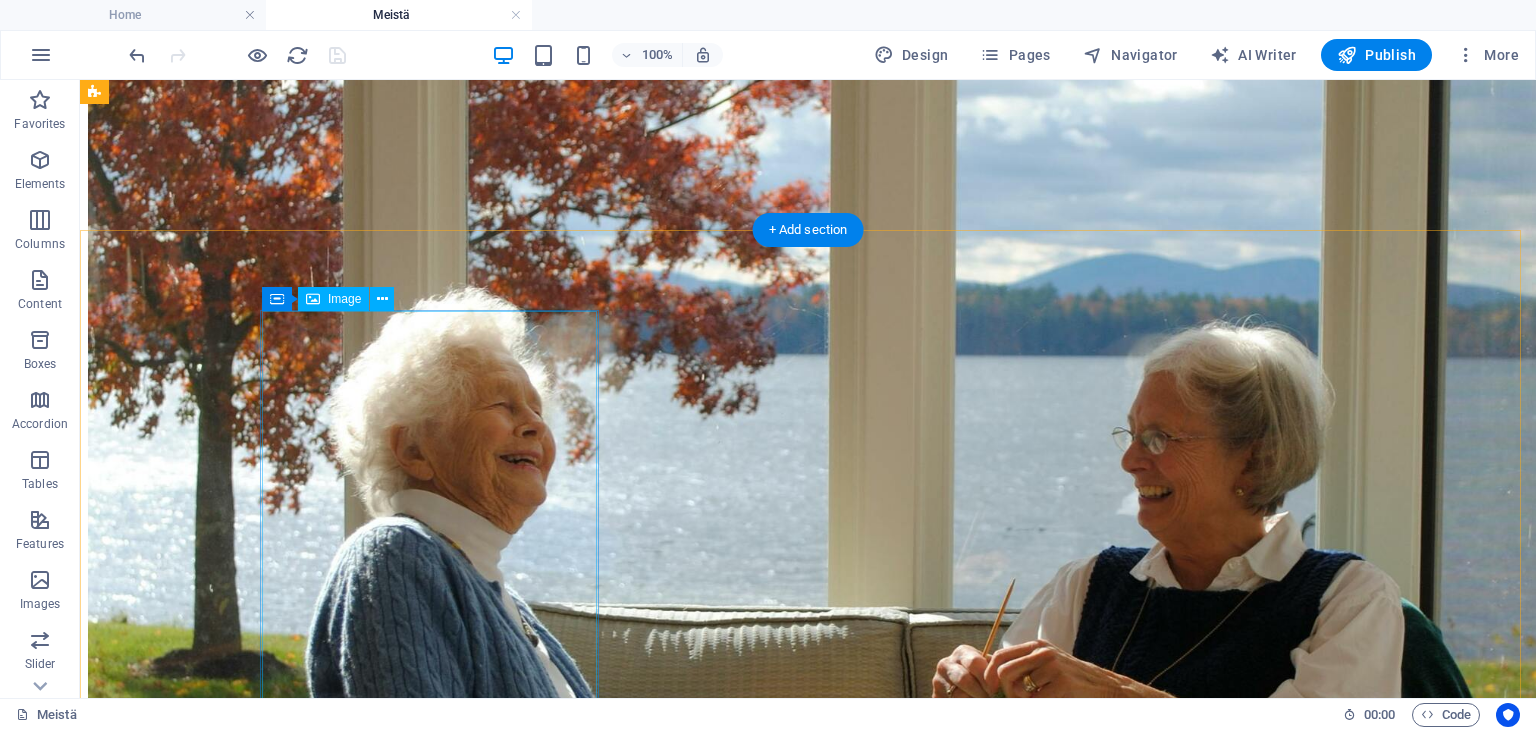 scroll, scrollTop: 4471, scrollLeft: 0, axis: vertical 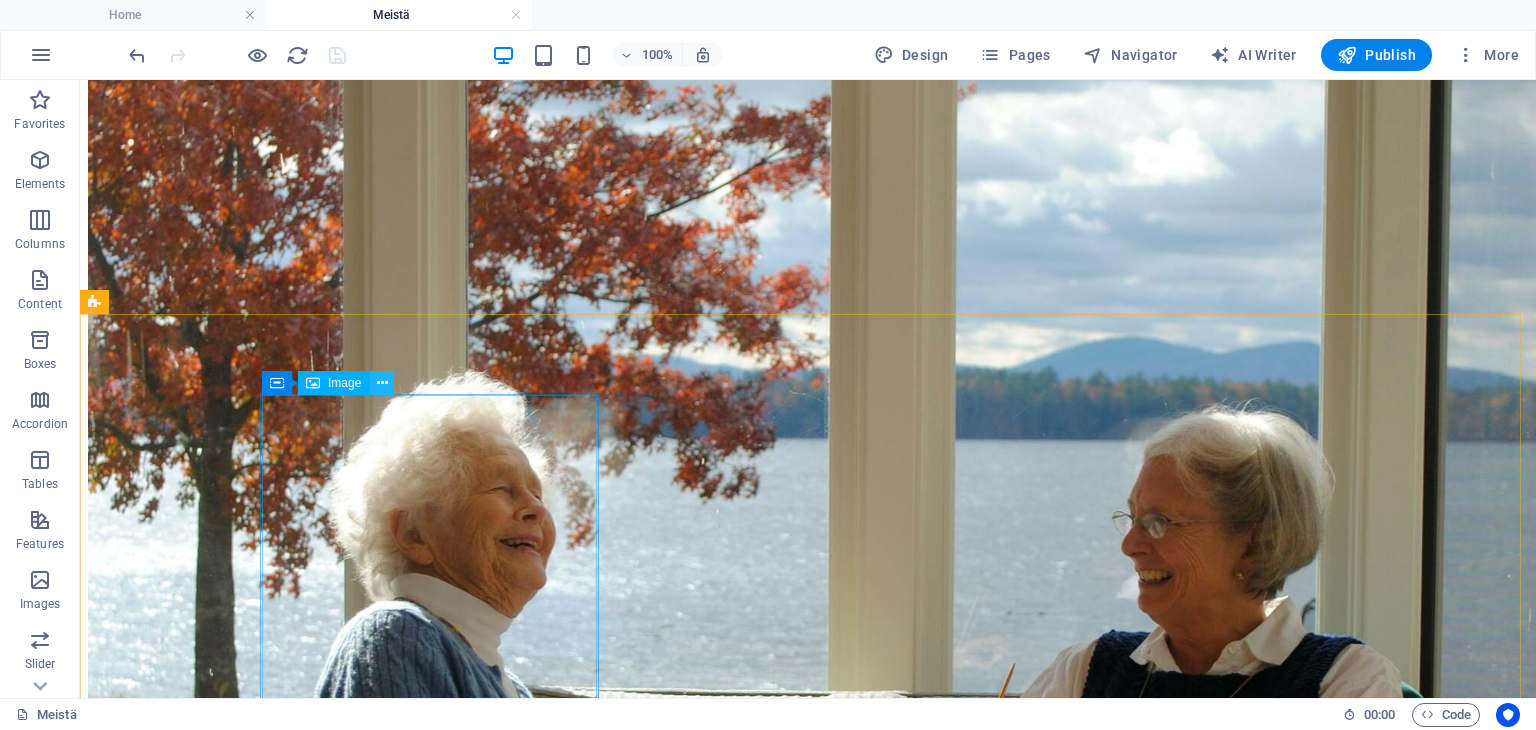 click at bounding box center (382, 383) 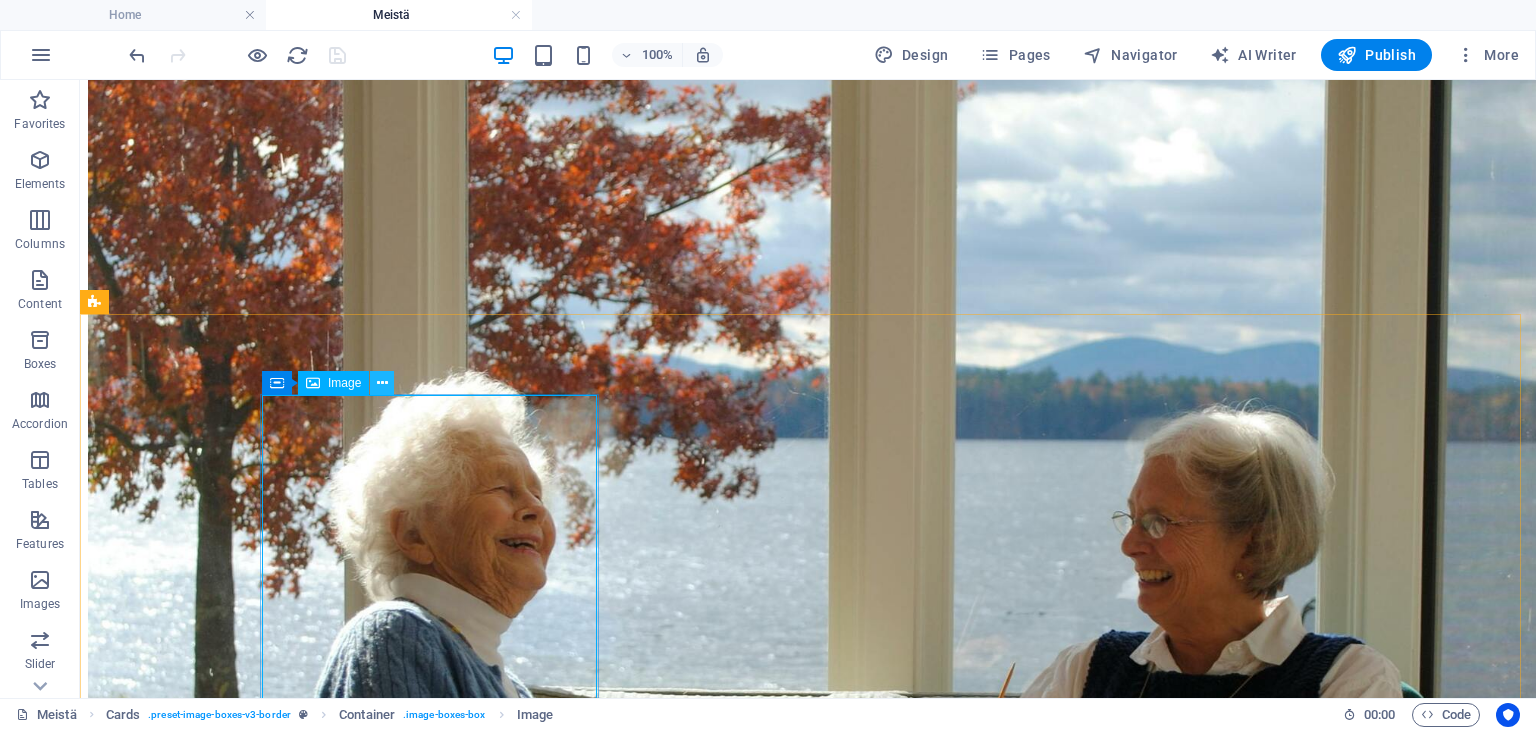 click at bounding box center [382, 383] 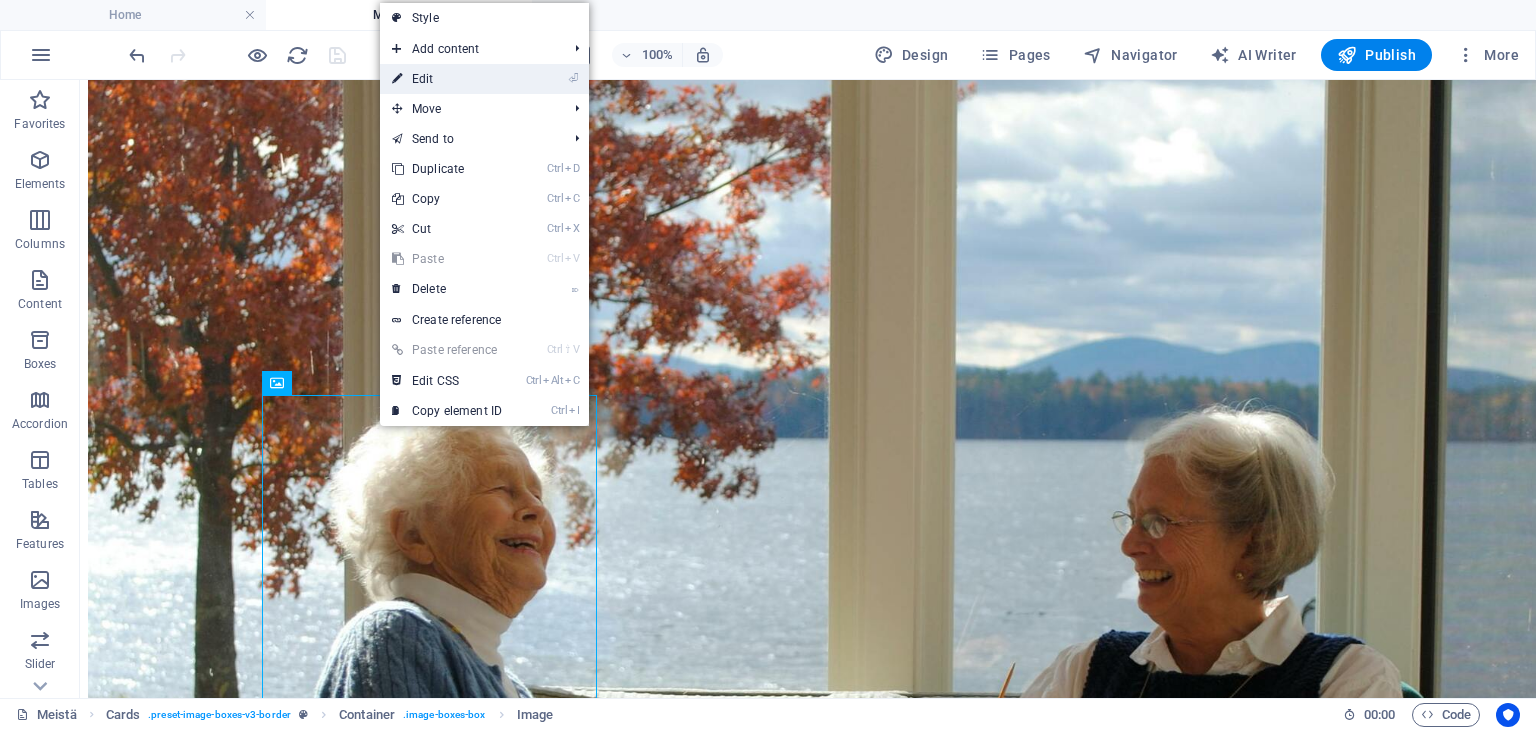 click on "⏎  Edit" at bounding box center [447, 79] 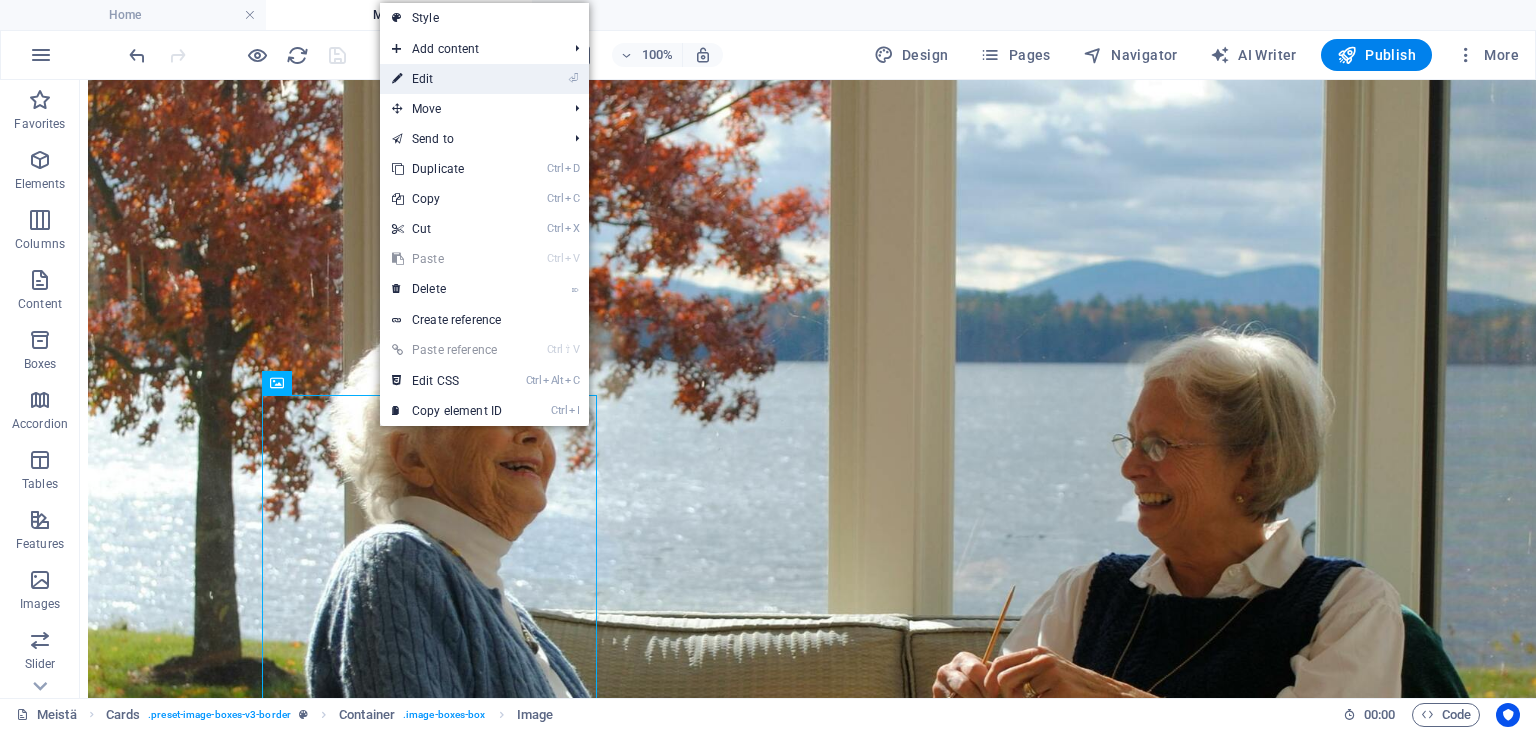 select on "px" 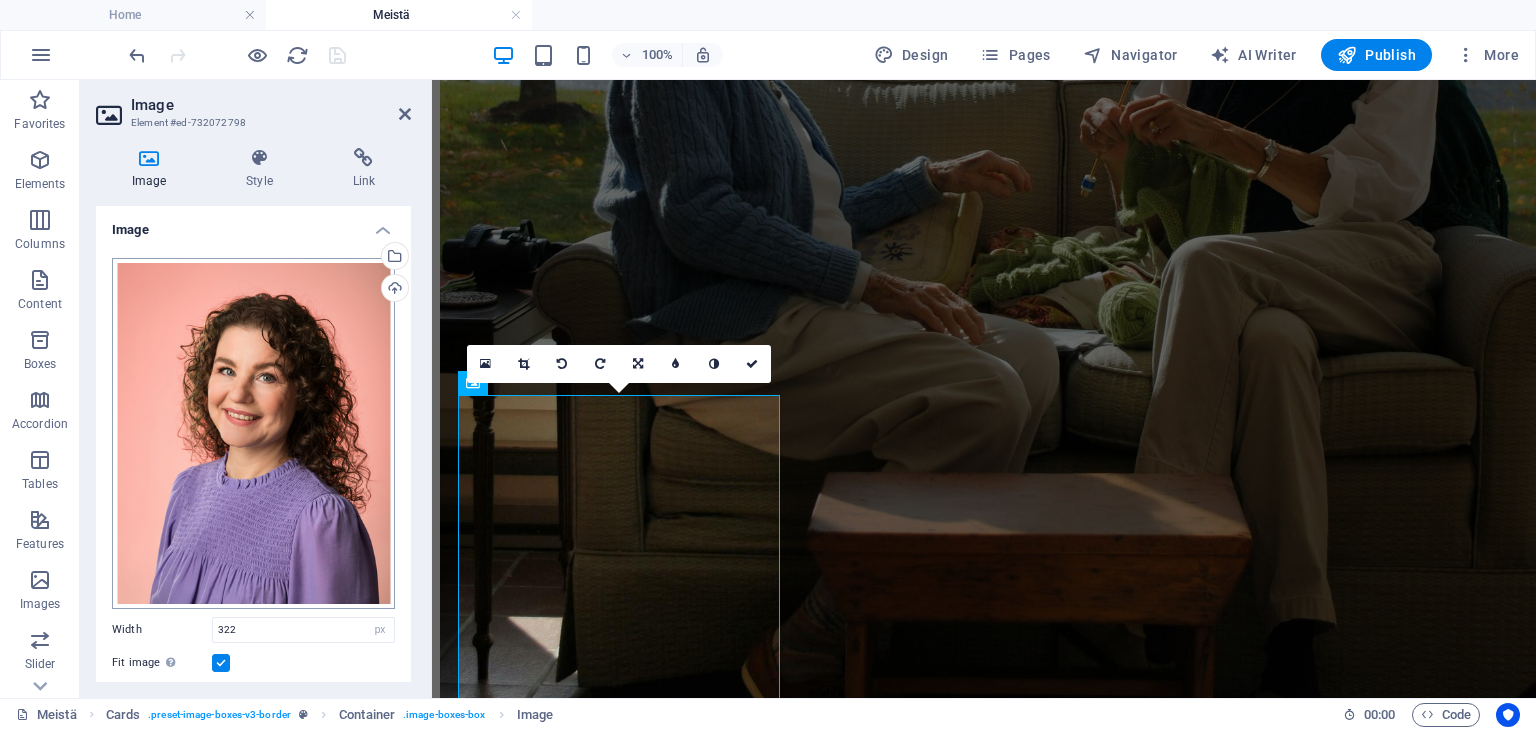 scroll, scrollTop: 316, scrollLeft: 0, axis: vertical 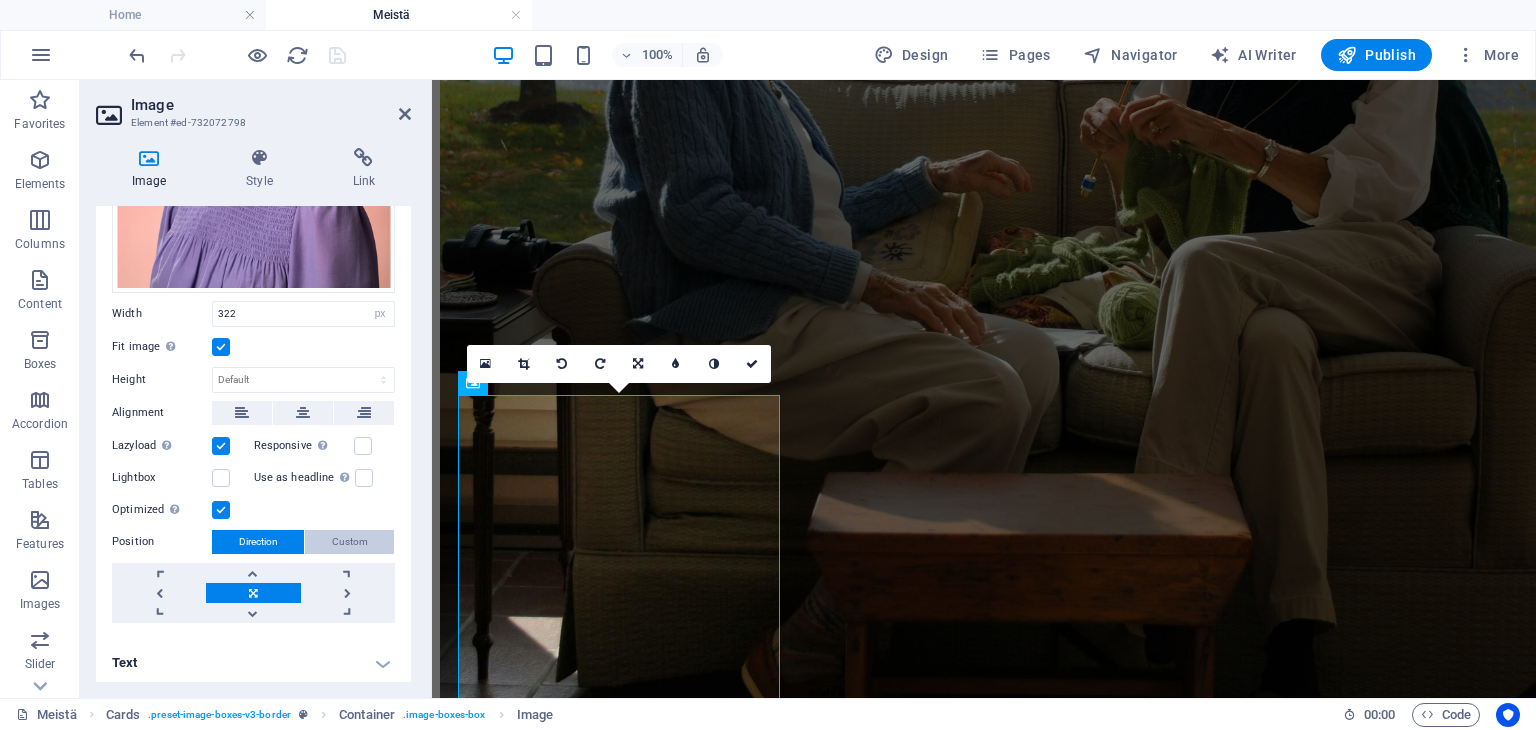 click on "Custom" at bounding box center (349, 542) 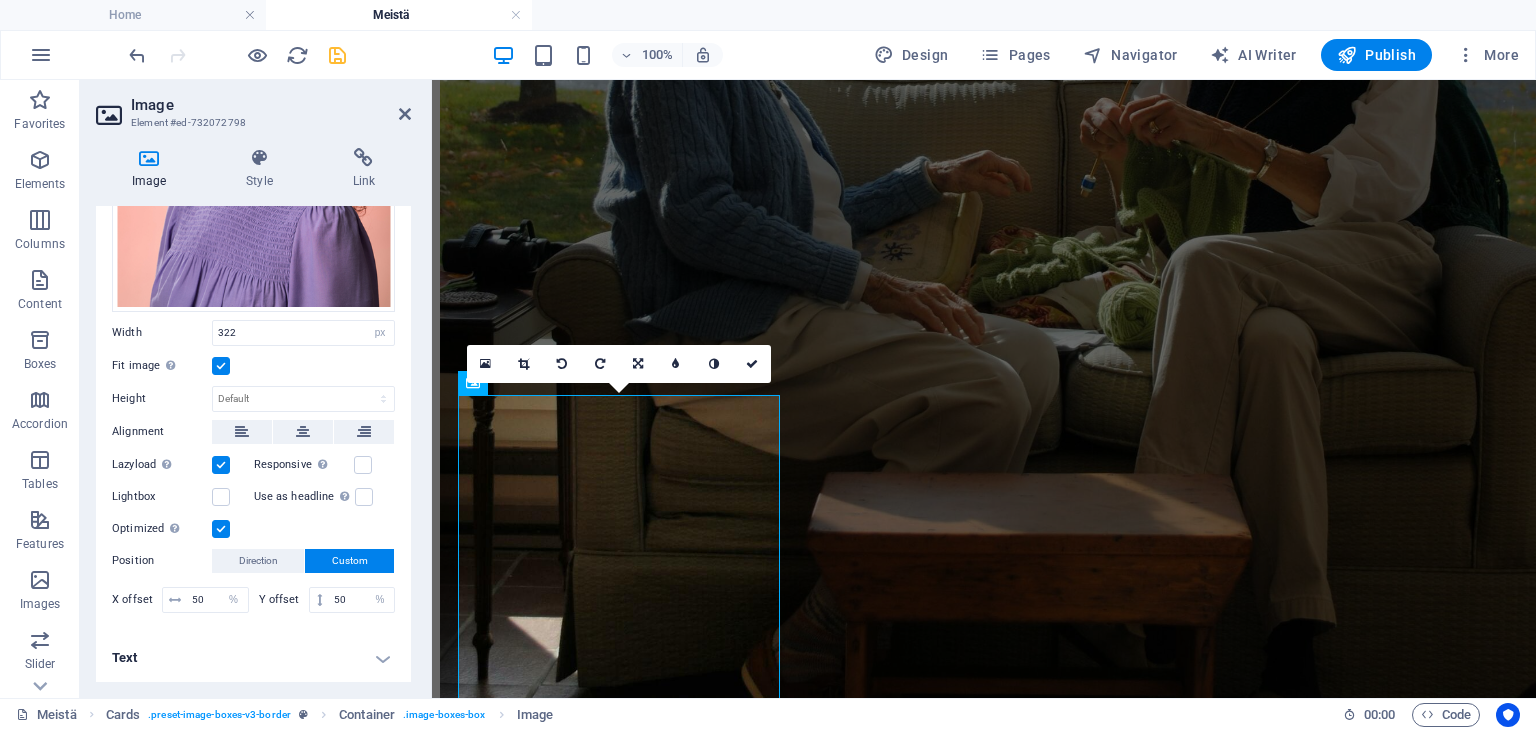 scroll, scrollTop: 291, scrollLeft: 0, axis: vertical 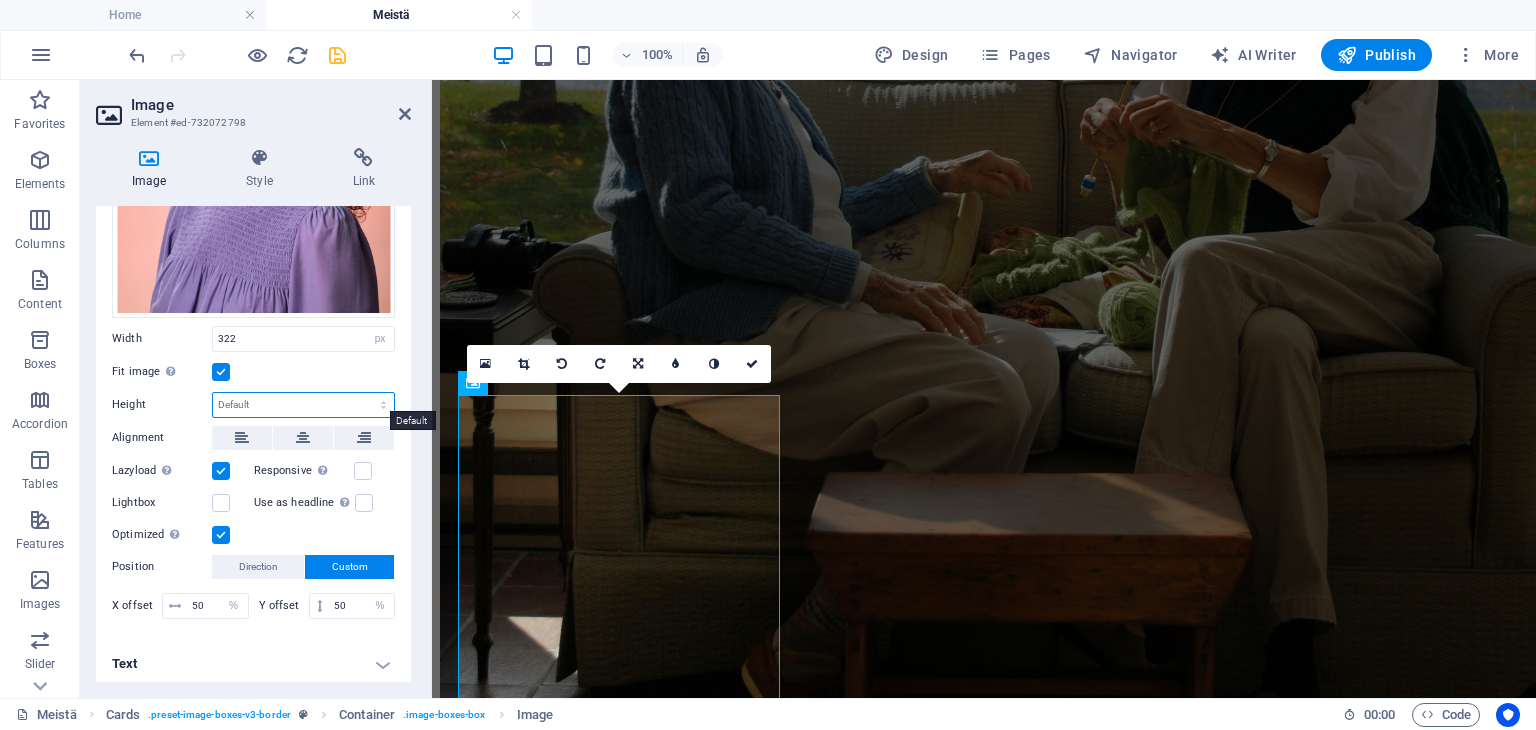 click on "Default auto px" at bounding box center [303, 405] 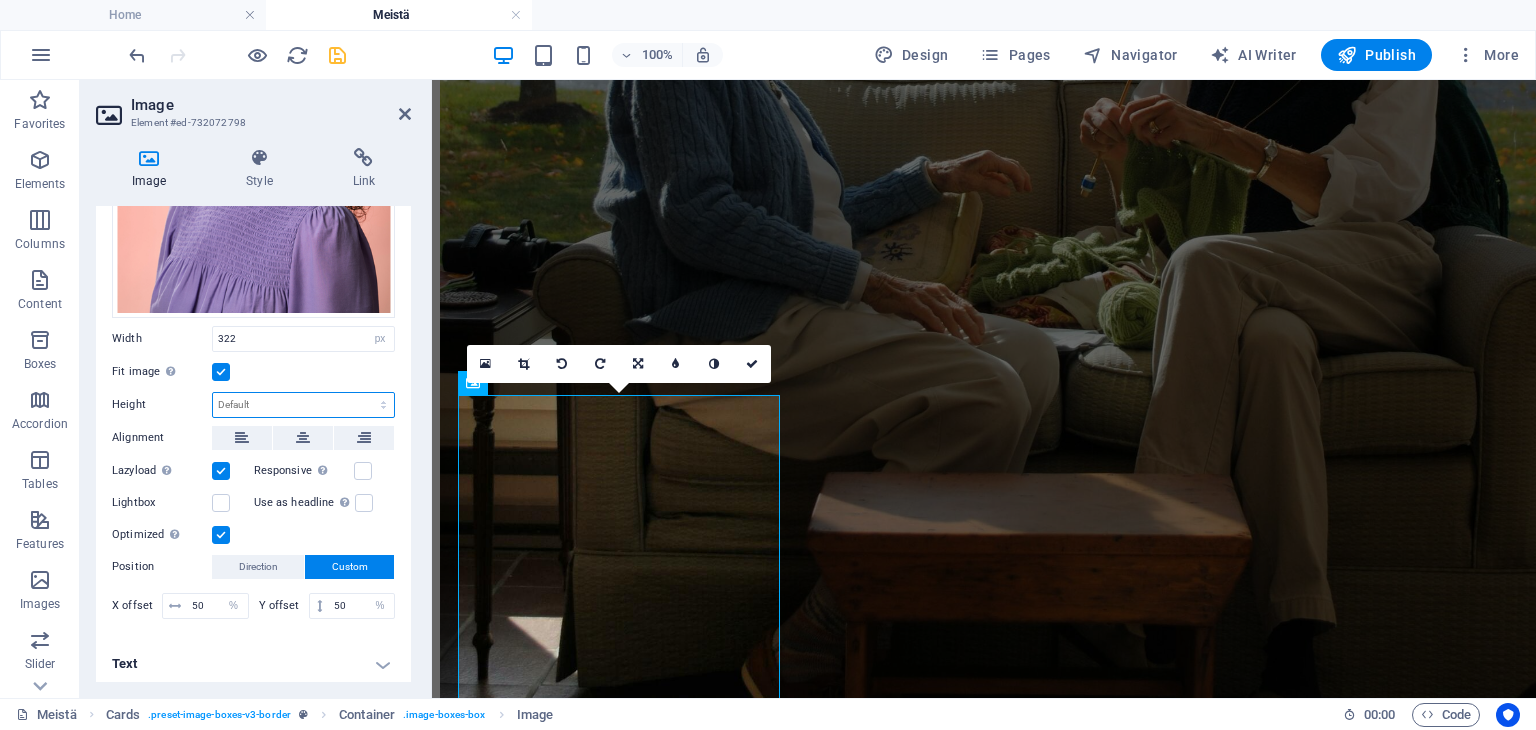 click on "Default auto px" at bounding box center (303, 405) 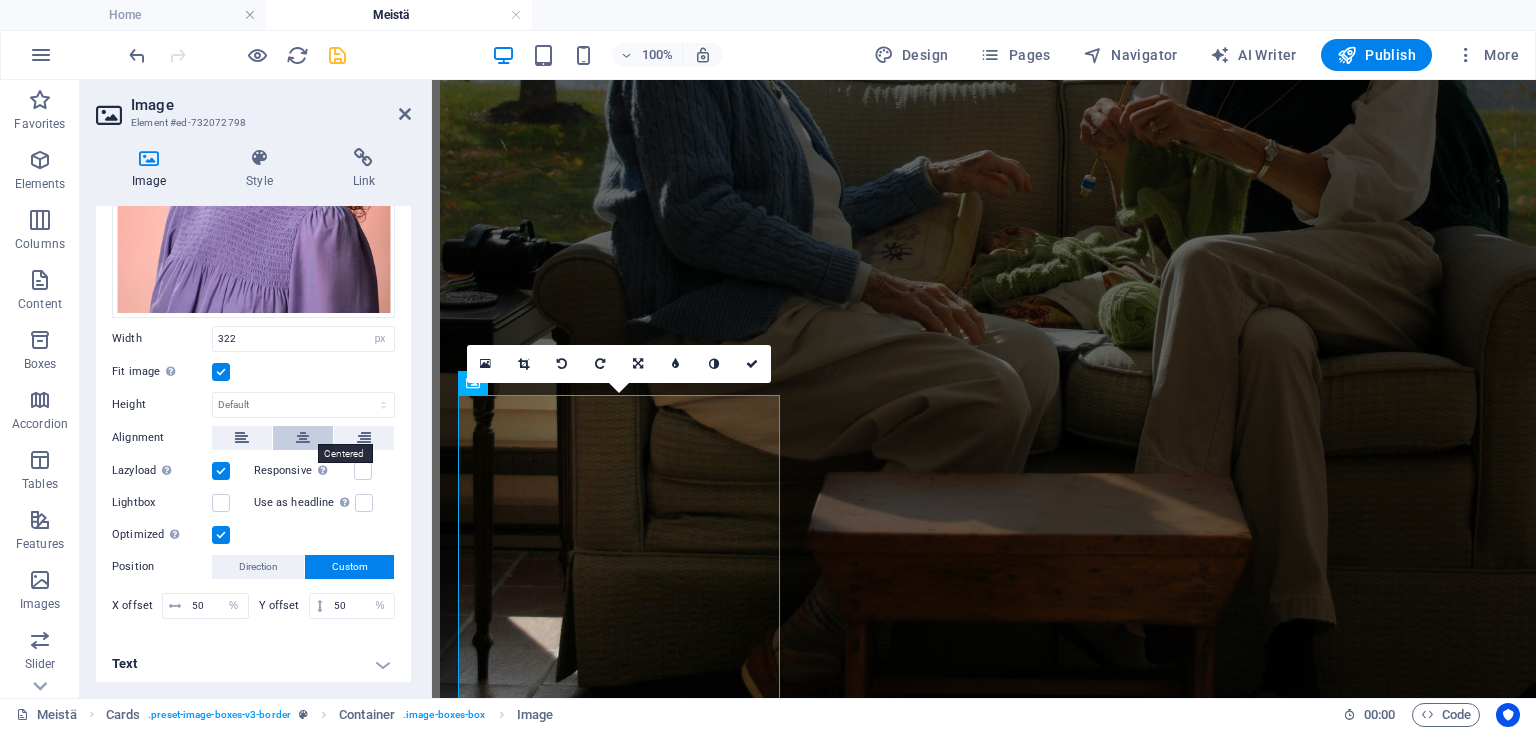 click at bounding box center (303, 438) 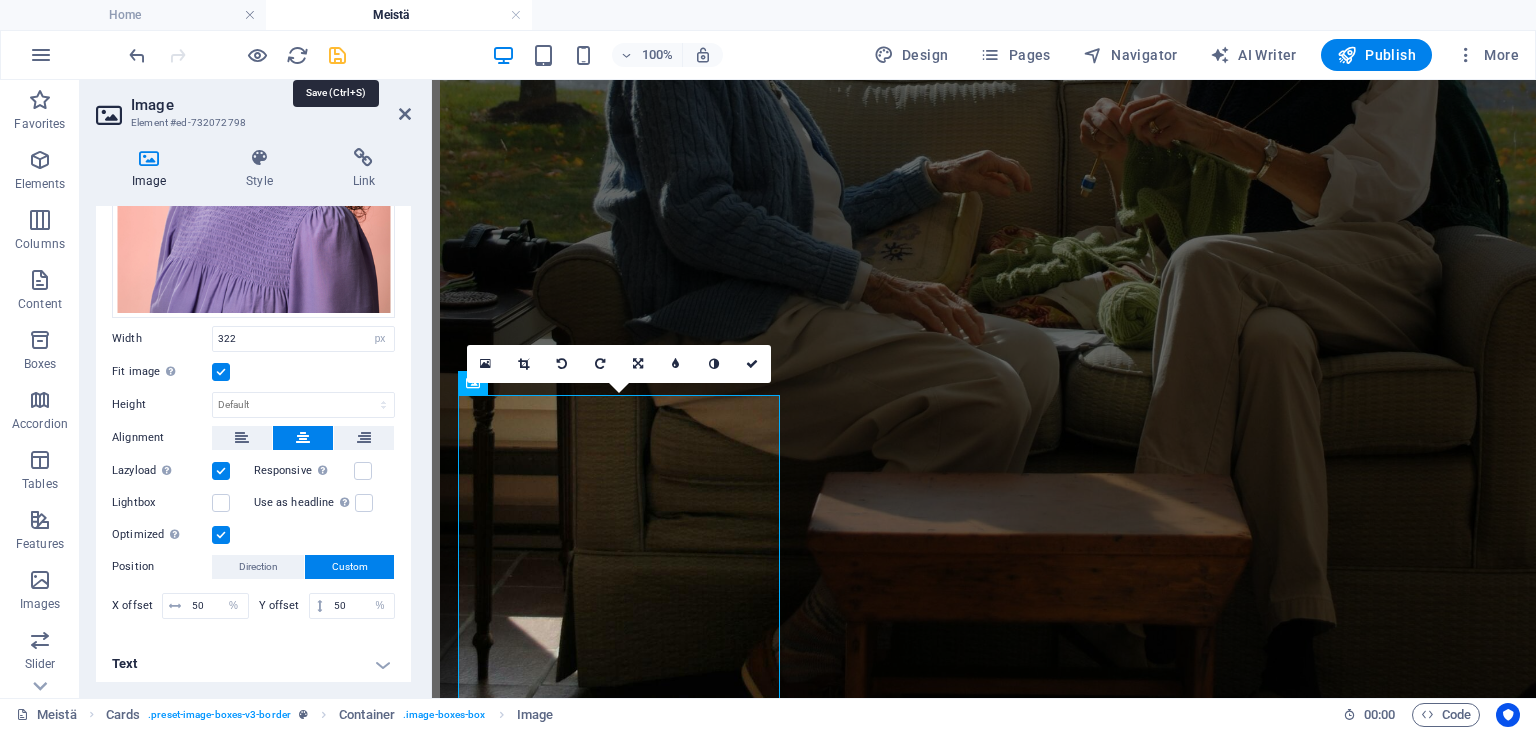 click at bounding box center [337, 55] 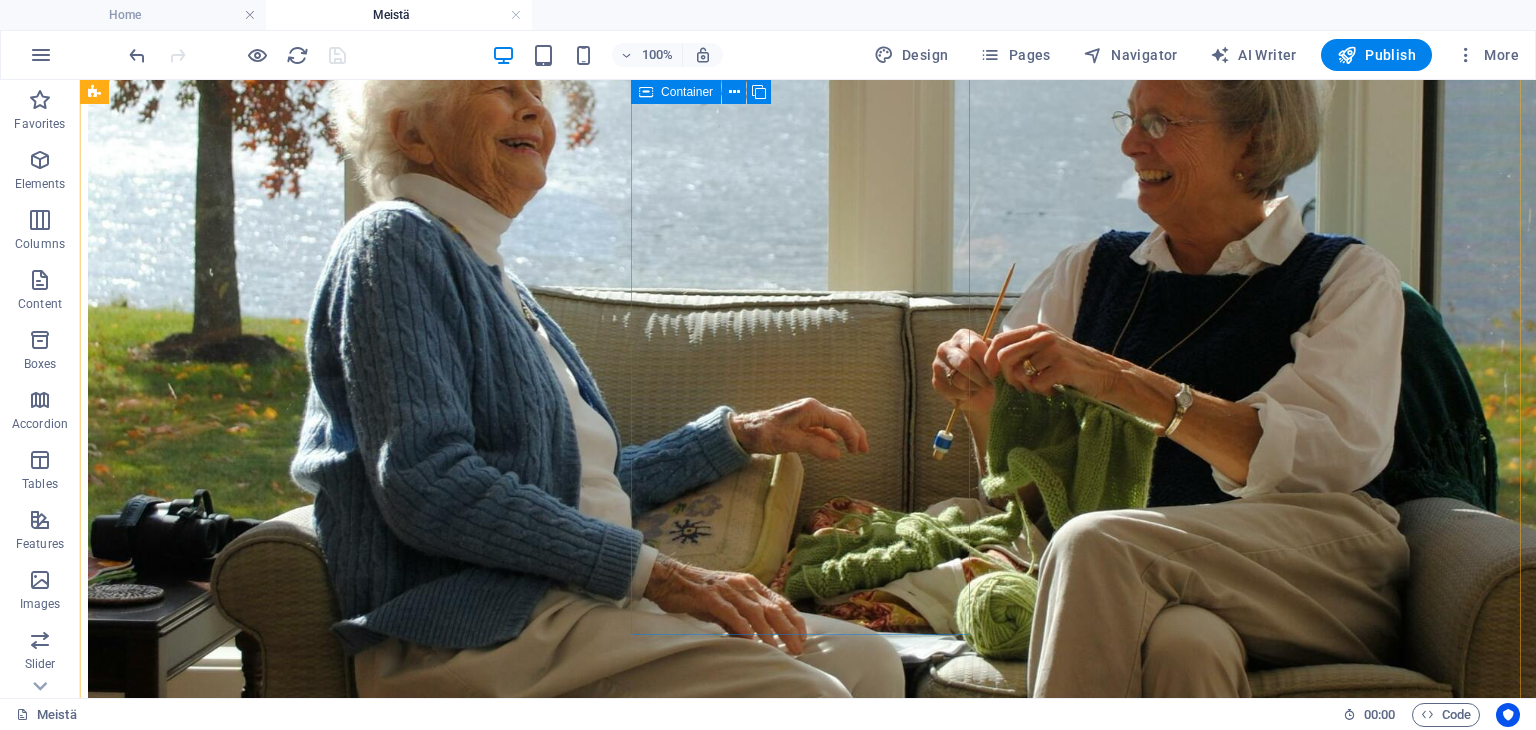scroll, scrollTop: 4671, scrollLeft: 0, axis: vertical 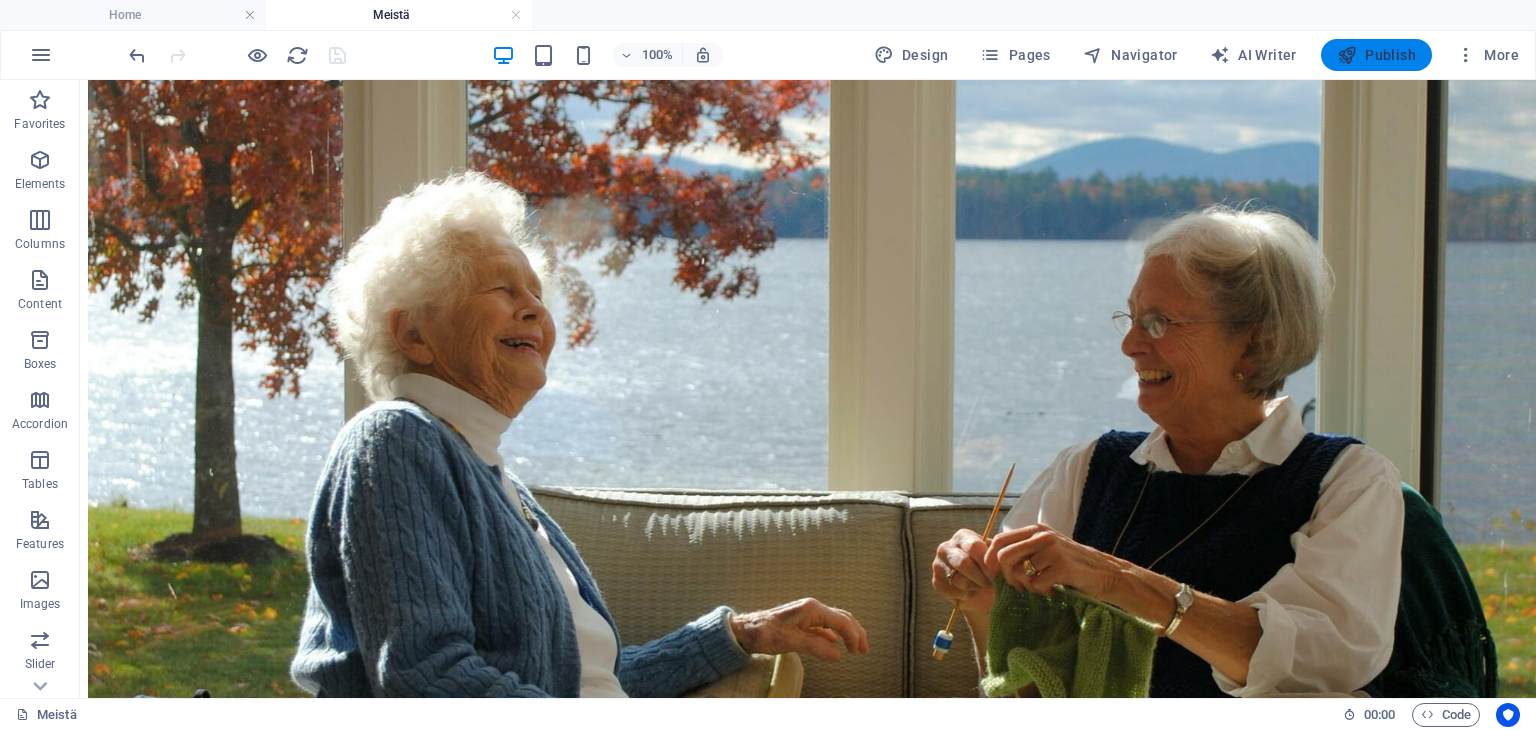 click on "Publish" at bounding box center [1376, 55] 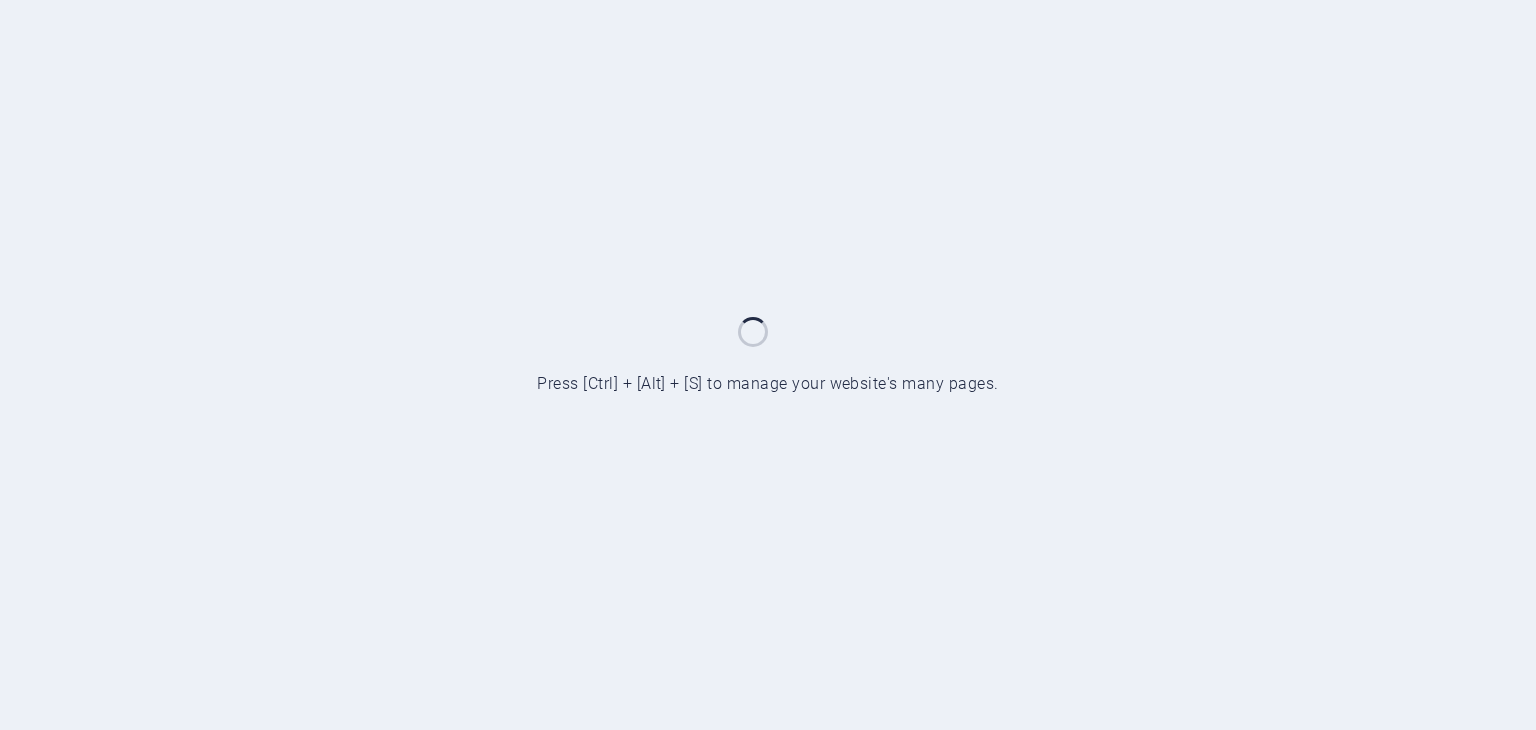 scroll, scrollTop: 0, scrollLeft: 0, axis: both 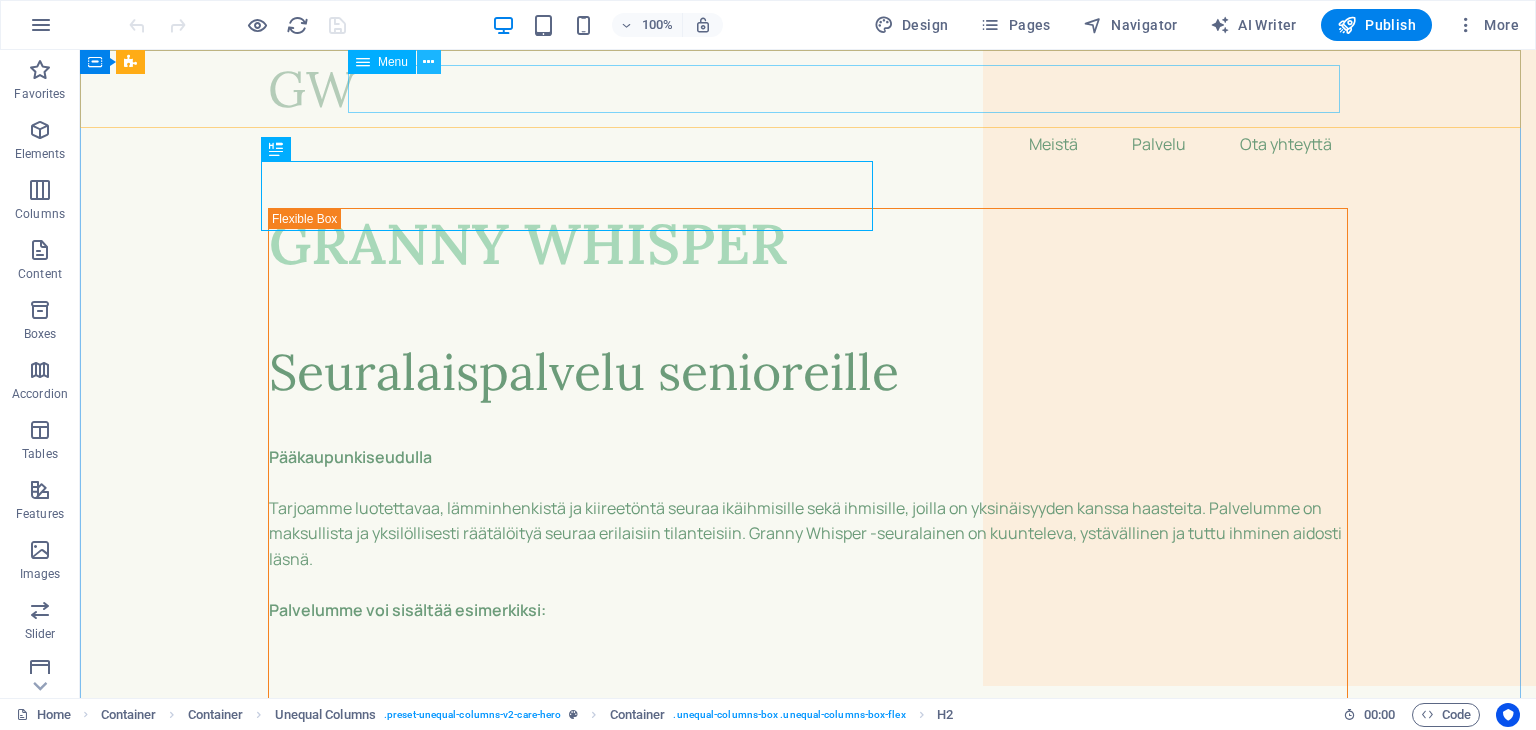 click at bounding box center [428, 62] 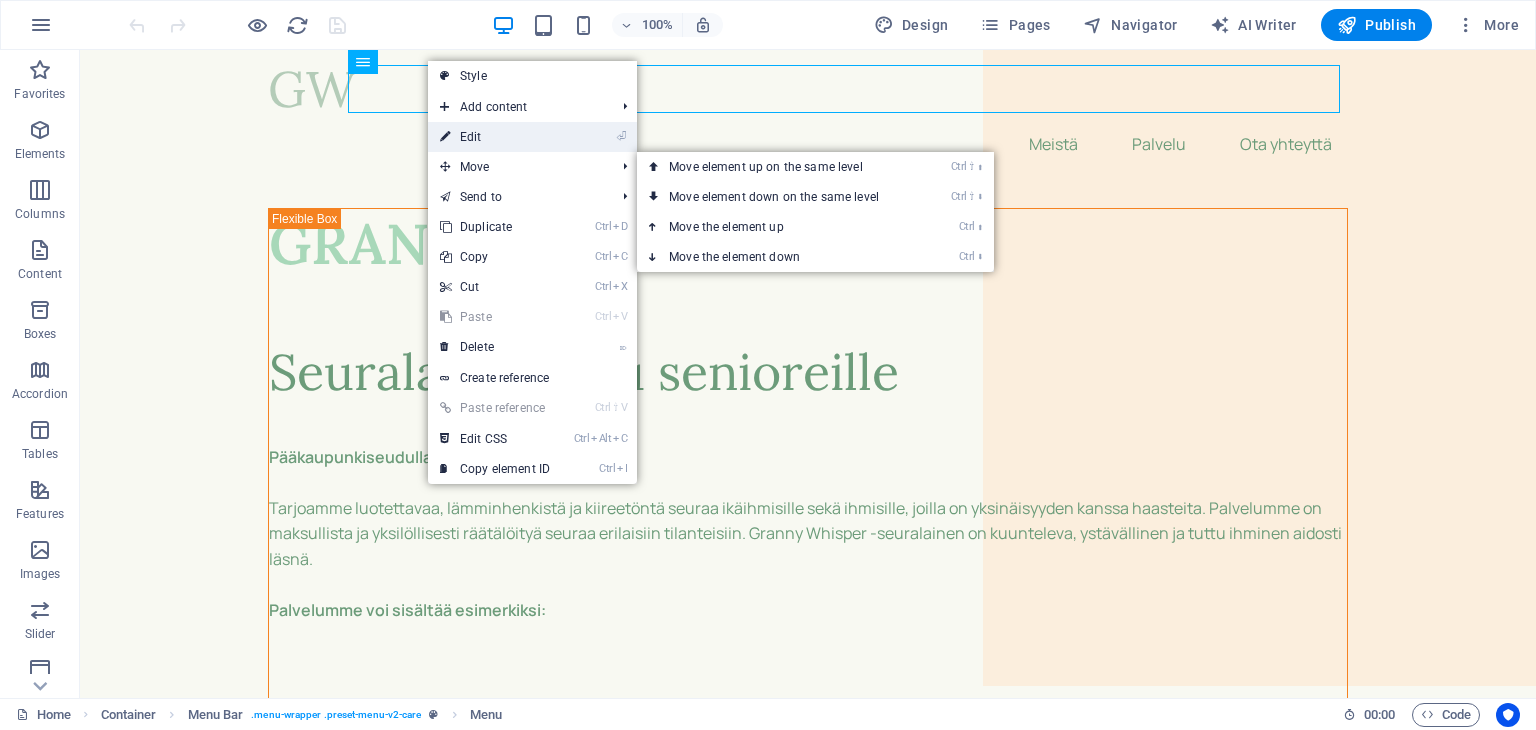 click on "⏎  Edit" at bounding box center [495, 137] 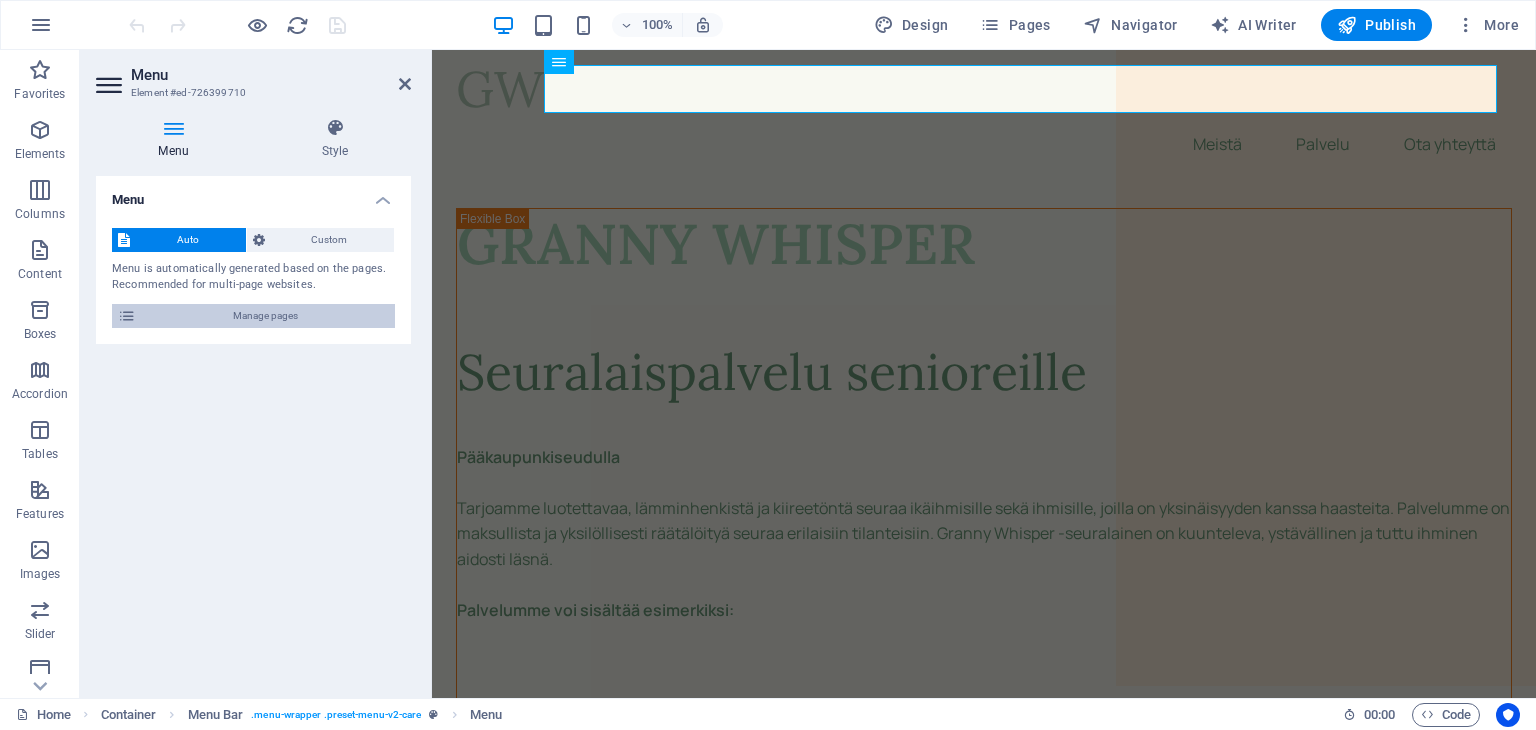click on "Manage pages" at bounding box center (265, 316) 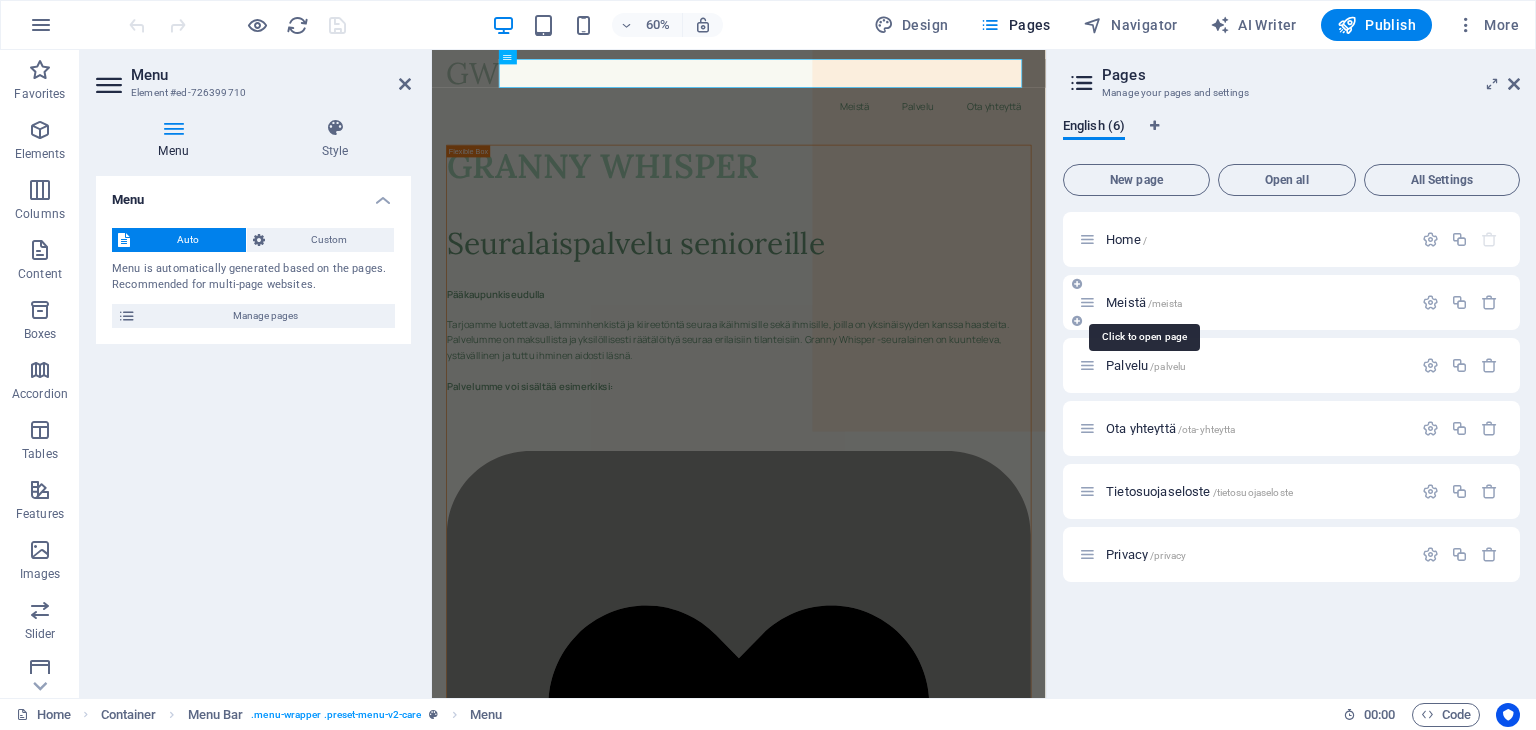 click on "Meistä /meista" at bounding box center [1144, 302] 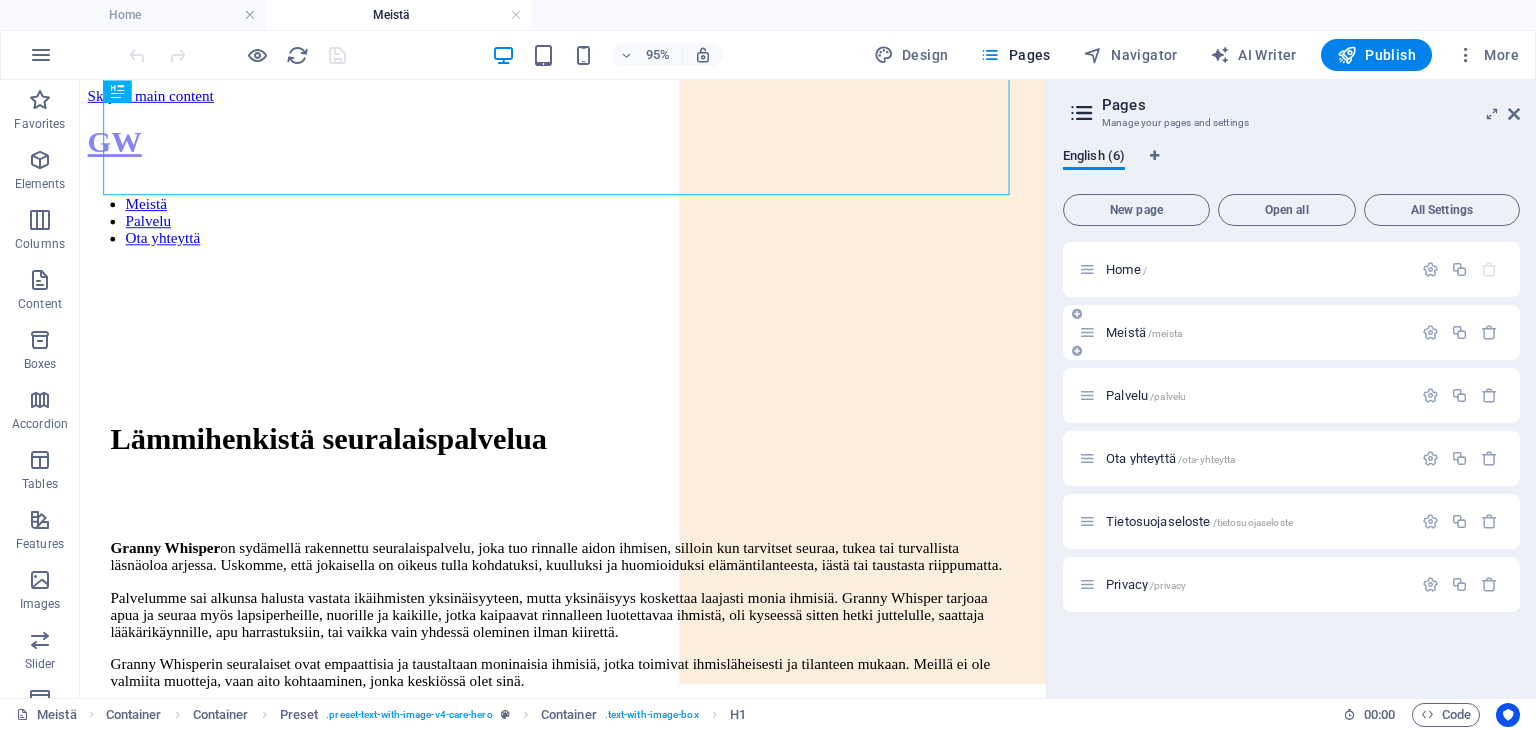 scroll, scrollTop: 0, scrollLeft: 0, axis: both 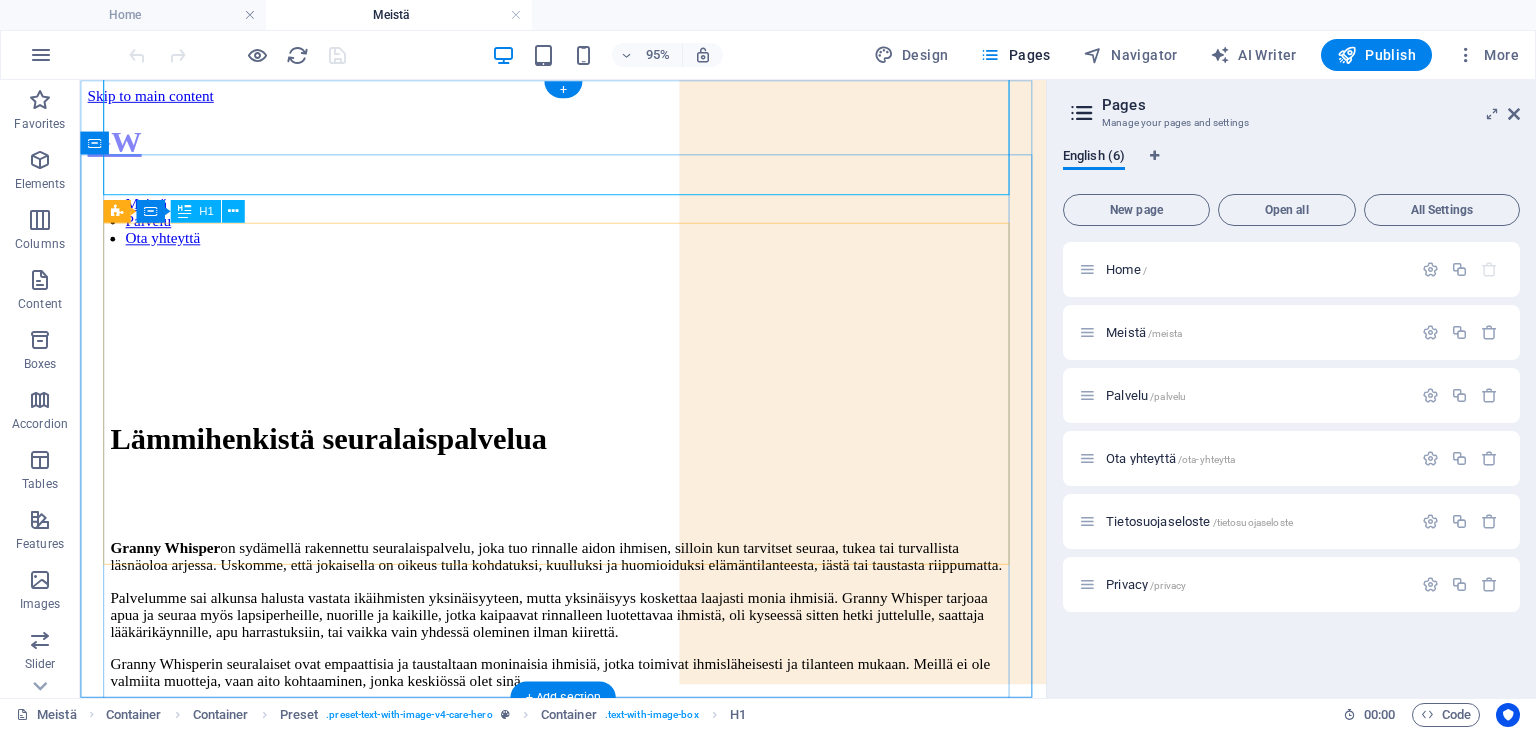 click on "Lämmihenkistä seuralaispalvelua" at bounding box center (588, 420) 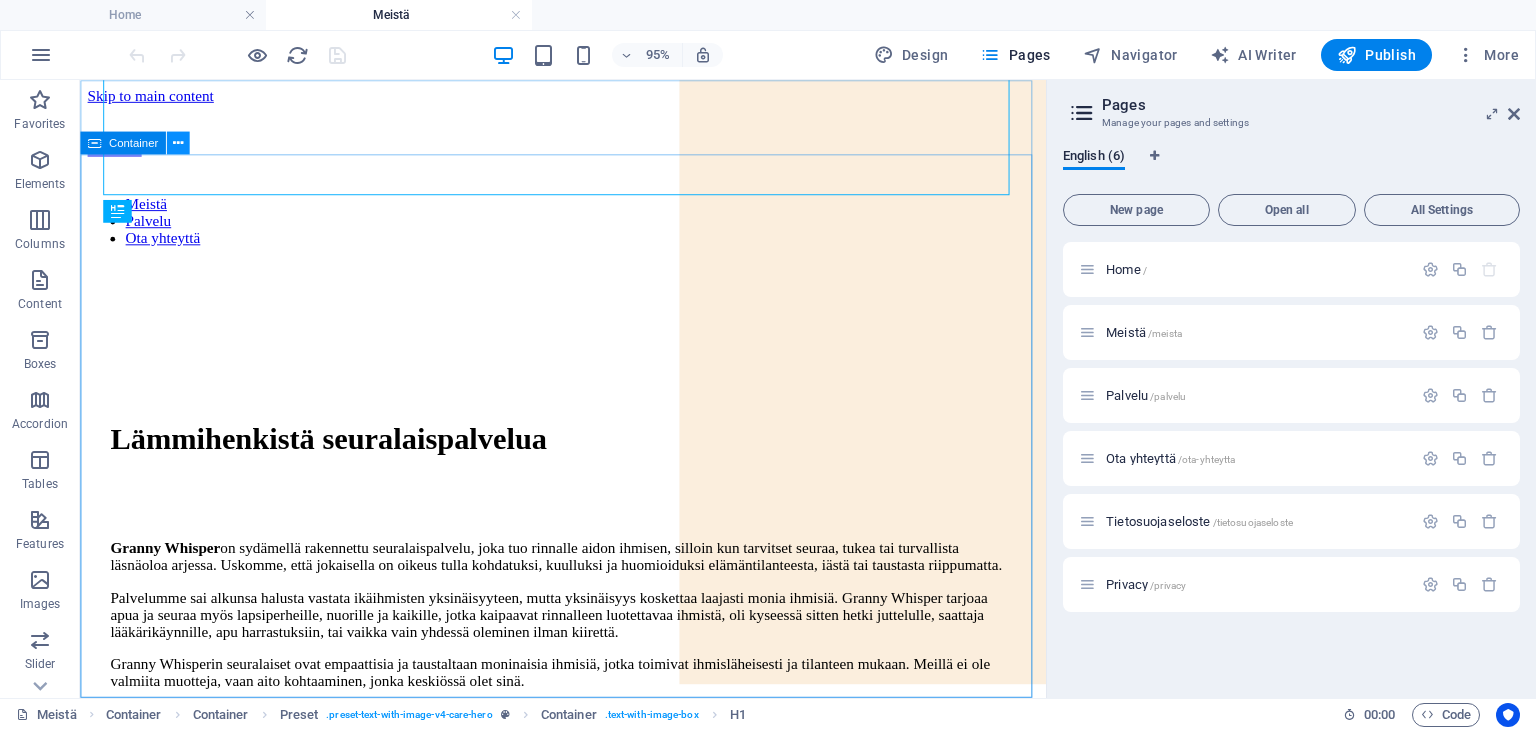 click at bounding box center [177, 142] 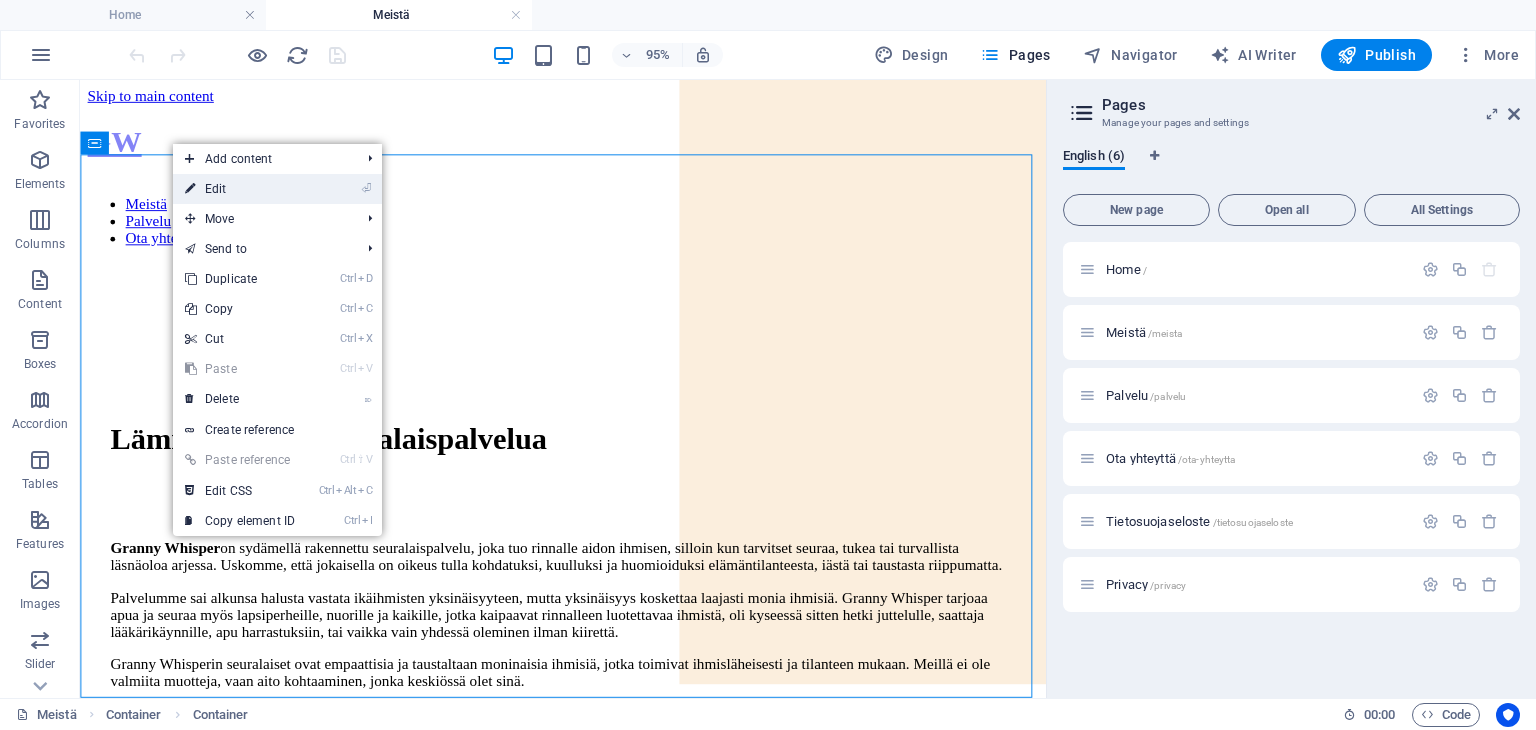 click on "⏎  Edit" at bounding box center (240, 189) 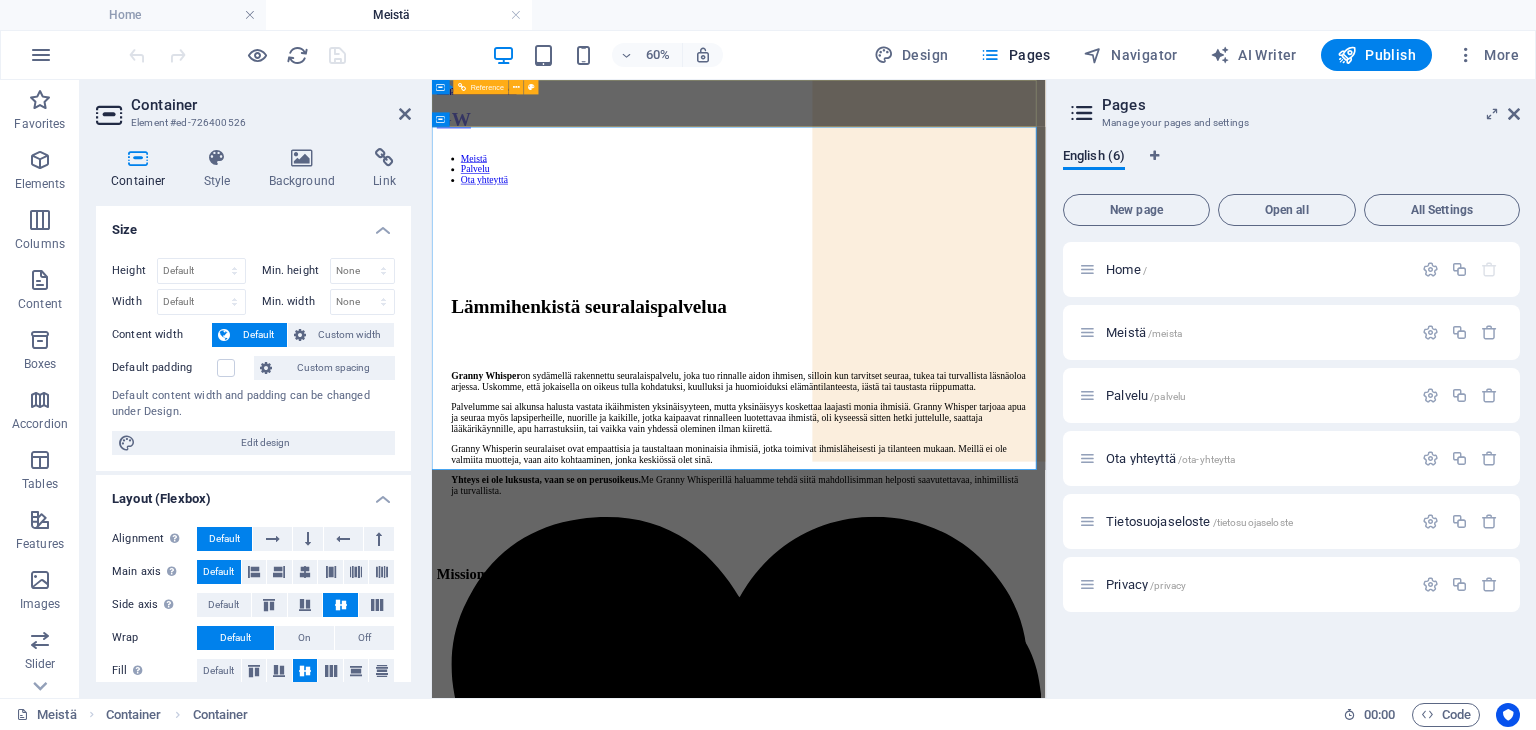 click on "GW Meistä Palvelu Ota yhteyttä" at bounding box center (943, 191) 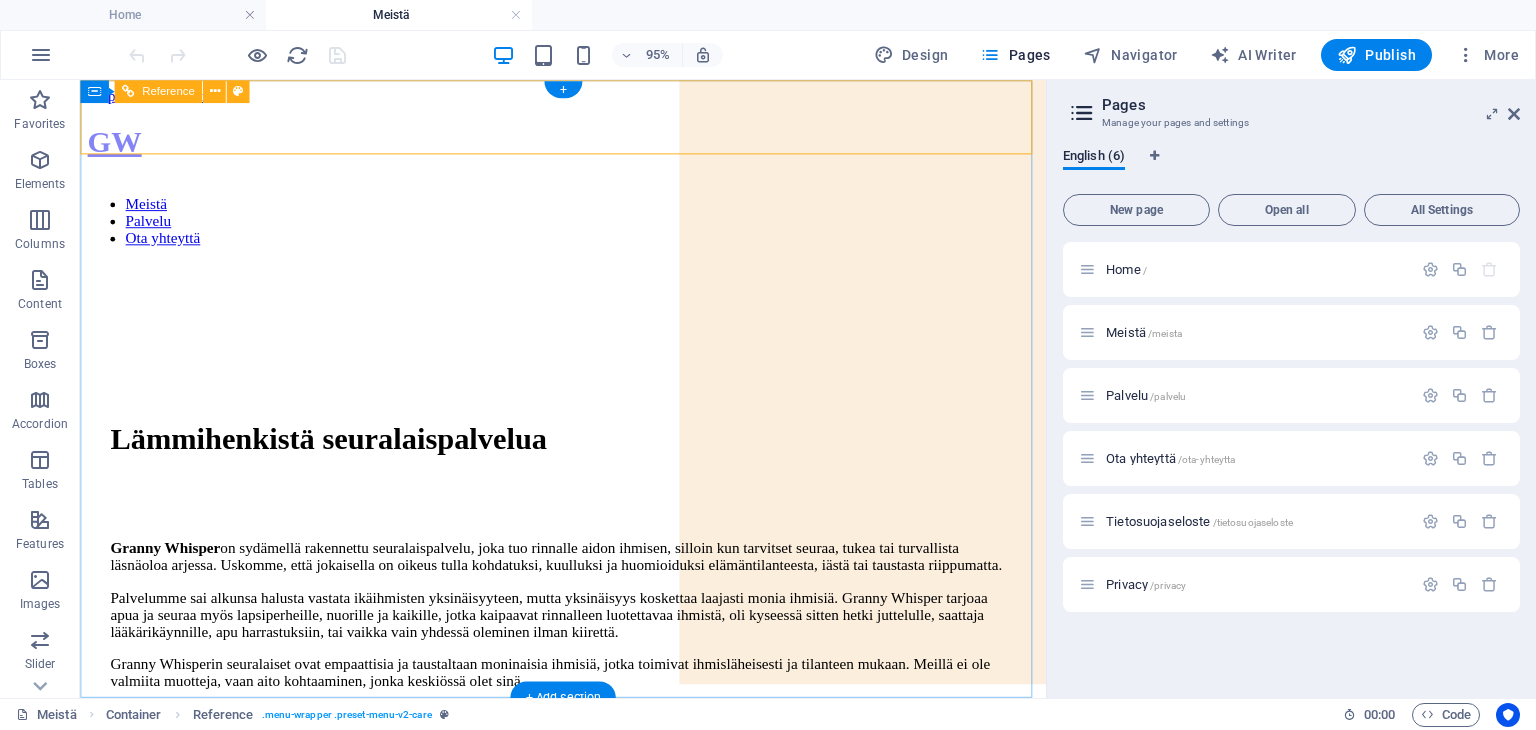 click on "Meistä Palvelu Ota yhteyttä" at bounding box center (588, 229) 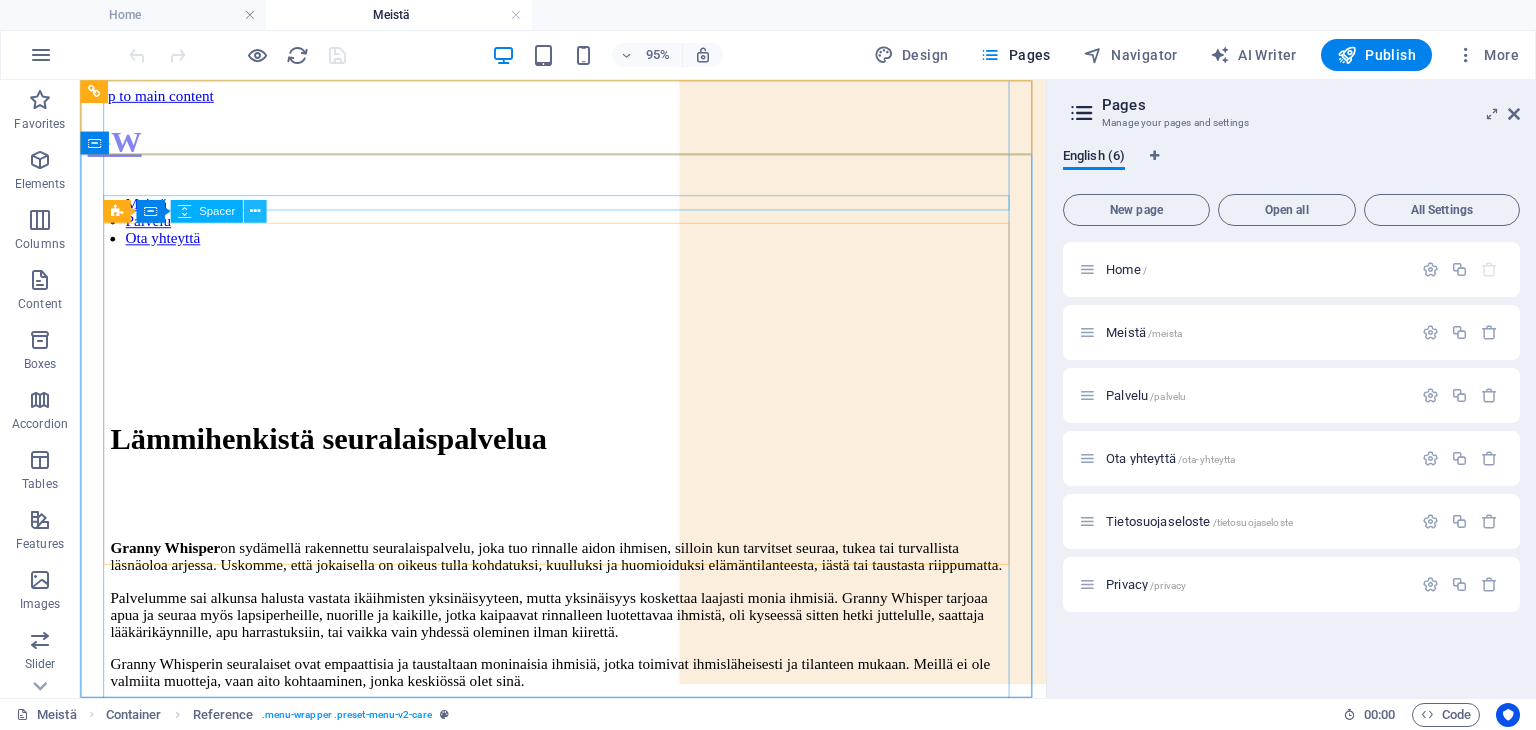 click at bounding box center [255, 211] 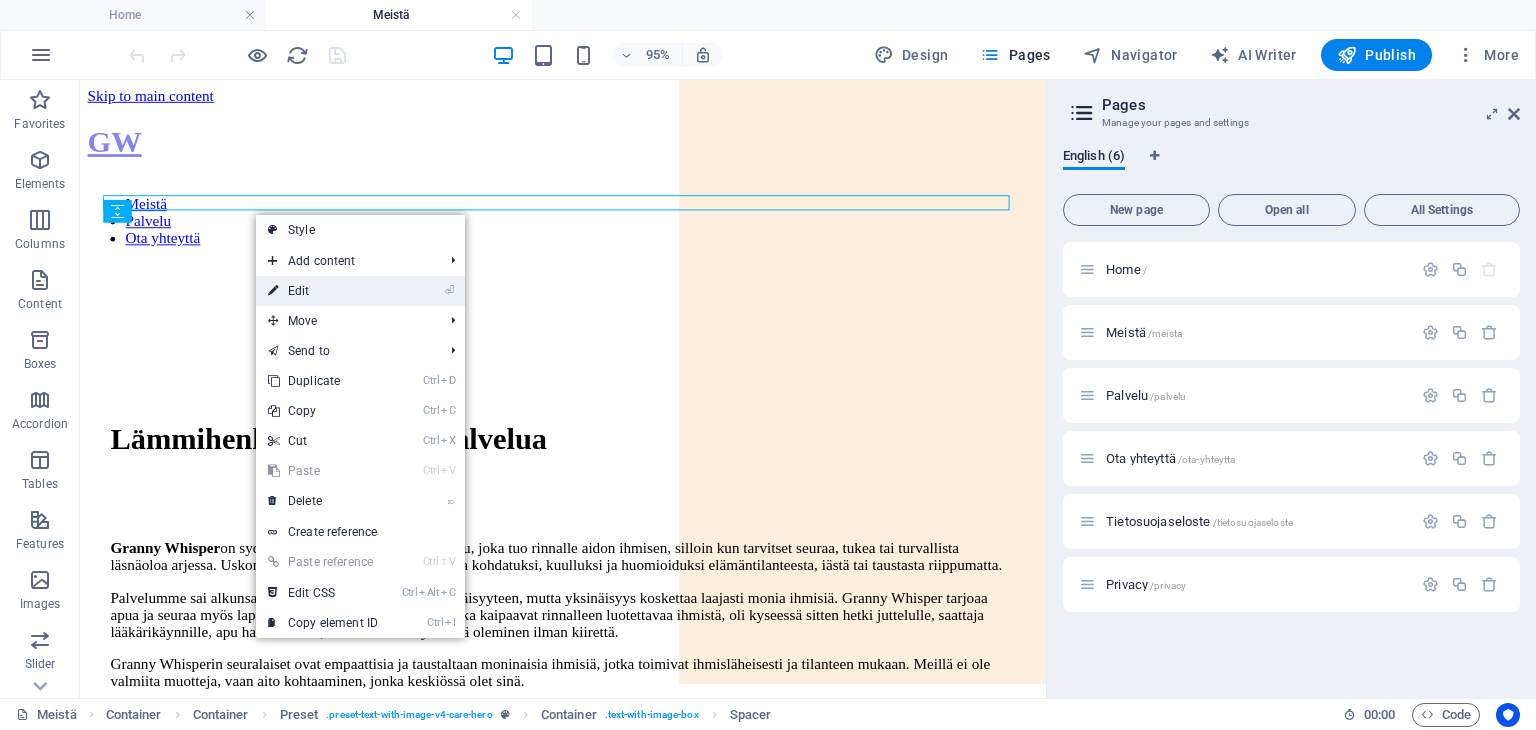 click on "⏎  Edit" at bounding box center [323, 291] 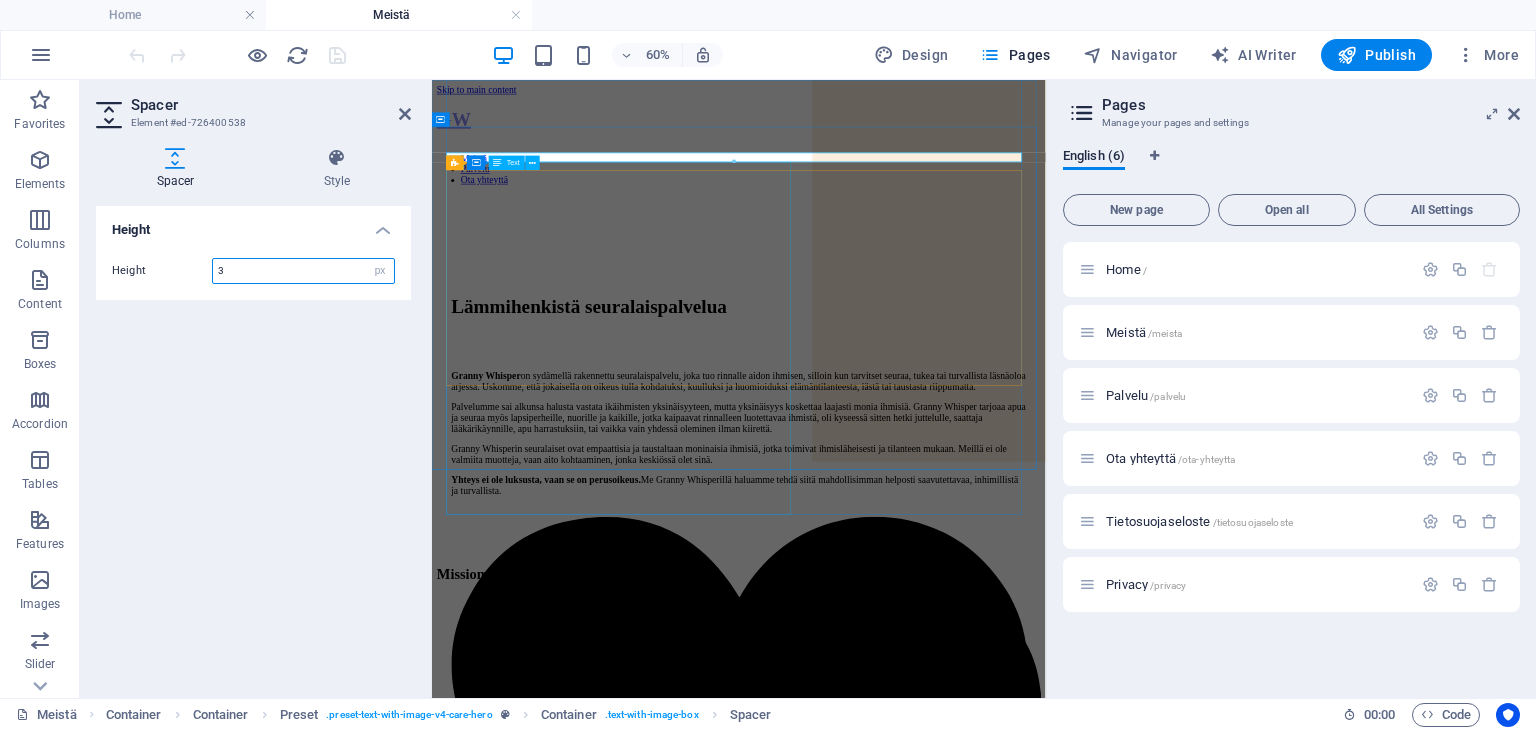 type on "30" 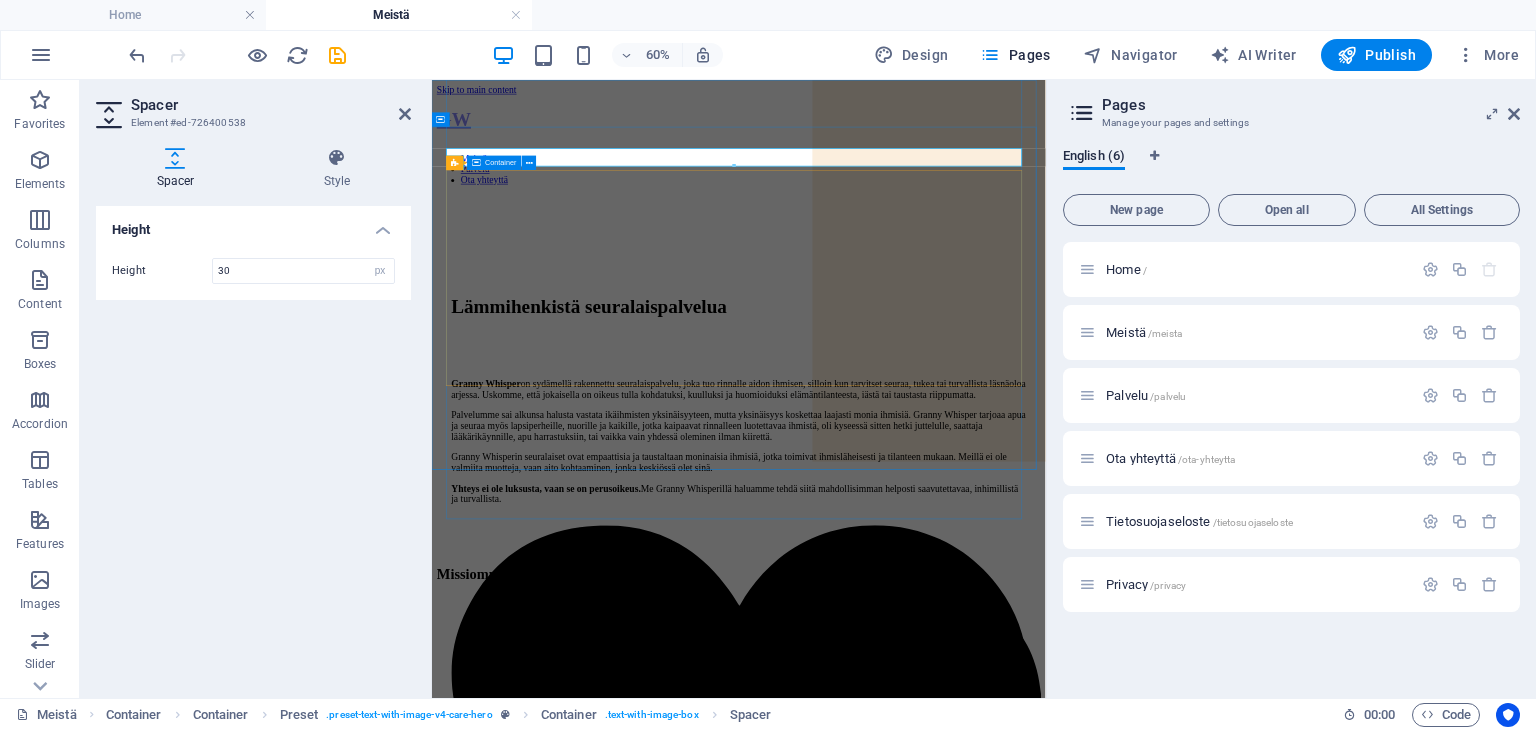 drag, startPoint x: 1163, startPoint y: 514, endPoint x: 1265, endPoint y: 353, distance: 190.59119 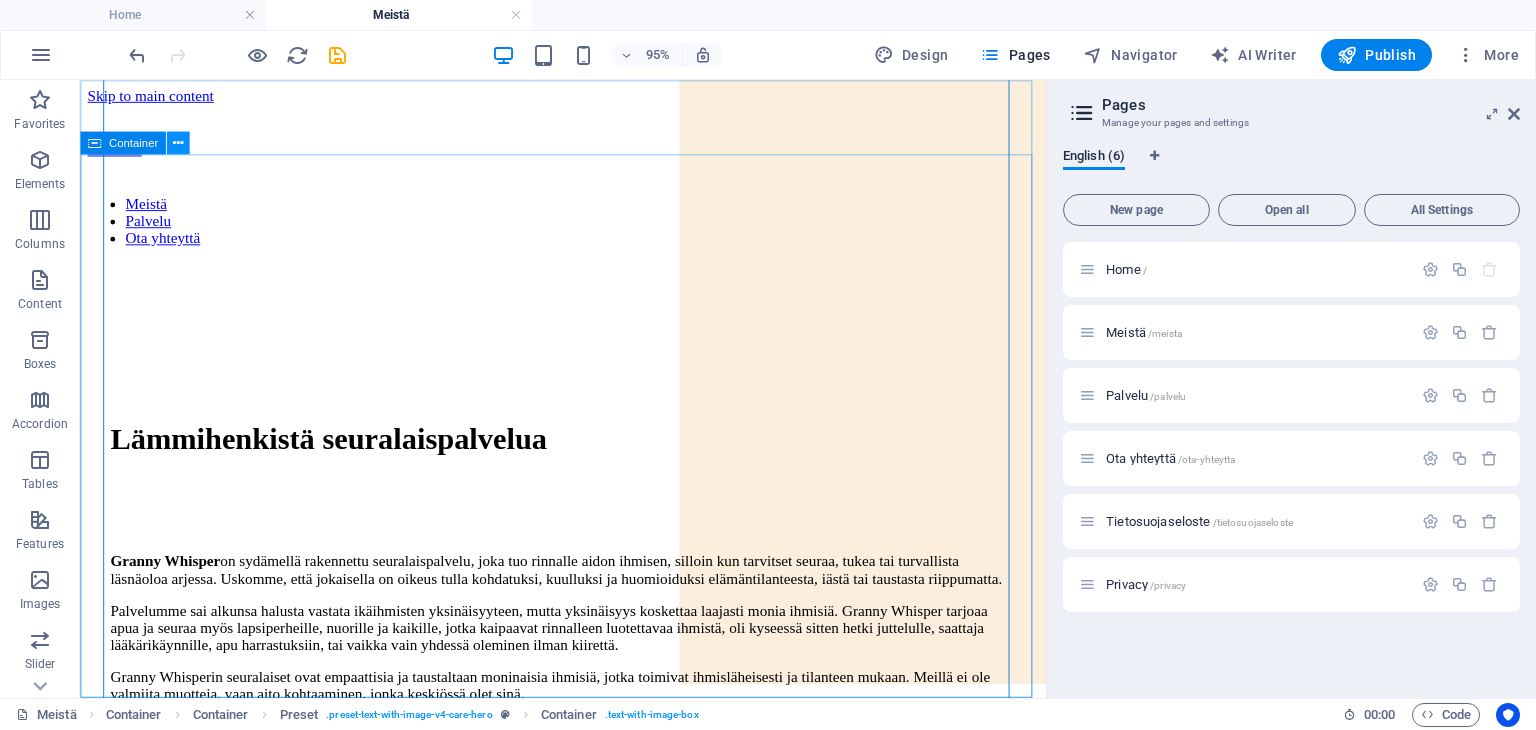 click at bounding box center (178, 143) 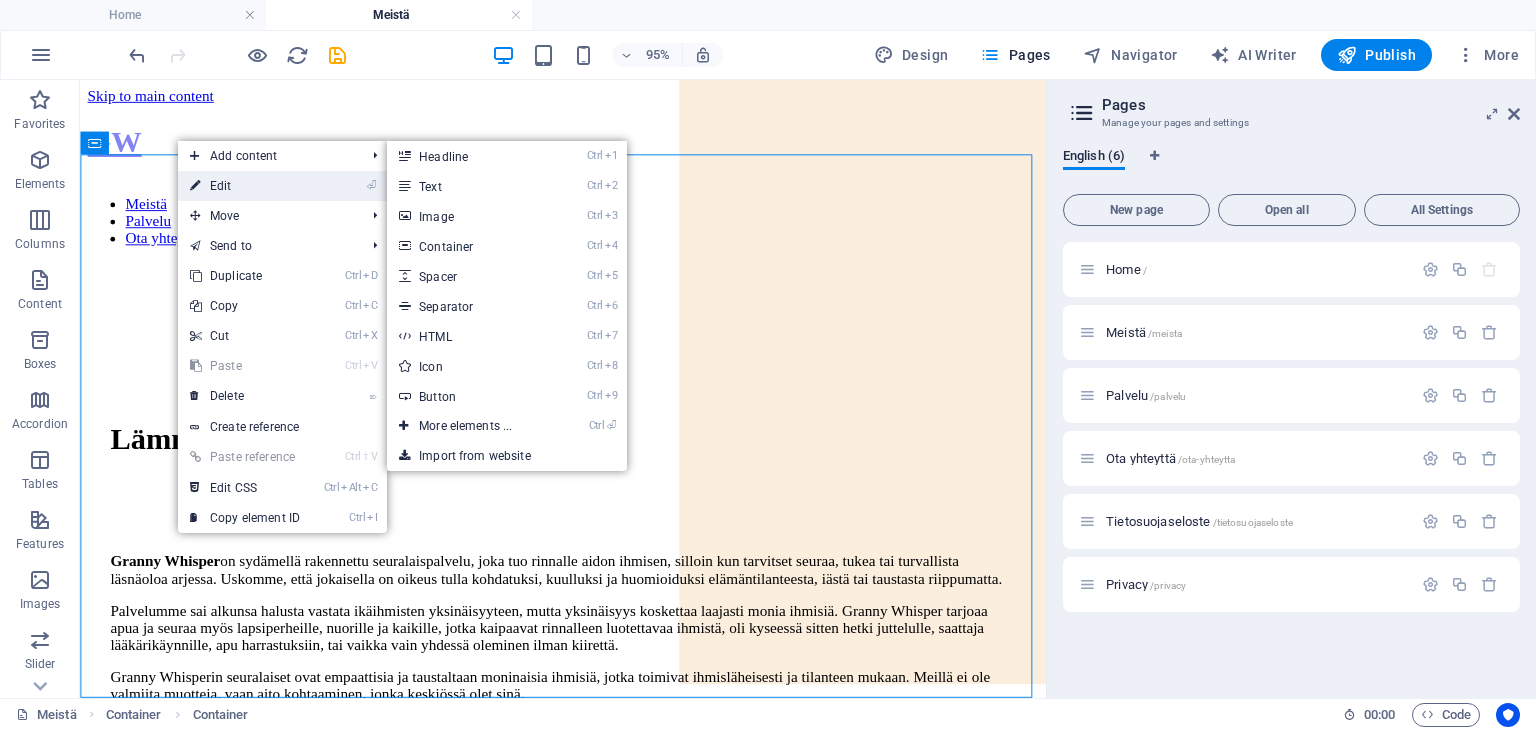 click on "⏎  Edit" at bounding box center [245, 186] 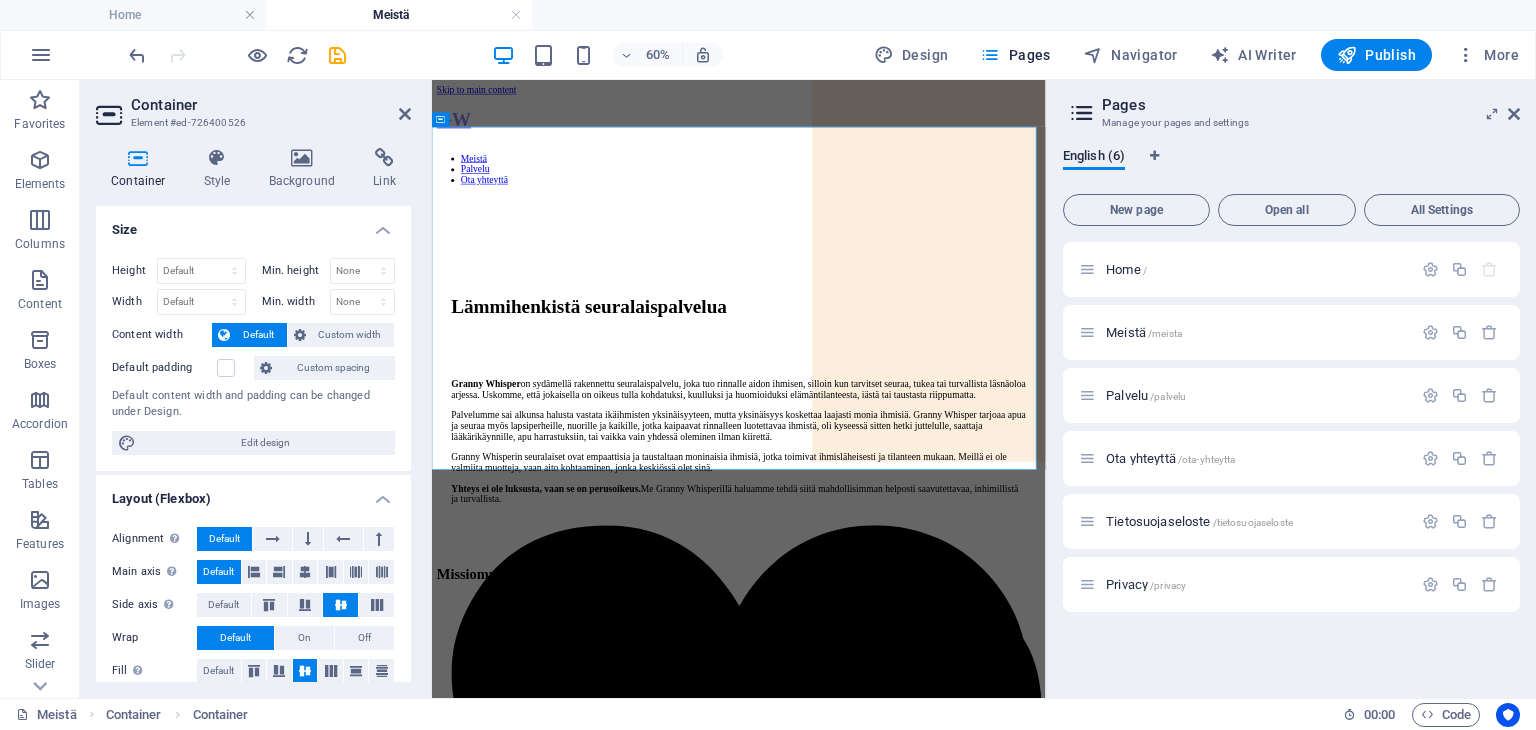 click on "Size" at bounding box center (253, 224) 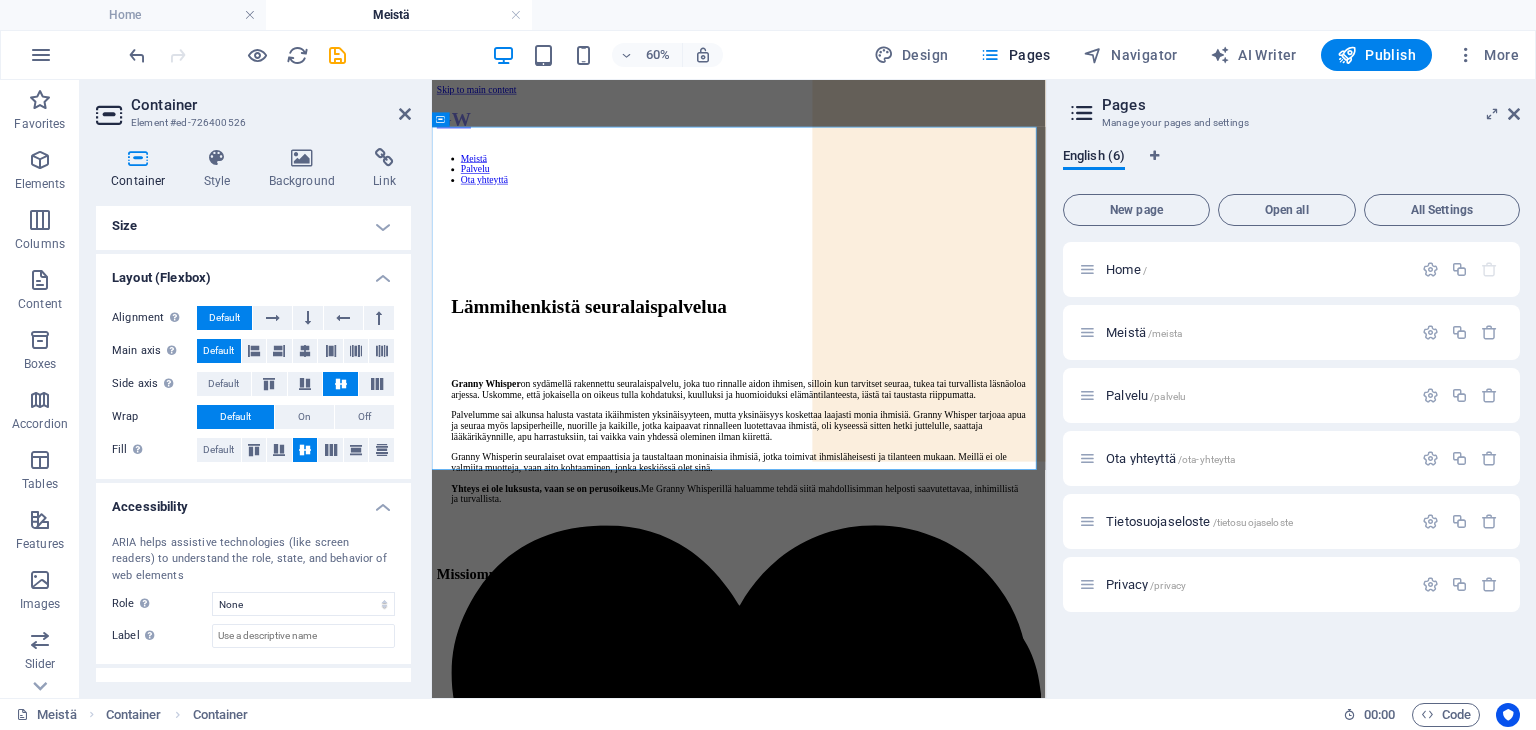 scroll, scrollTop: 0, scrollLeft: 0, axis: both 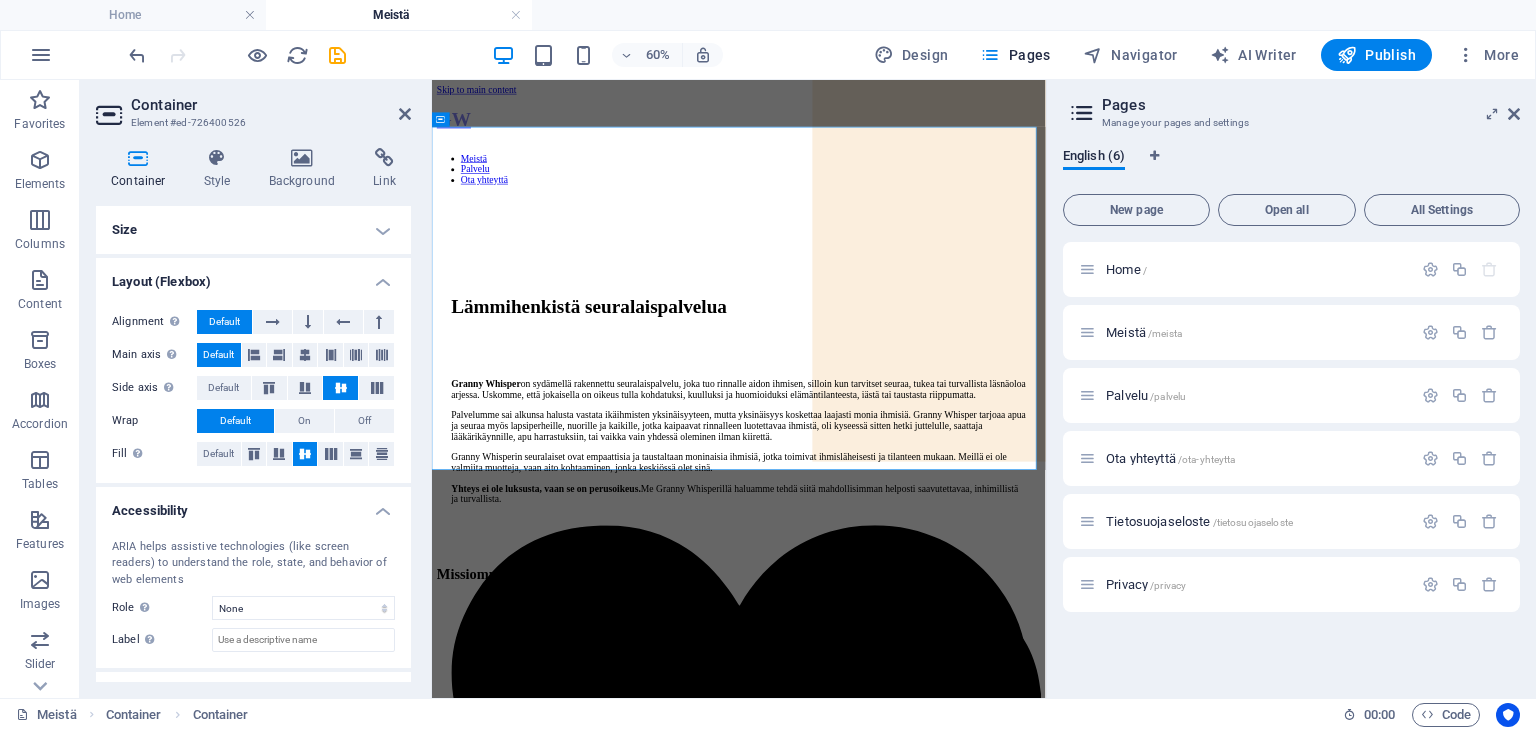 click on "Size" at bounding box center (253, 230) 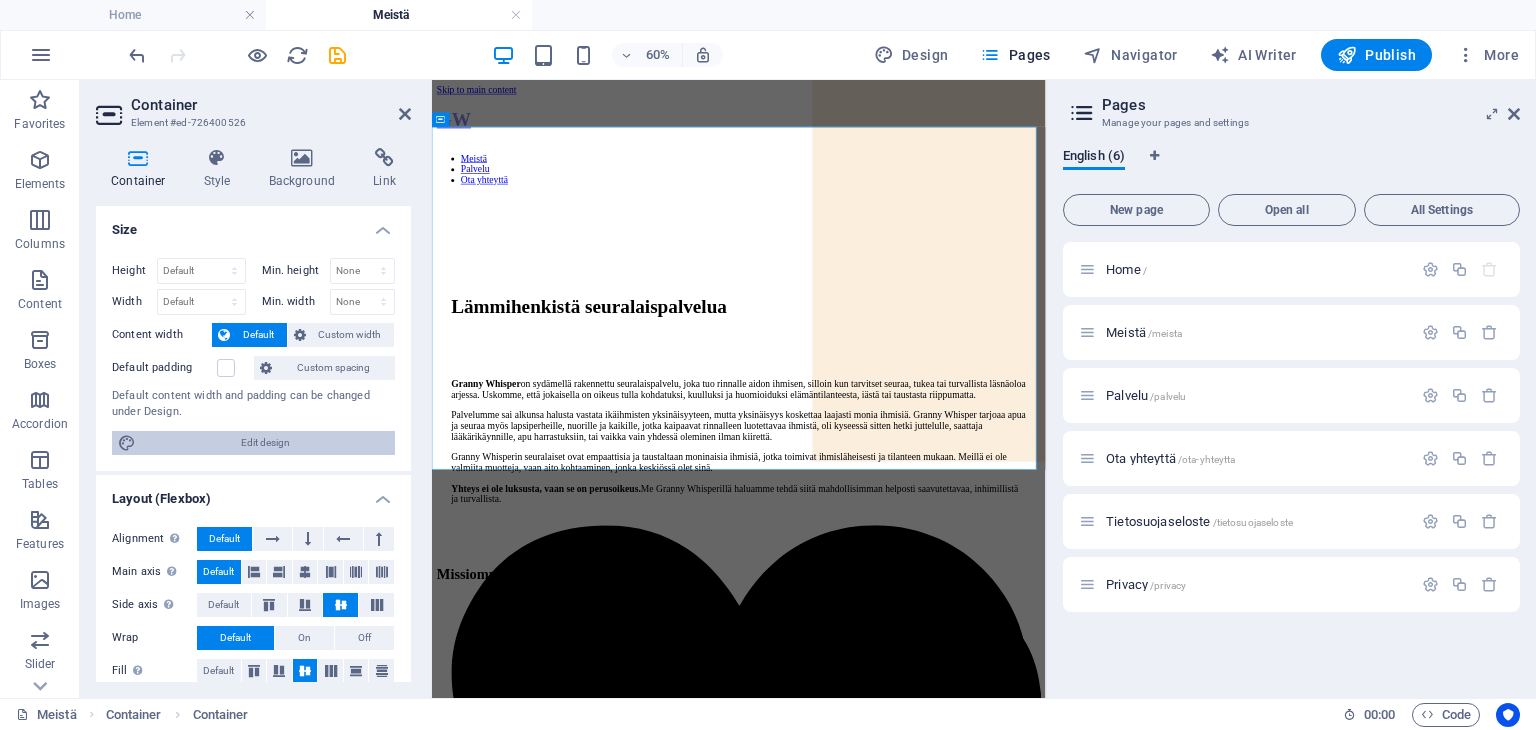 click on "Edit design" at bounding box center [265, 443] 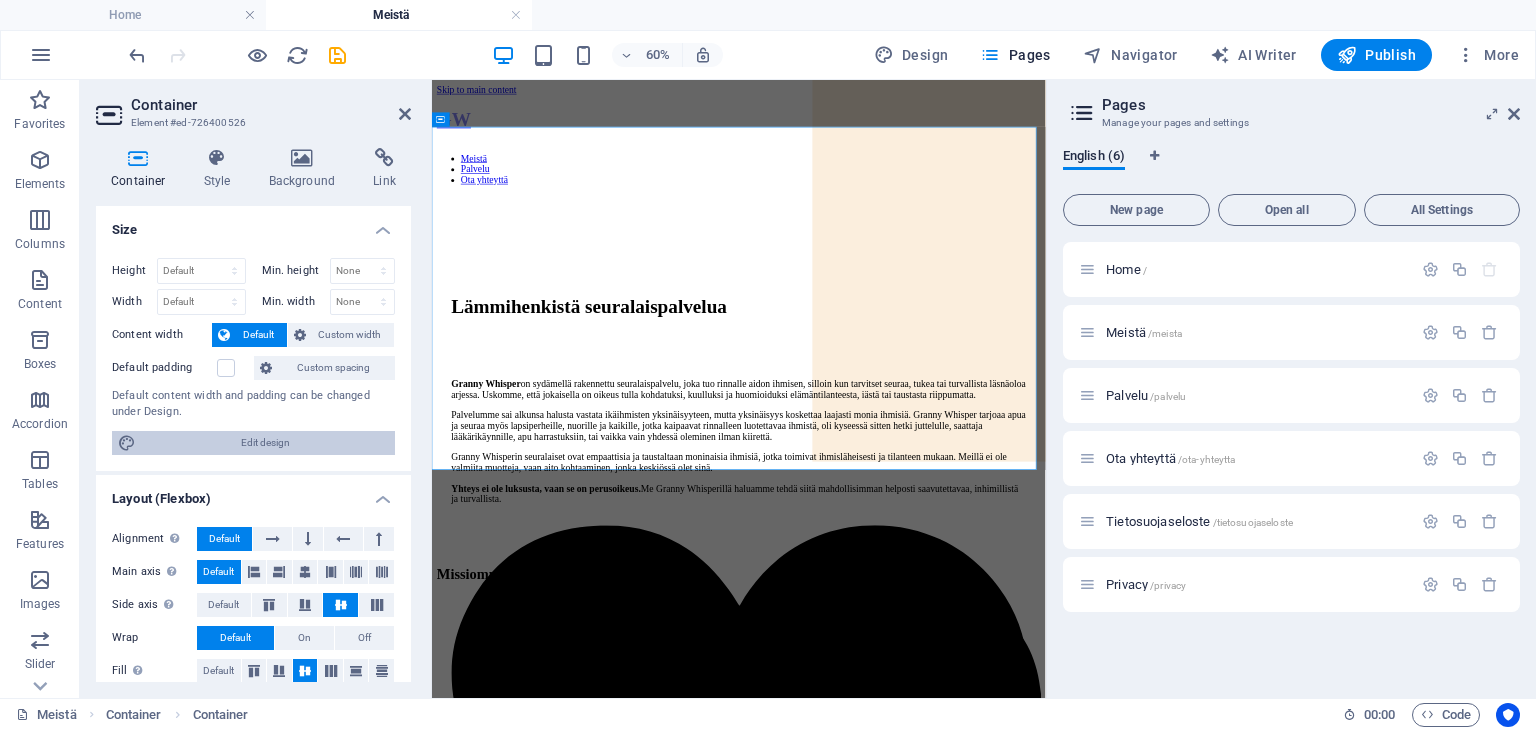 select on "rem" 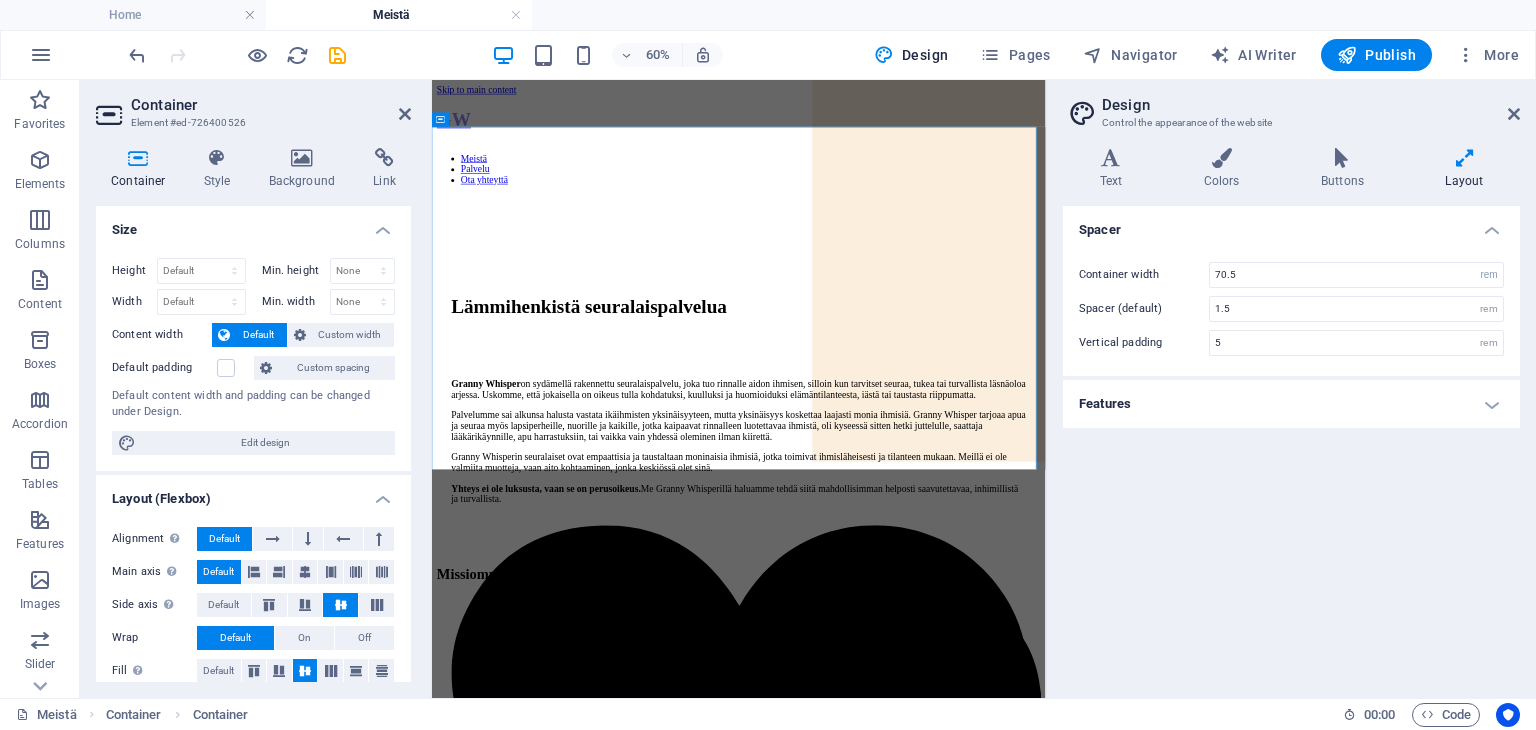 click on "Features" at bounding box center [1291, 404] 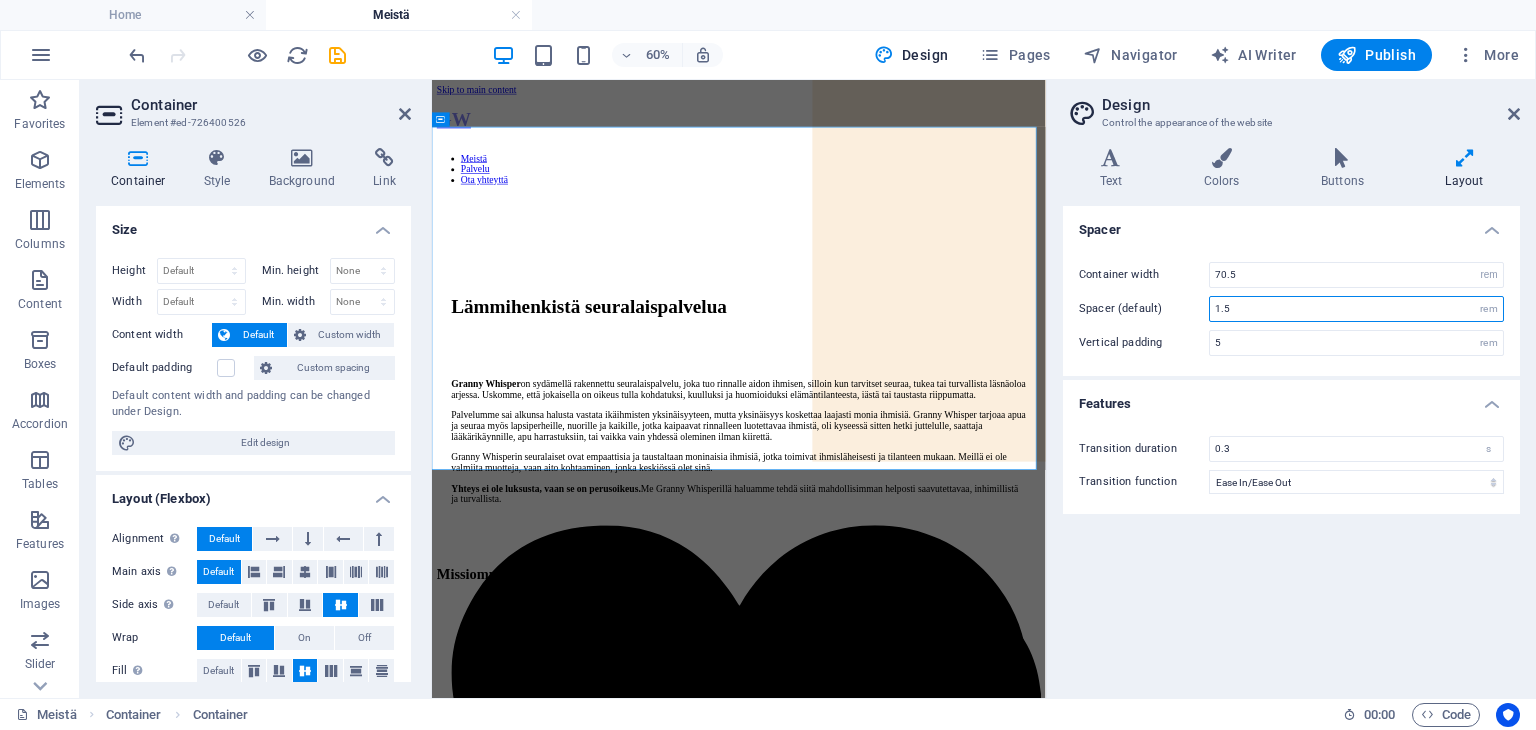 click on "1.5" at bounding box center (1356, 309) 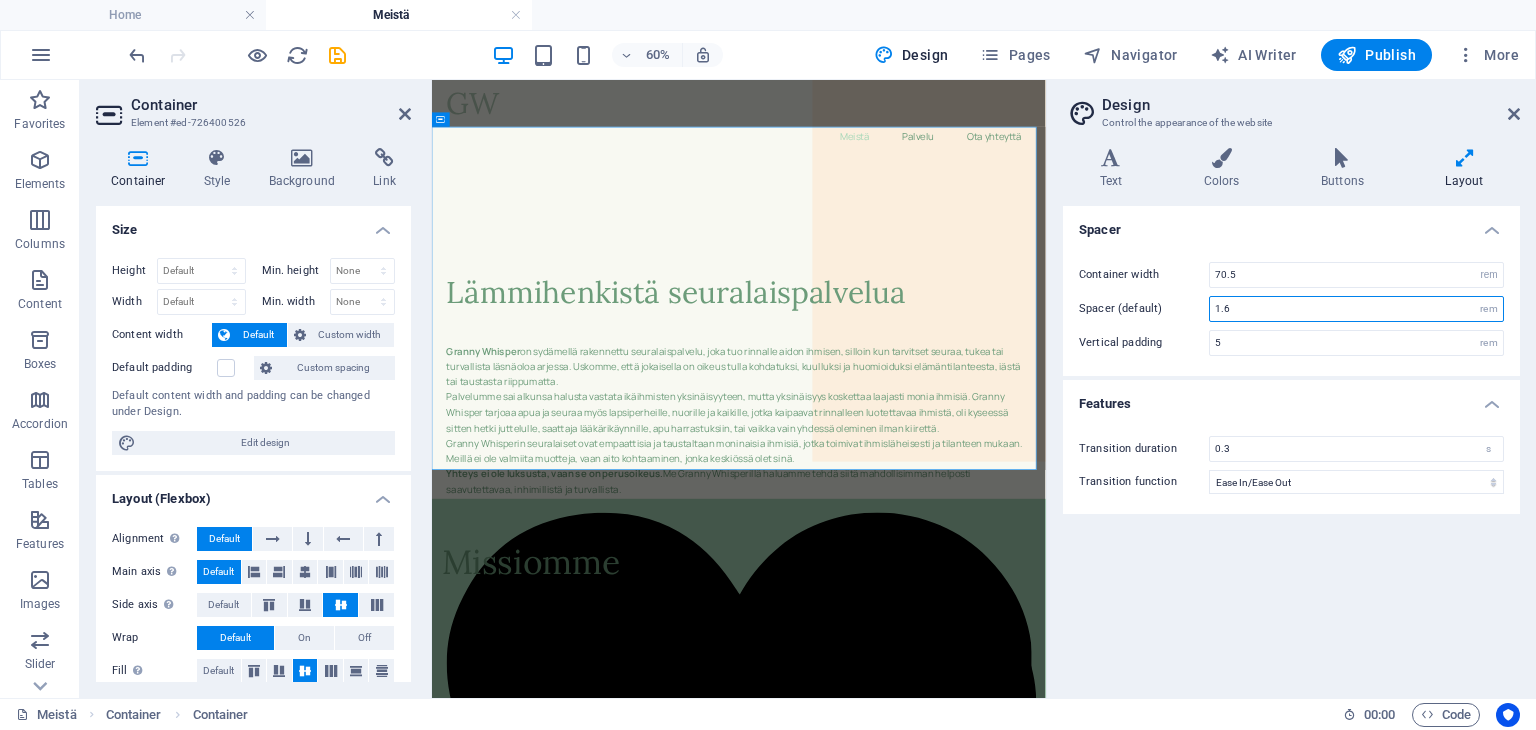 type on "1" 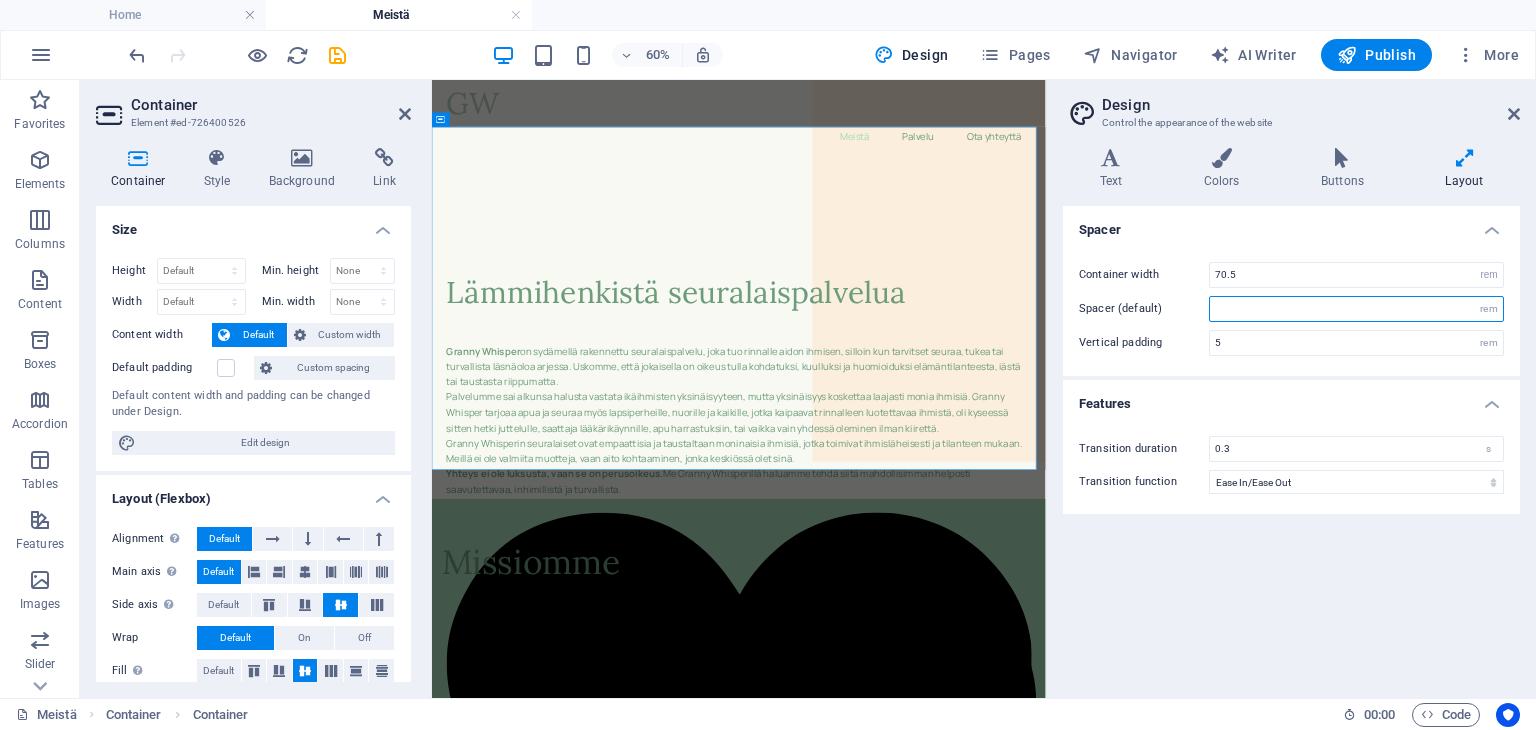type on "3" 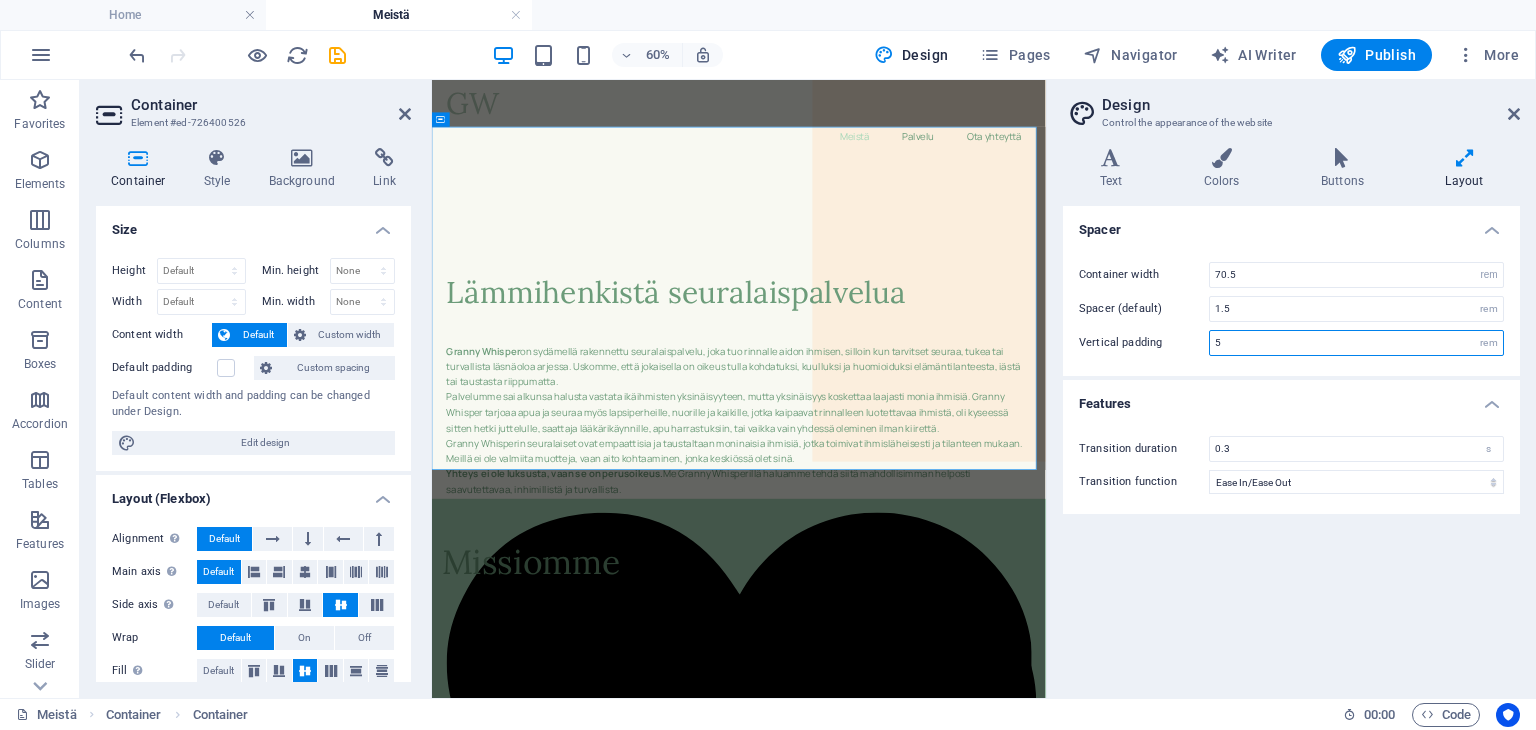 click on "5" at bounding box center [1356, 343] 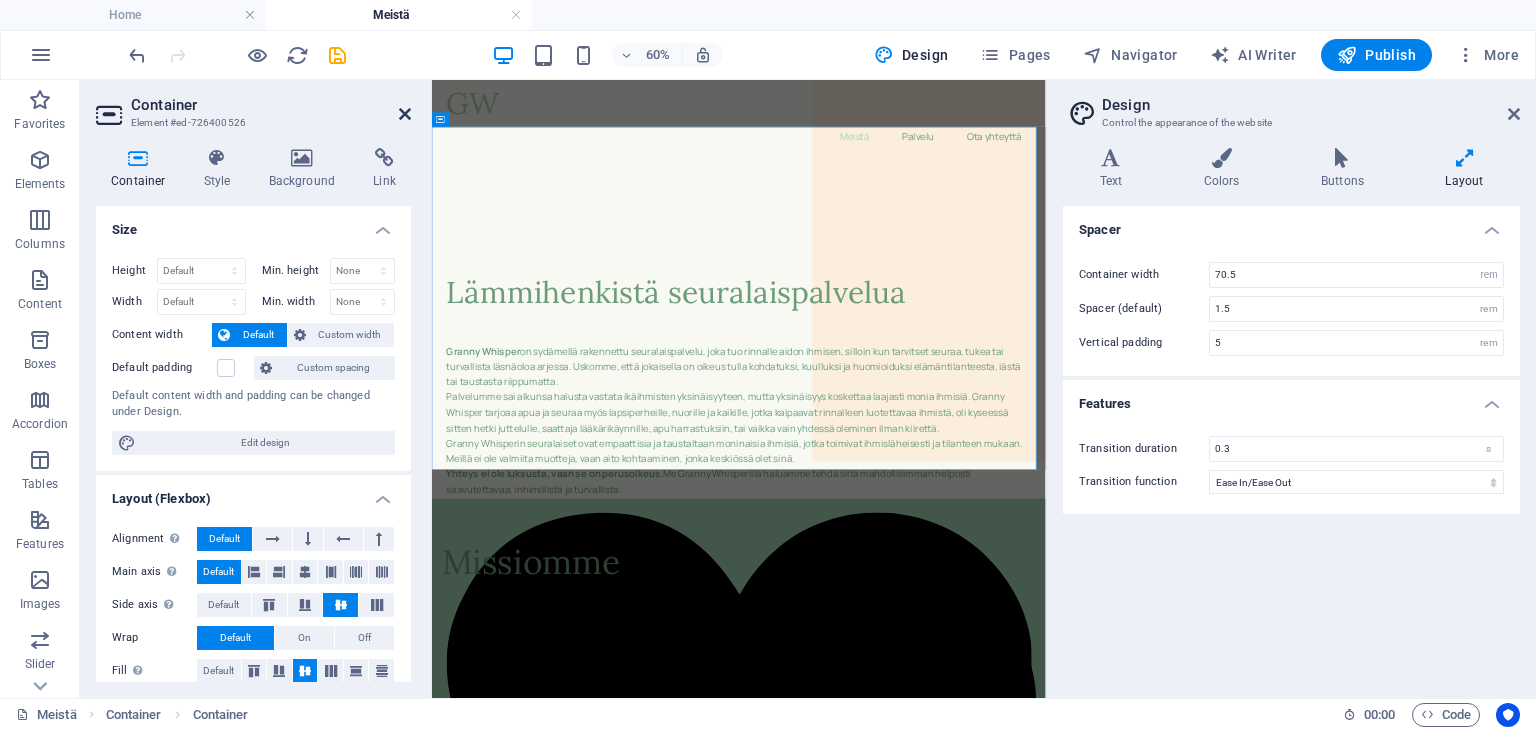 click at bounding box center [405, 114] 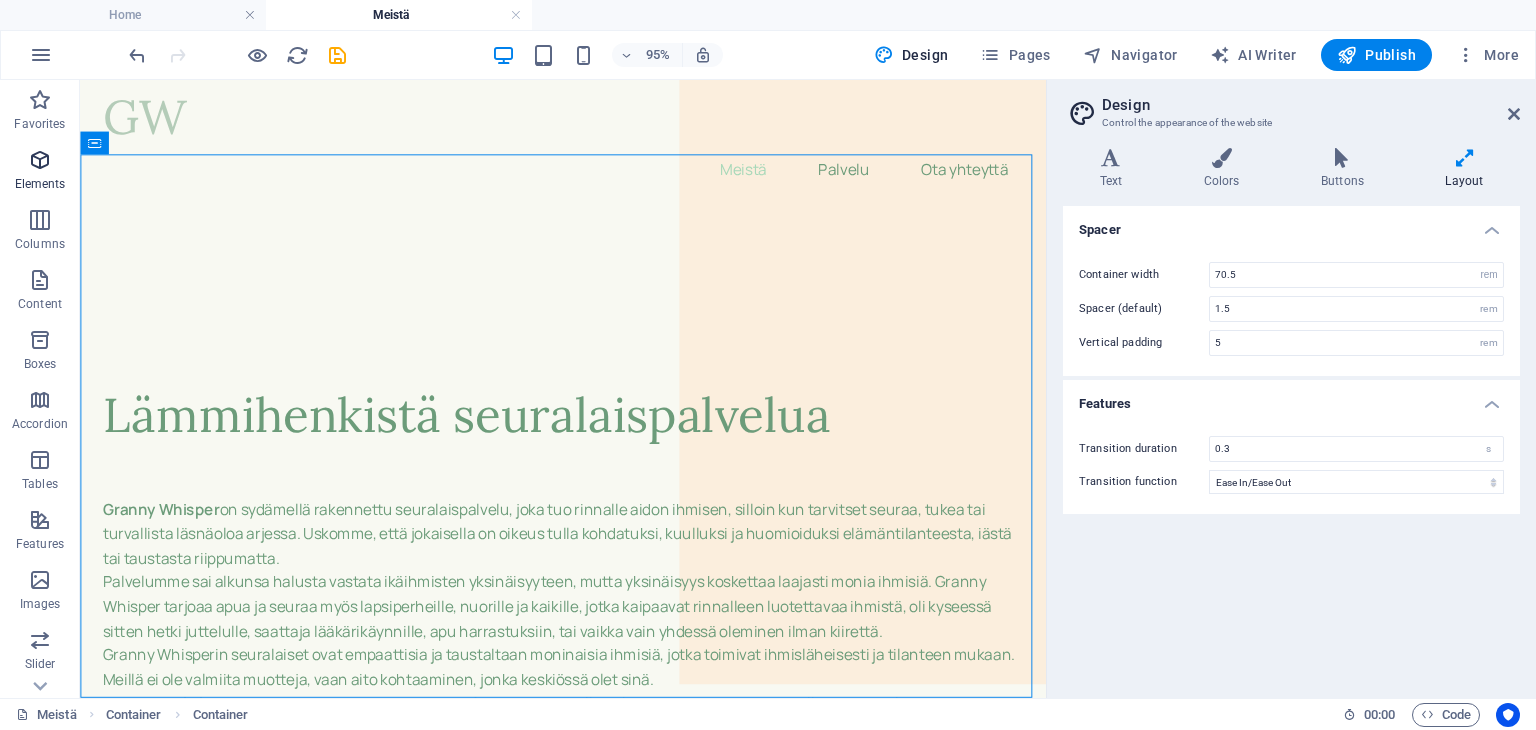 click at bounding box center (40, 160) 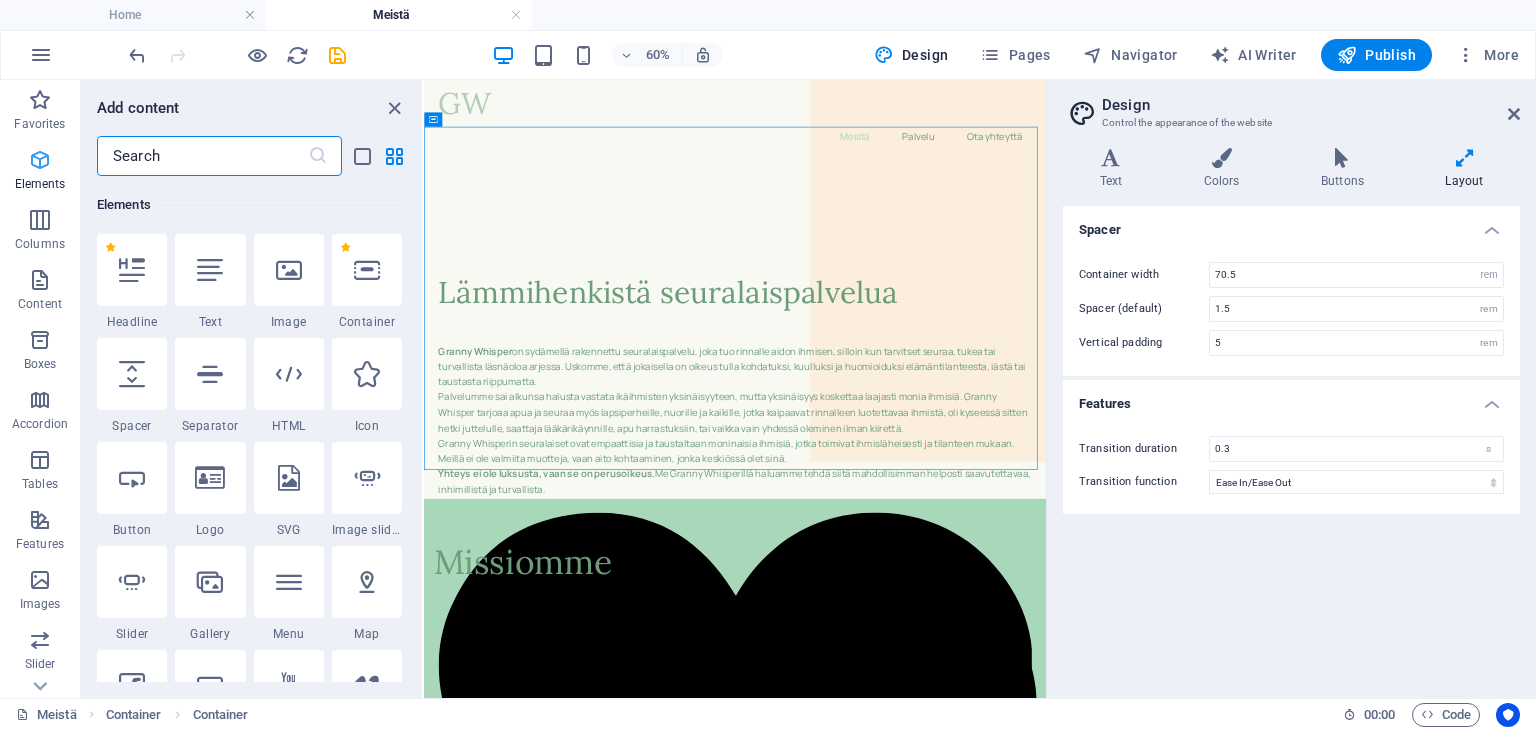 scroll, scrollTop: 212, scrollLeft: 0, axis: vertical 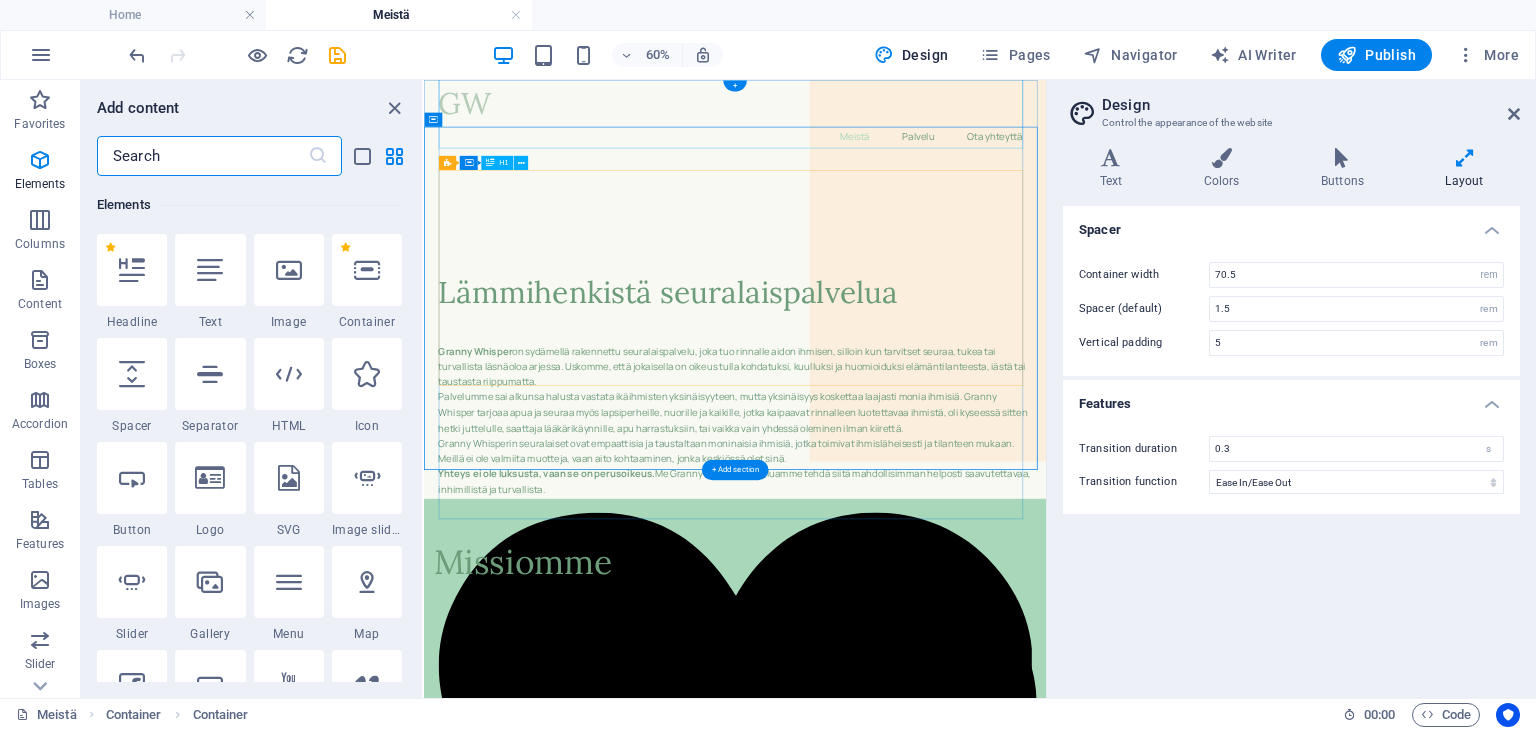 click on "Lämmihenkistä seuralaispalvelua" at bounding box center [942, 371] 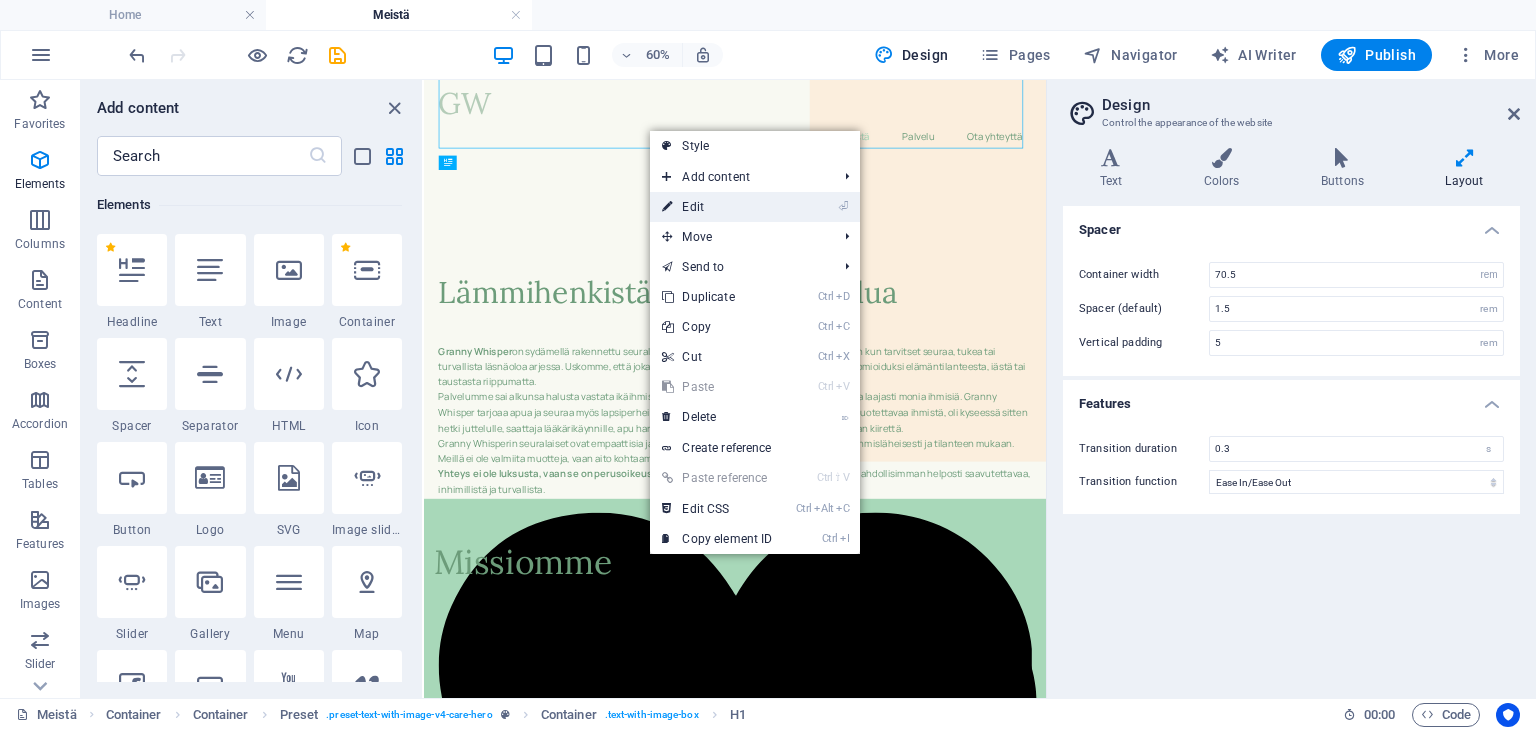 click on "⏎  Edit" at bounding box center [717, 207] 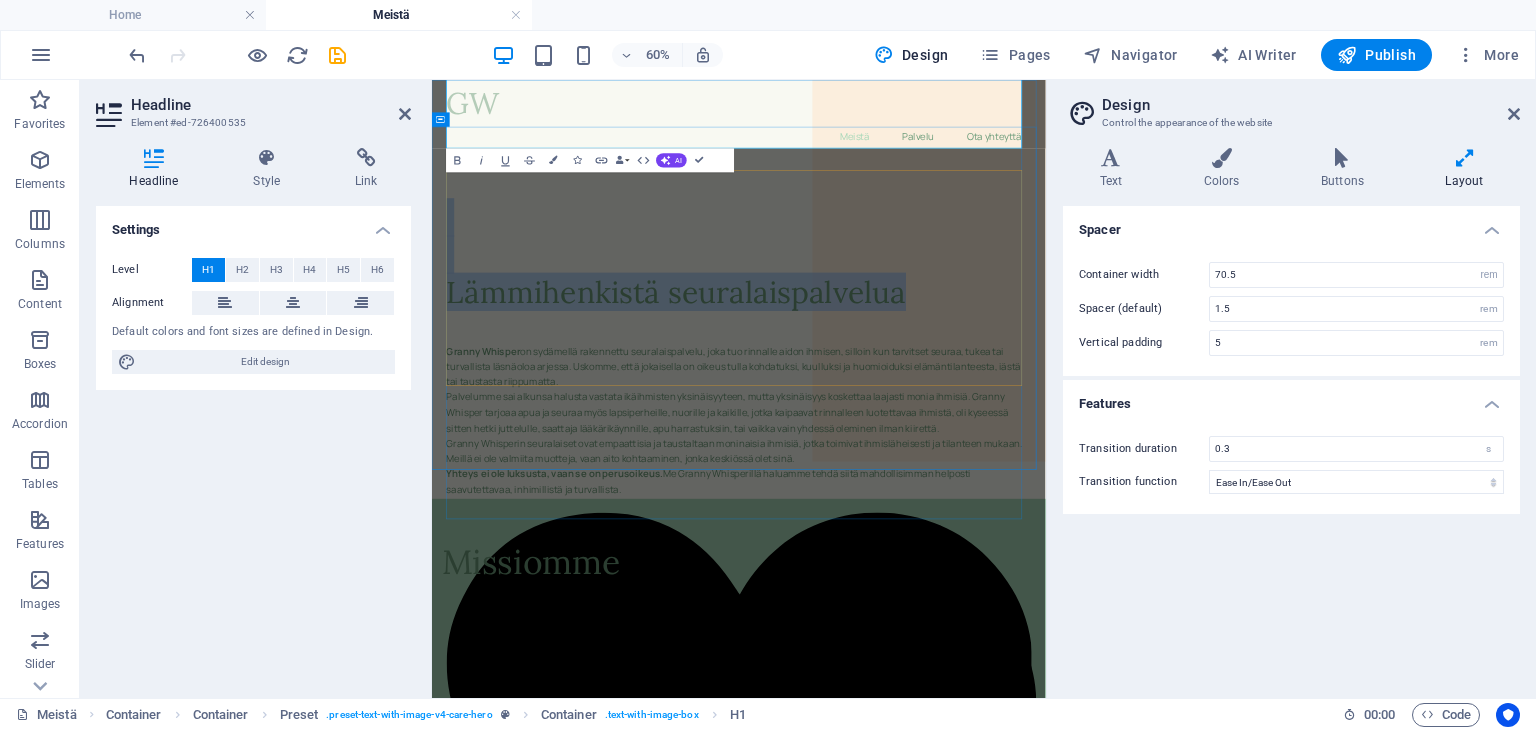 click on "Lämmihenkistä seuralaispalvelua" at bounding box center (943, 371) 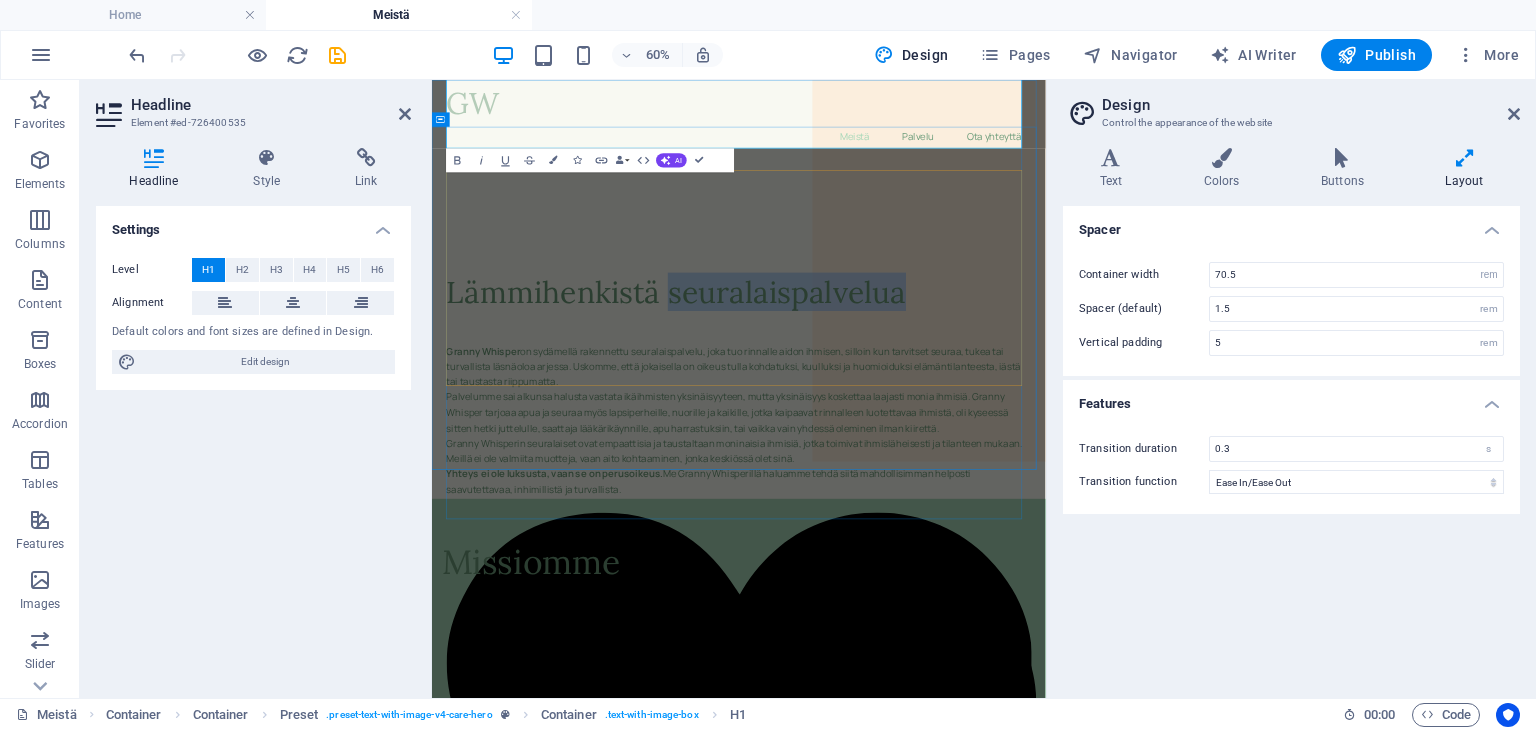 click on "Lämmihenkistä seuralaispalvelua" at bounding box center (943, 371) 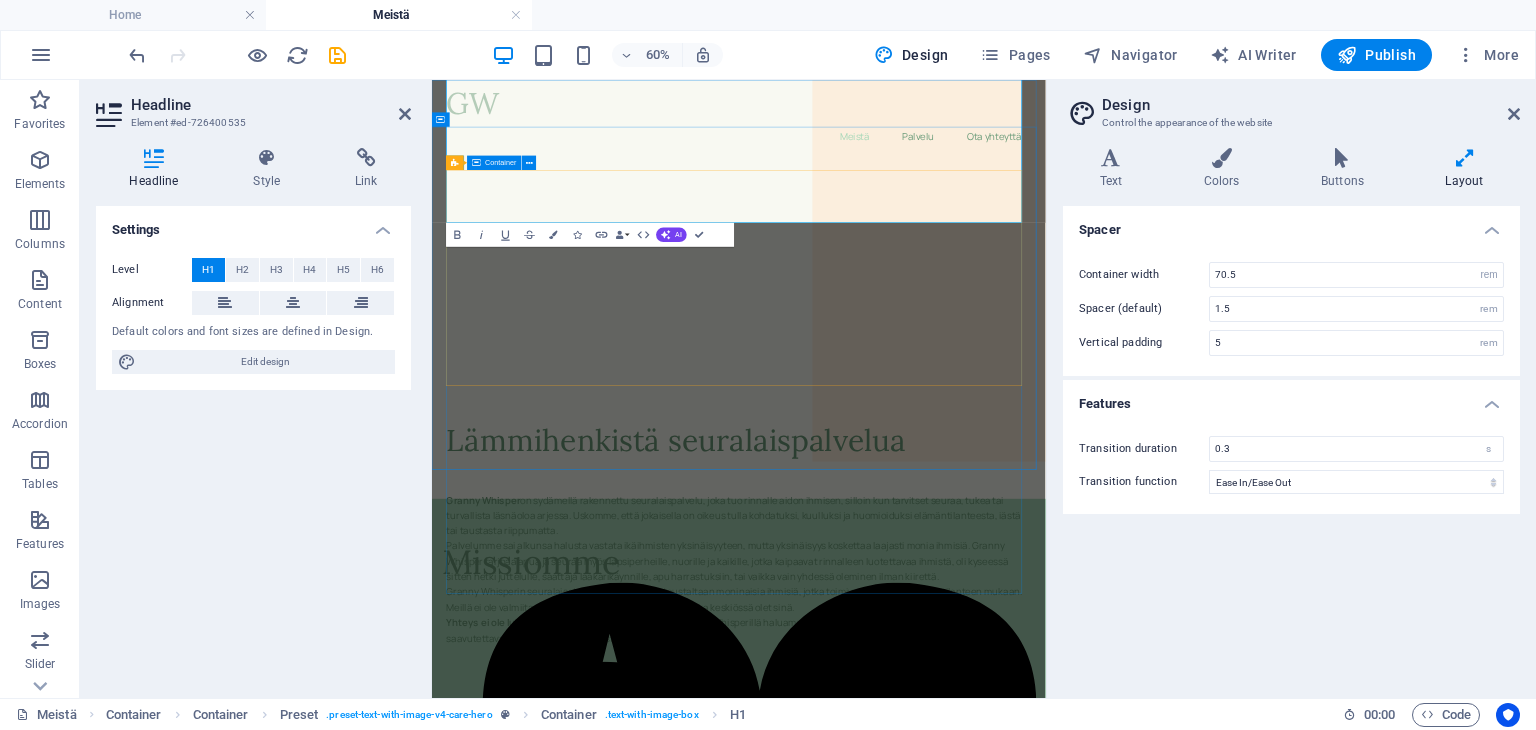 click on "‌ ‌ ‌ ‌ Lämmihenkistä seuralaispalvelua Granny Whisper  on sydämellä rakennettu seuralaispalvelu, joka tuo rinnalle aidon ihmisen, silloin kun tarvitset seuraa, tukea tai turvallista läsnäoloa arjessa. Uskomme, että jokaisella on oikeus tulla kohdatuksi, kuulluksi ja huomioiduksi elämäntilanteesta, iästä tai taustasta riippumatta. Palvelumme sai alkunsa halusta vastata ikäihmisten yksinäisyyteen, mutta yksinäisyys koskettaa laajasti monia ihmisiä. Granny Whisper tarjoaa apua ja seuraa myös lapsiperheille, nuorille ja kaikille, jotka kaipaavat rinnalleen luotettavaa ihmistä, oli kyseessä sitten hetki juttelulle, saattaja lääkärikäynnille, apu harrastuksiin, tai vaikka vain yhdessä oleminen ilman kiirettä. Granny Whisperin seuralaiset ovat empaattisia ja taustaltaan moninaisia ihmisiä, jotka toimivat ihmisläheisesti ja tilanteen mukaan. Meillä ei ole valmiita muotteja, vaan aito kohtaaminen, jonka keskiössä olet sinä. Yhteys ei ole luksusta, vaan se on perusoikeus." at bounding box center [943, 1153] 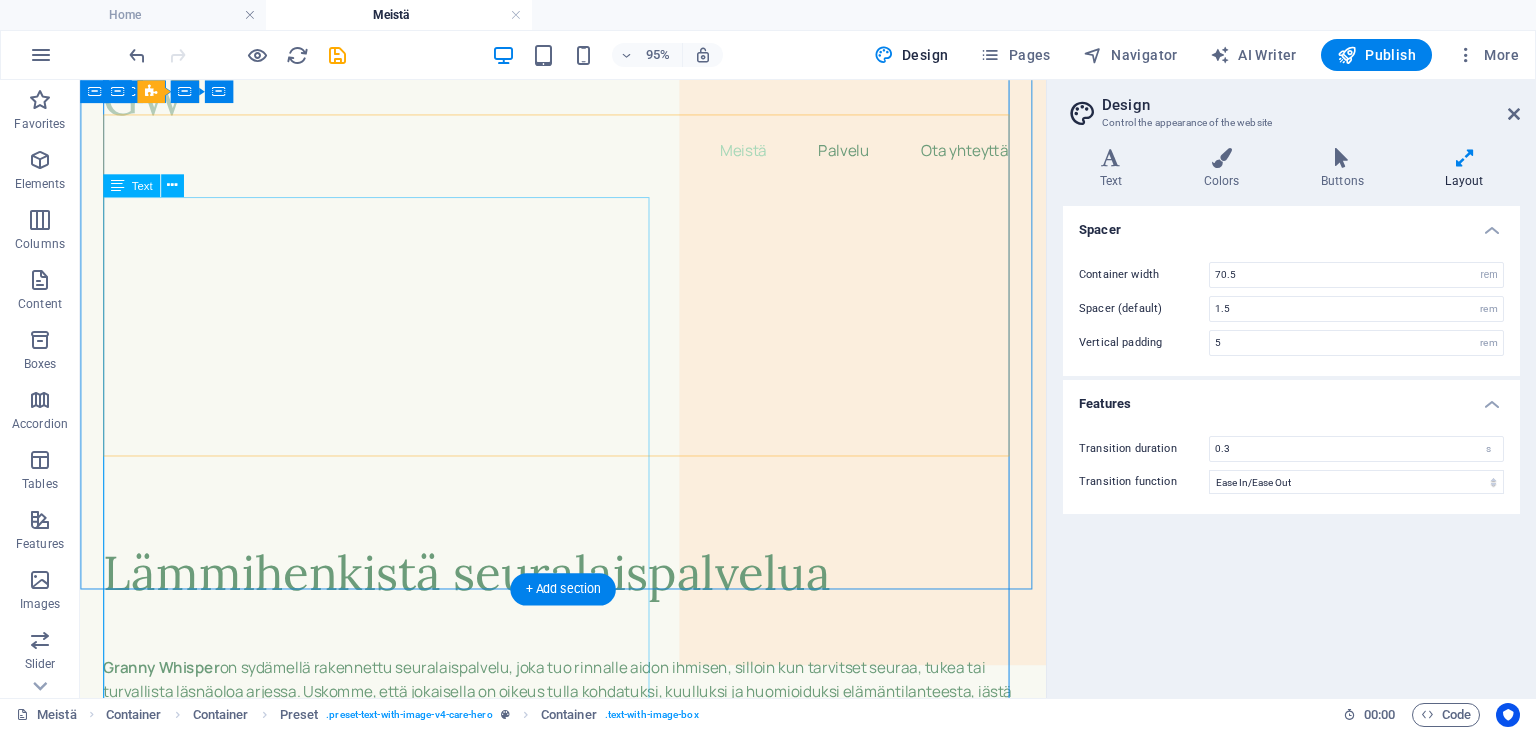 scroll, scrollTop: 0, scrollLeft: 0, axis: both 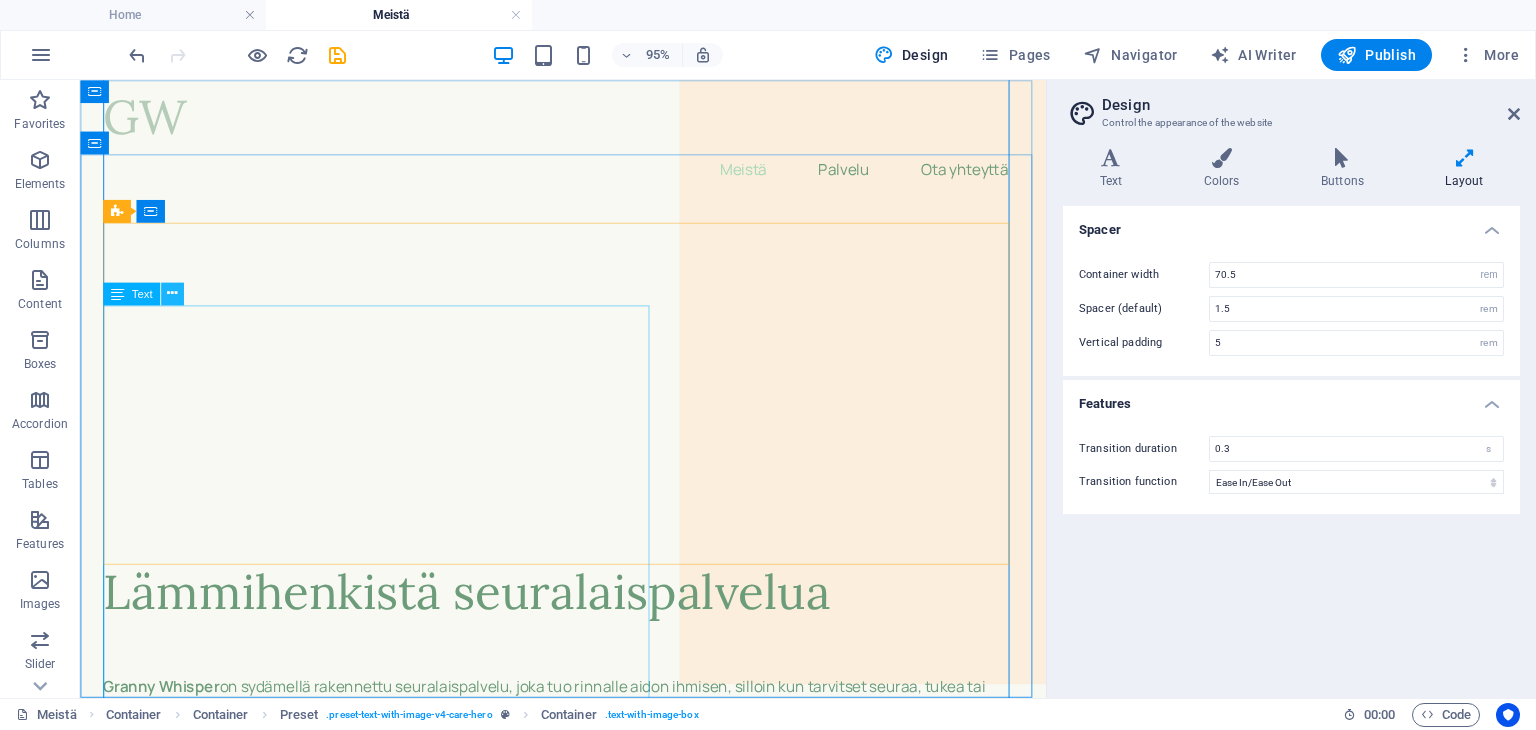 click at bounding box center [172, 293] 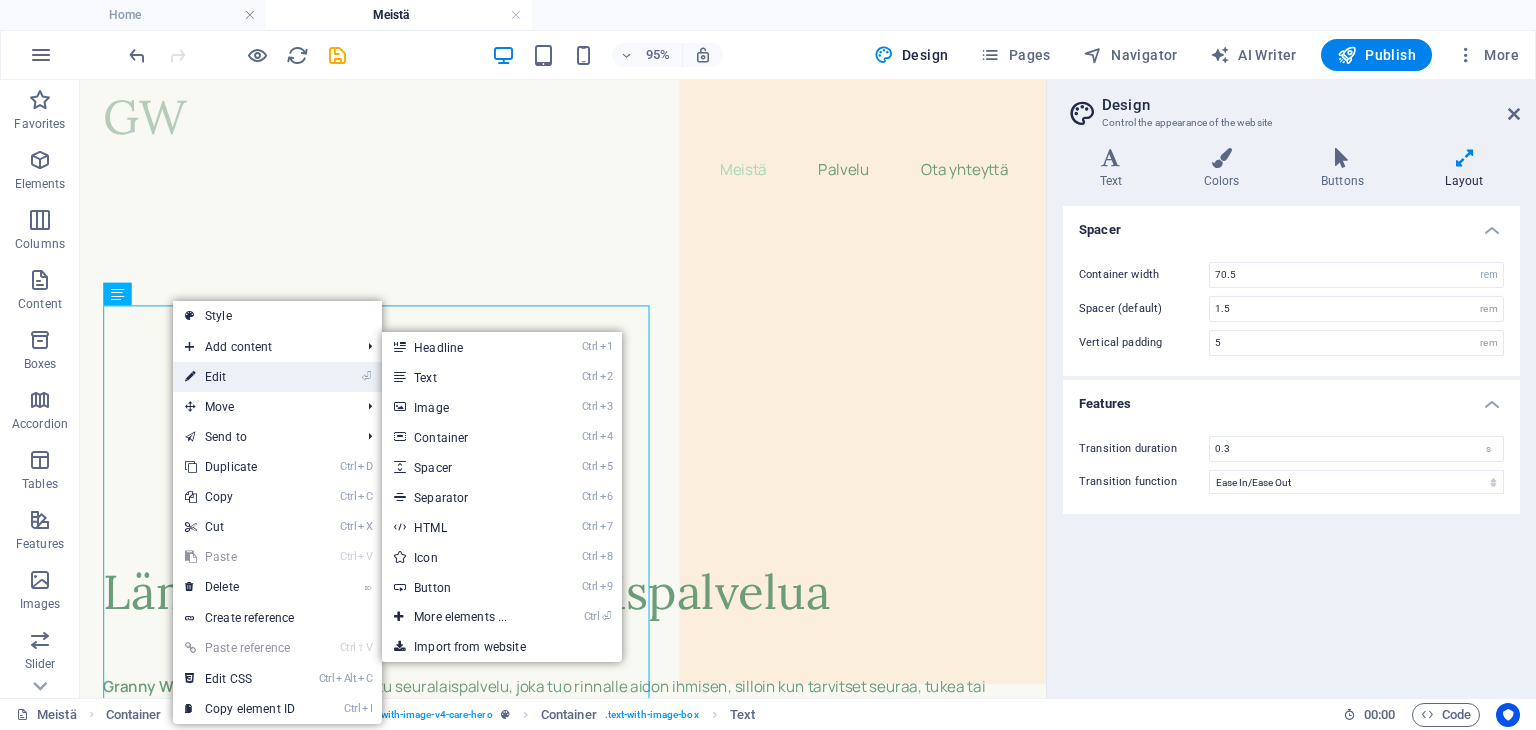 click on "⏎  Edit" at bounding box center (240, 377) 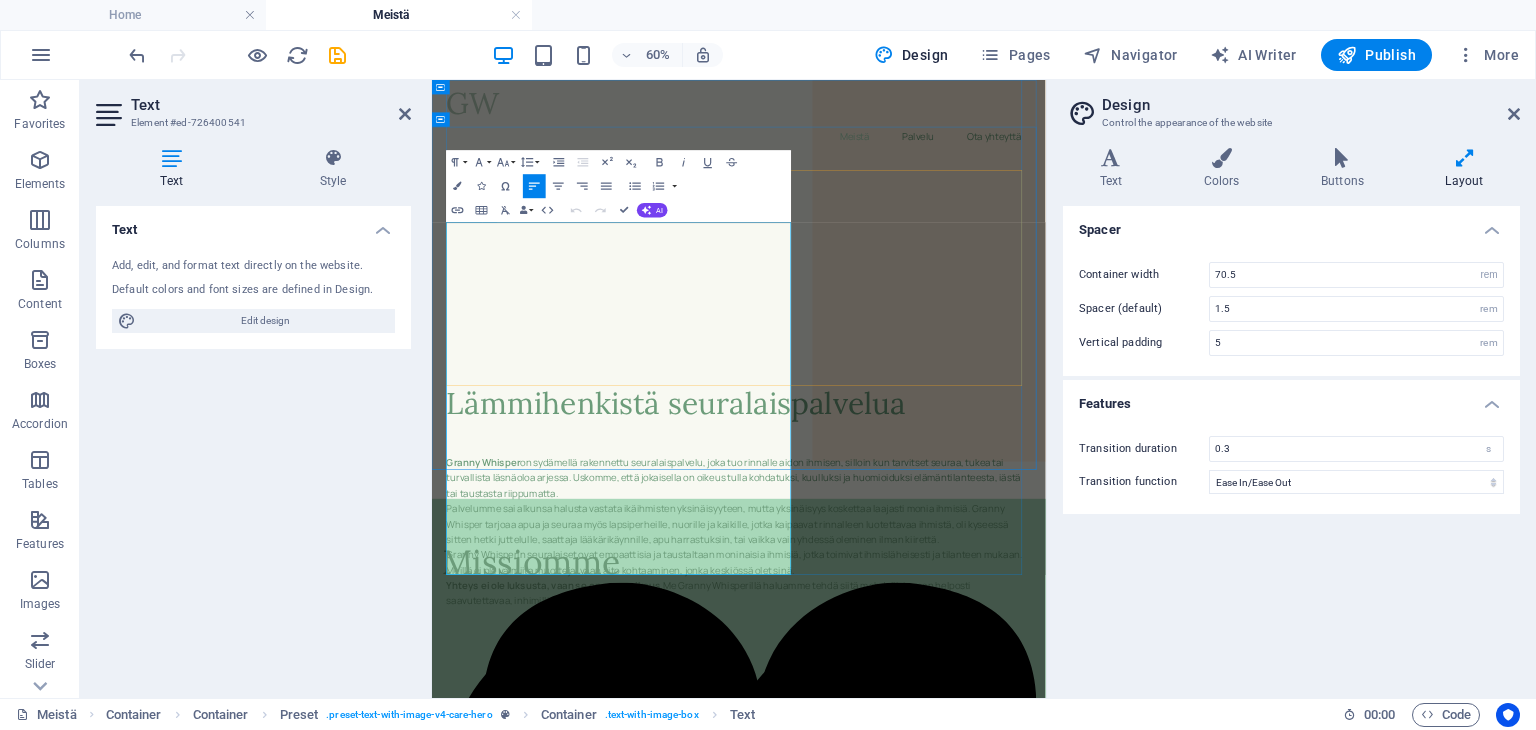 click on "Yhteys ei ole luksusta, vaan se on perusoikeus.  Me Granny Whisperillä haluamme tehdä siitä mahdollisimman helposti saavutettavaa, inhimillistä ja turvallista." at bounding box center (943, 935) 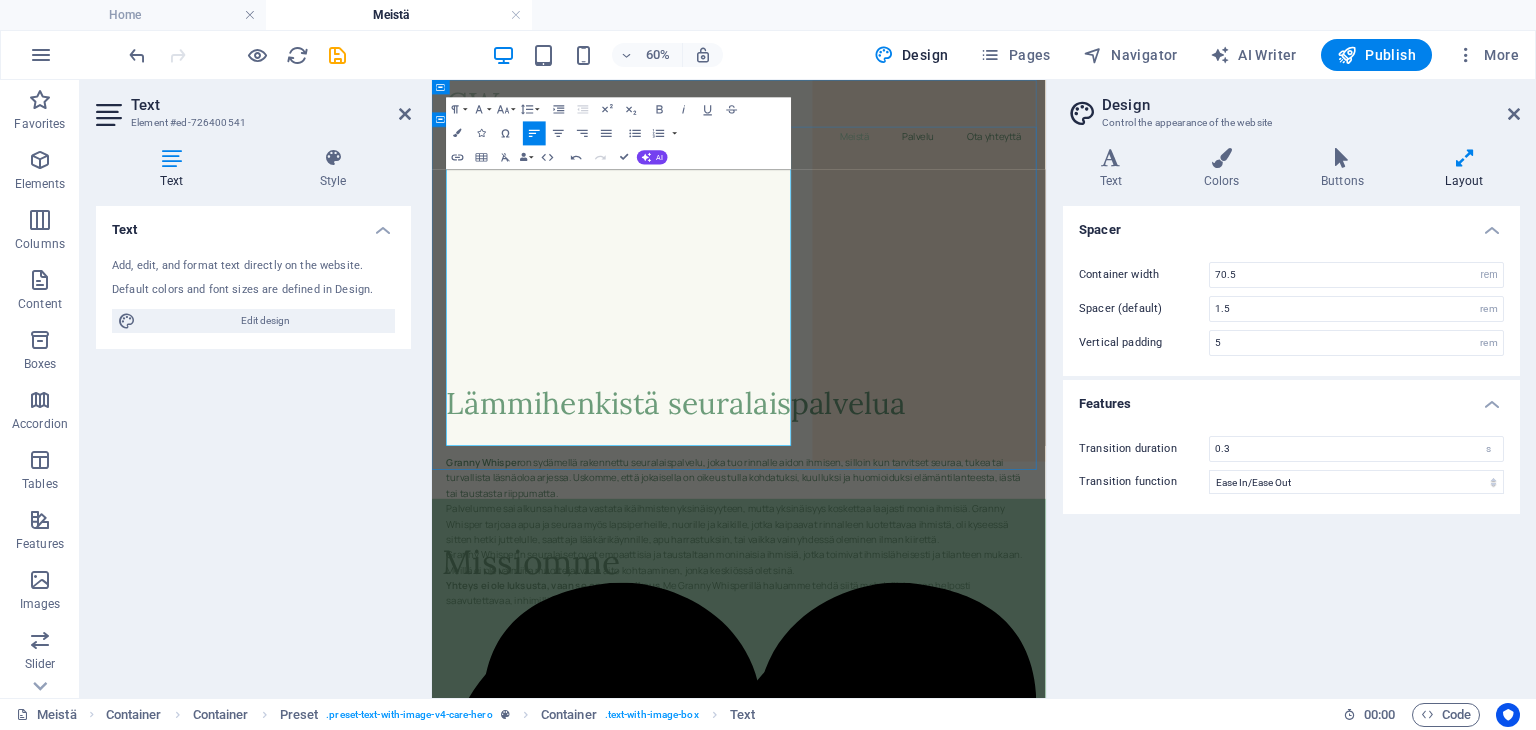 scroll, scrollTop: 151, scrollLeft: 0, axis: vertical 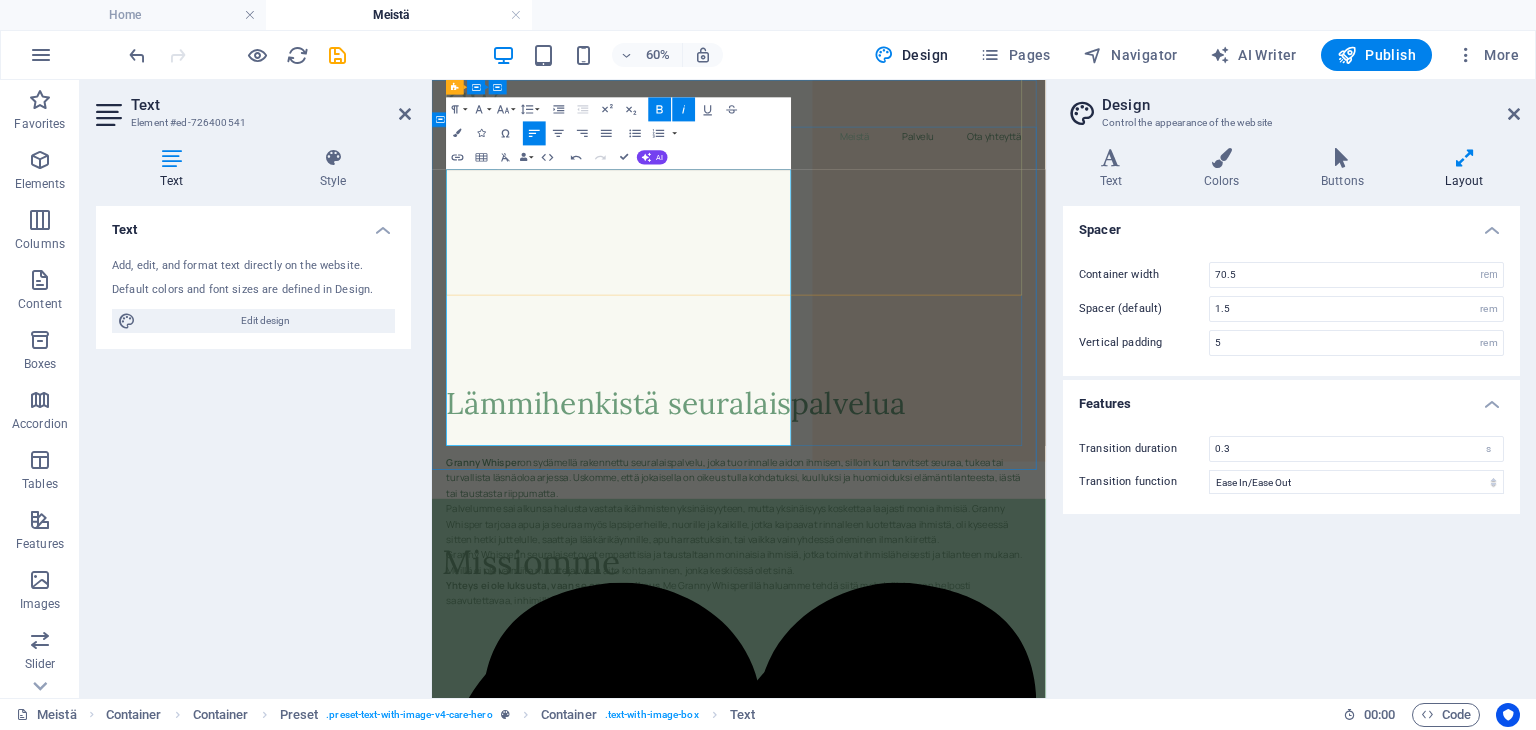 click on "Granny Whisper" at bounding box center (517, 718) 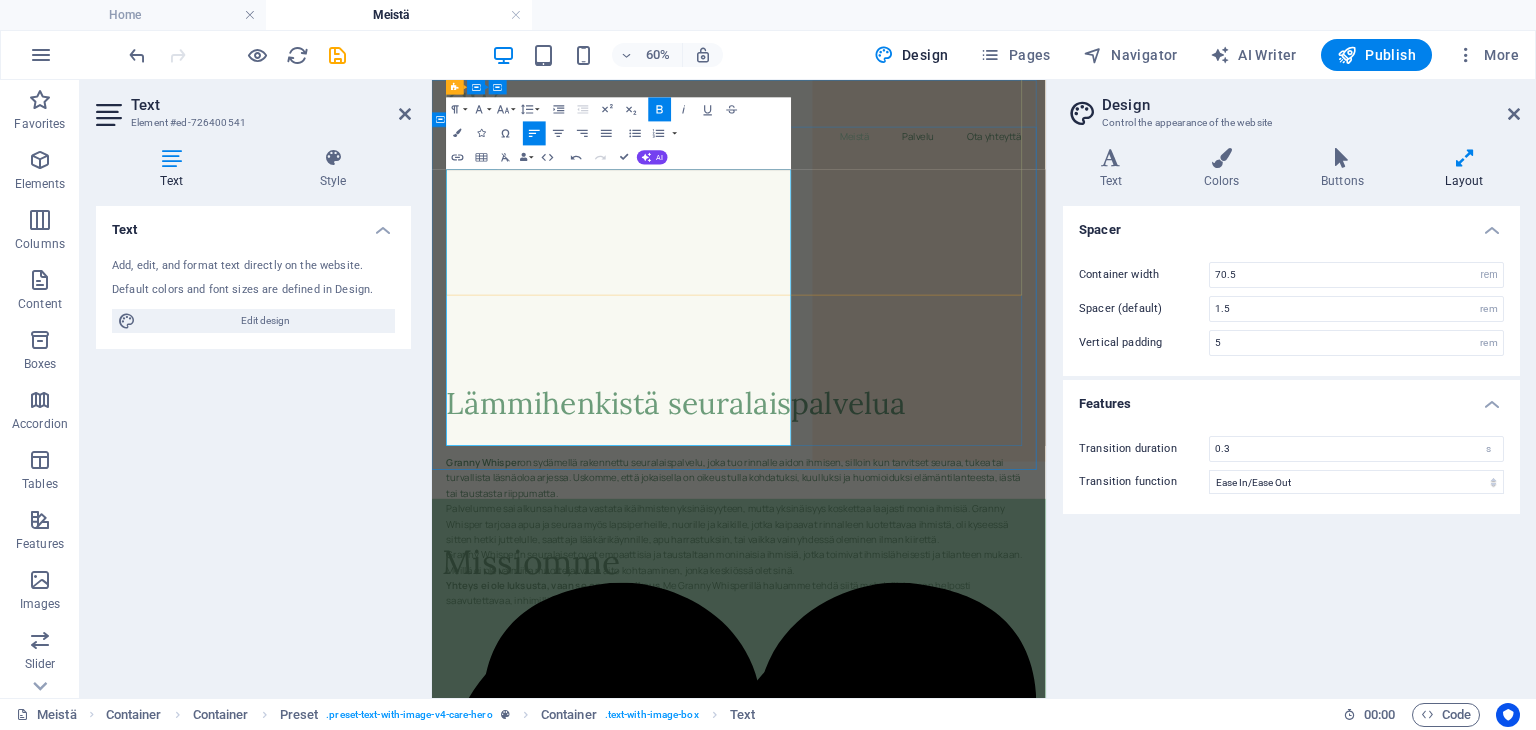 scroll, scrollTop: 138, scrollLeft: 0, axis: vertical 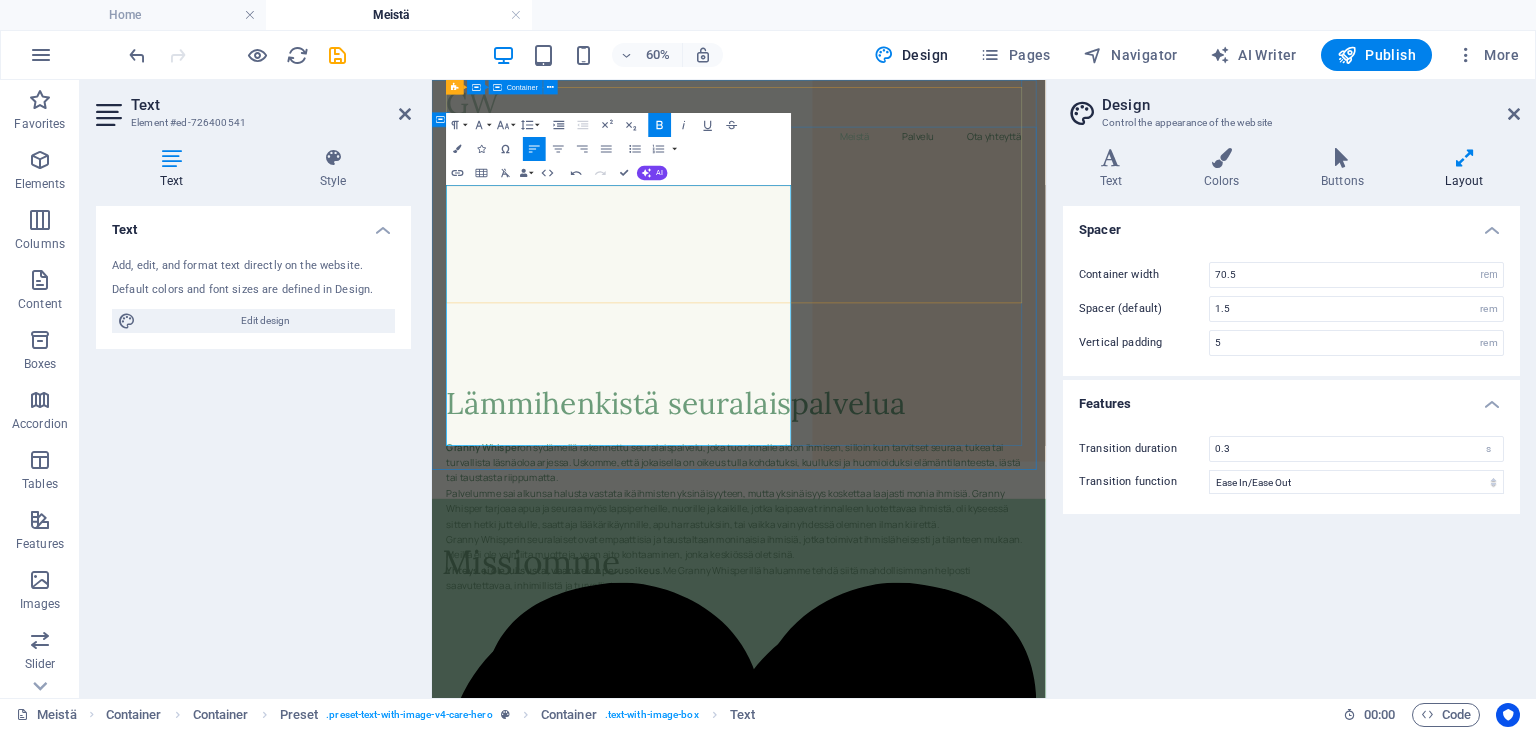 drag, startPoint x: 1199, startPoint y: 546, endPoint x: 1288, endPoint y: 374, distance: 193.66208 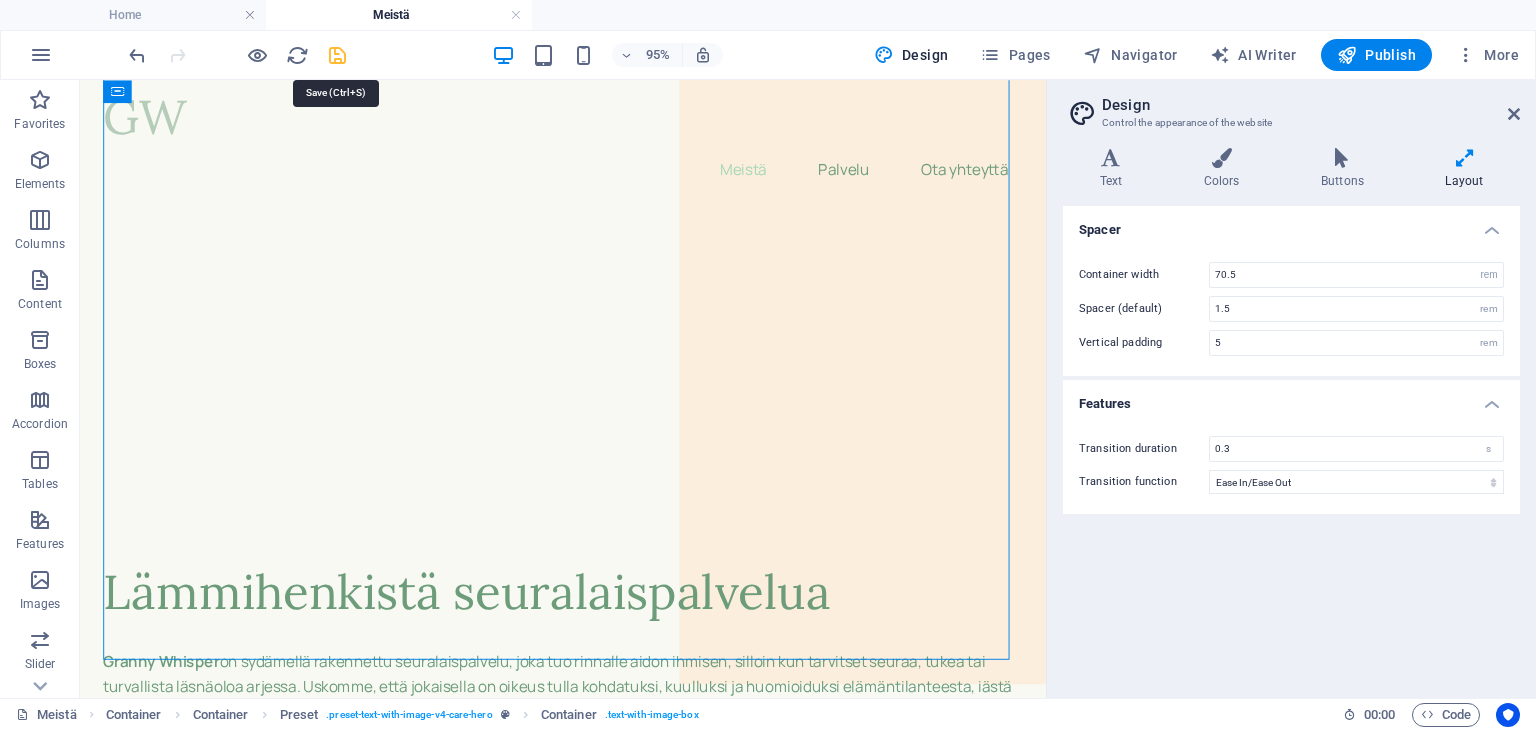 click at bounding box center [337, 55] 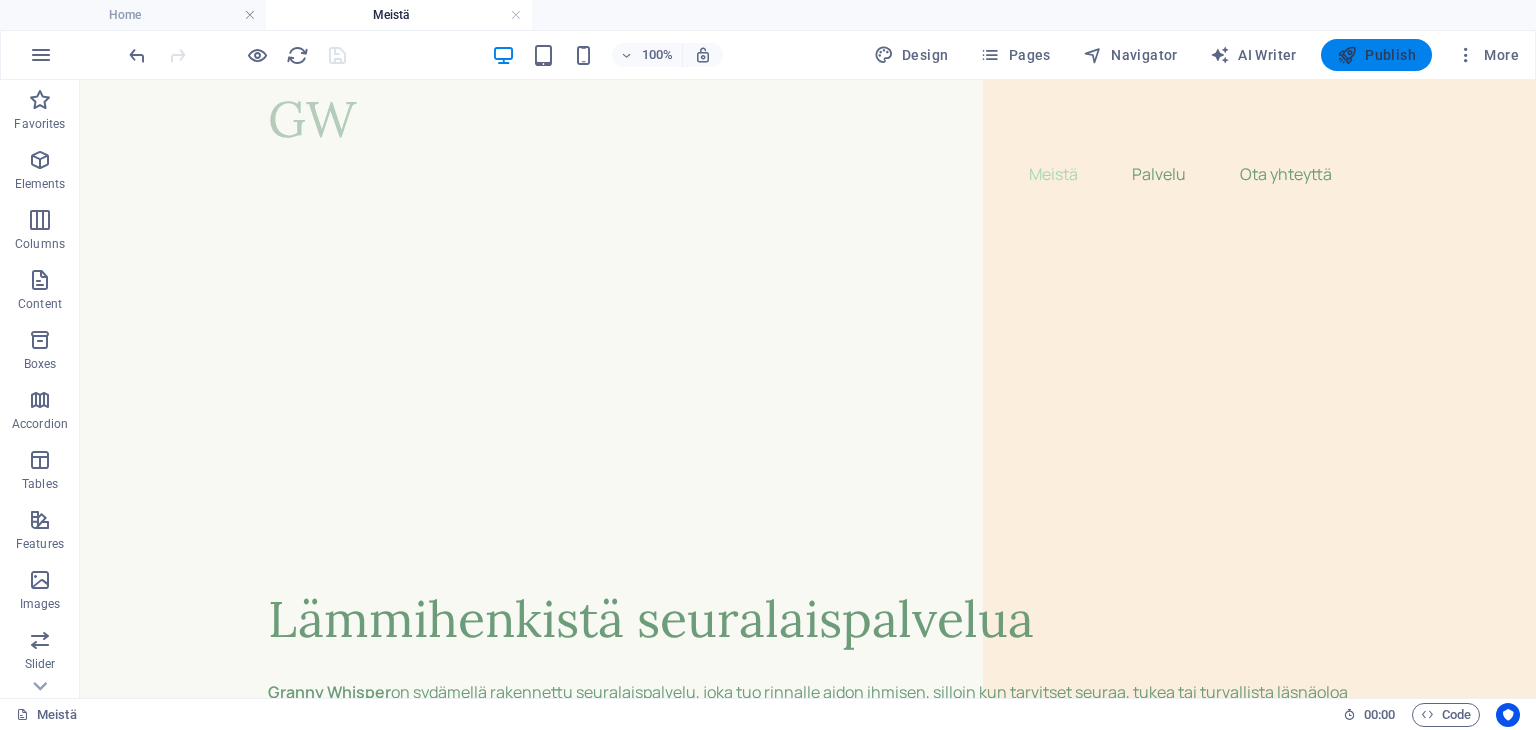 click on "Publish" at bounding box center [1376, 55] 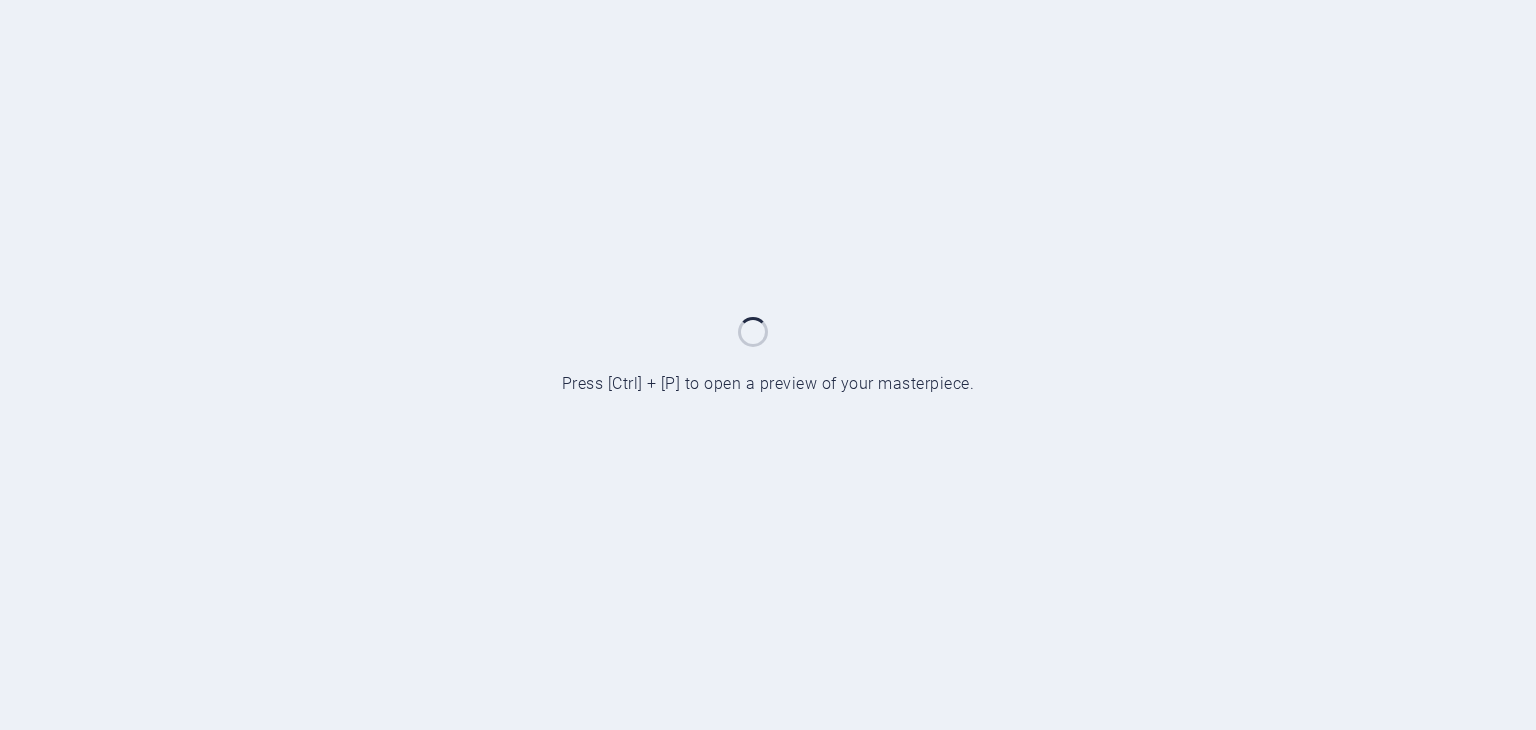 scroll, scrollTop: 0, scrollLeft: 0, axis: both 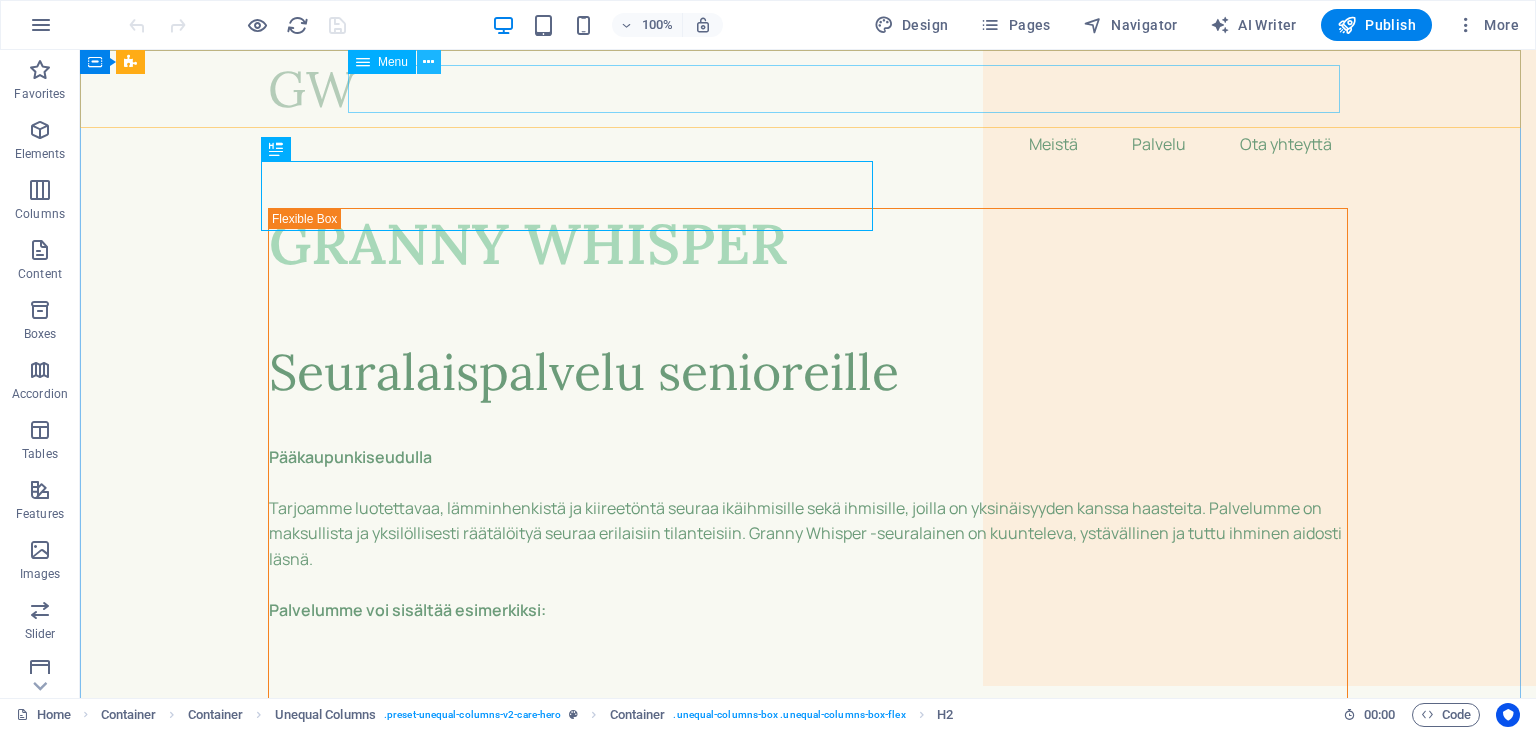click at bounding box center [428, 62] 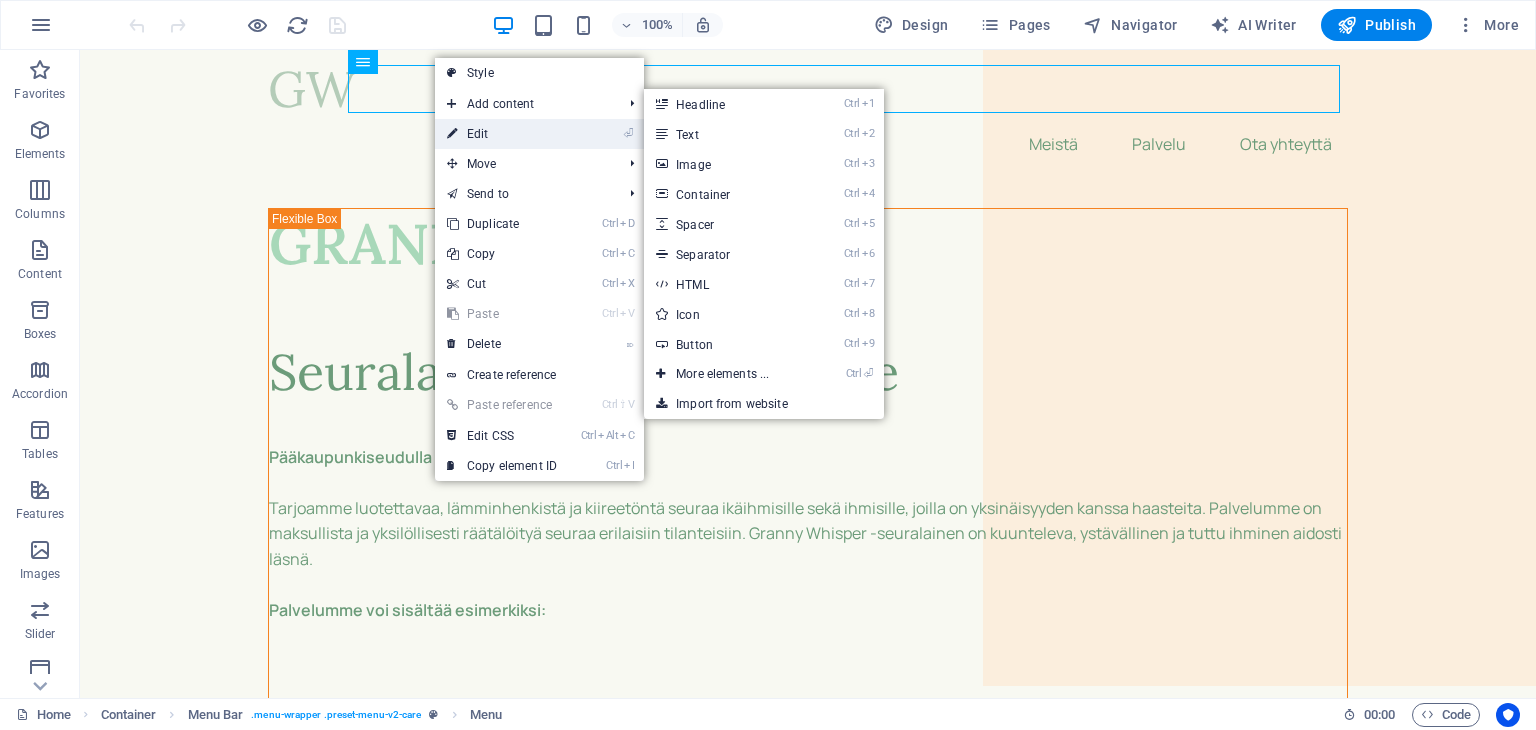 click on "⏎  Edit" at bounding box center [502, 134] 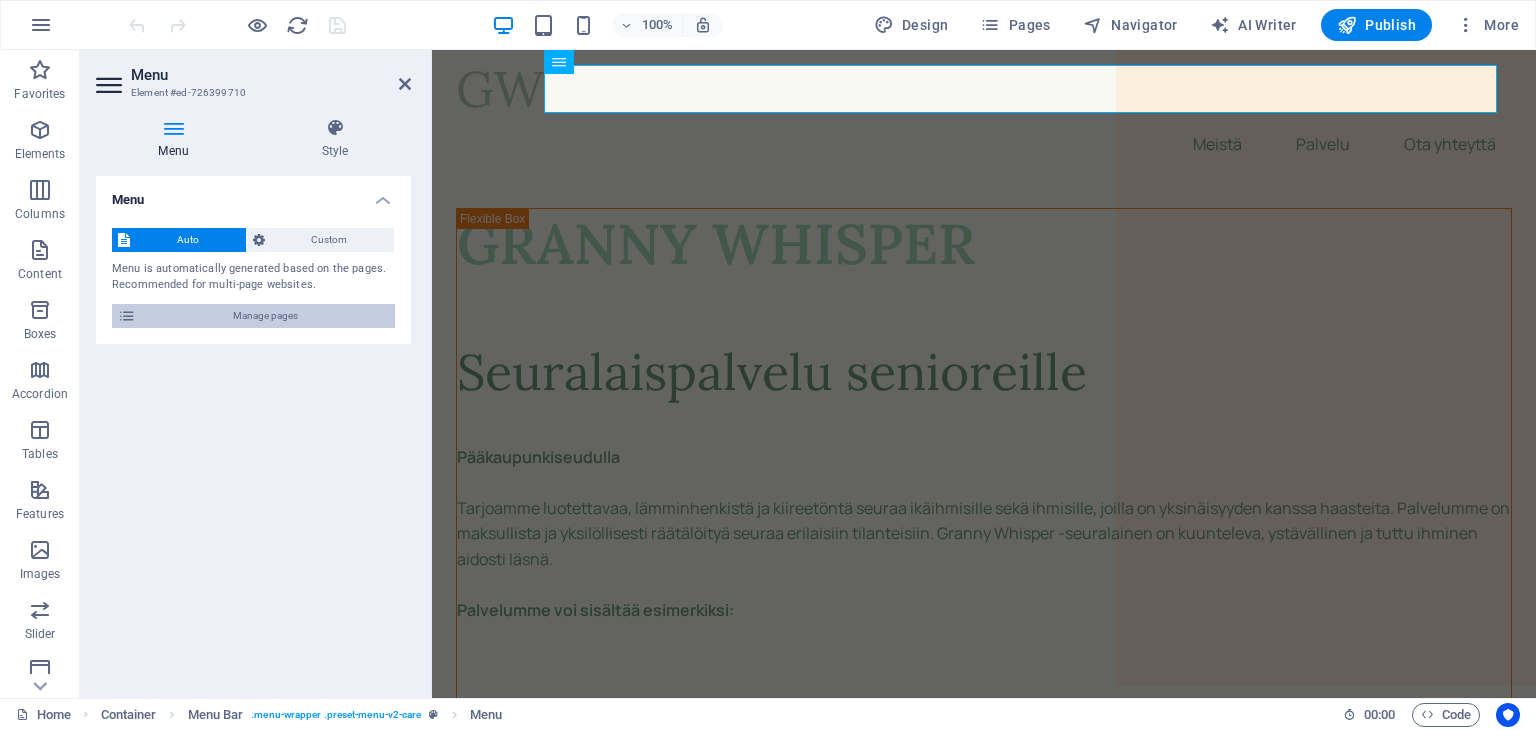 click on "Manage pages" at bounding box center [265, 316] 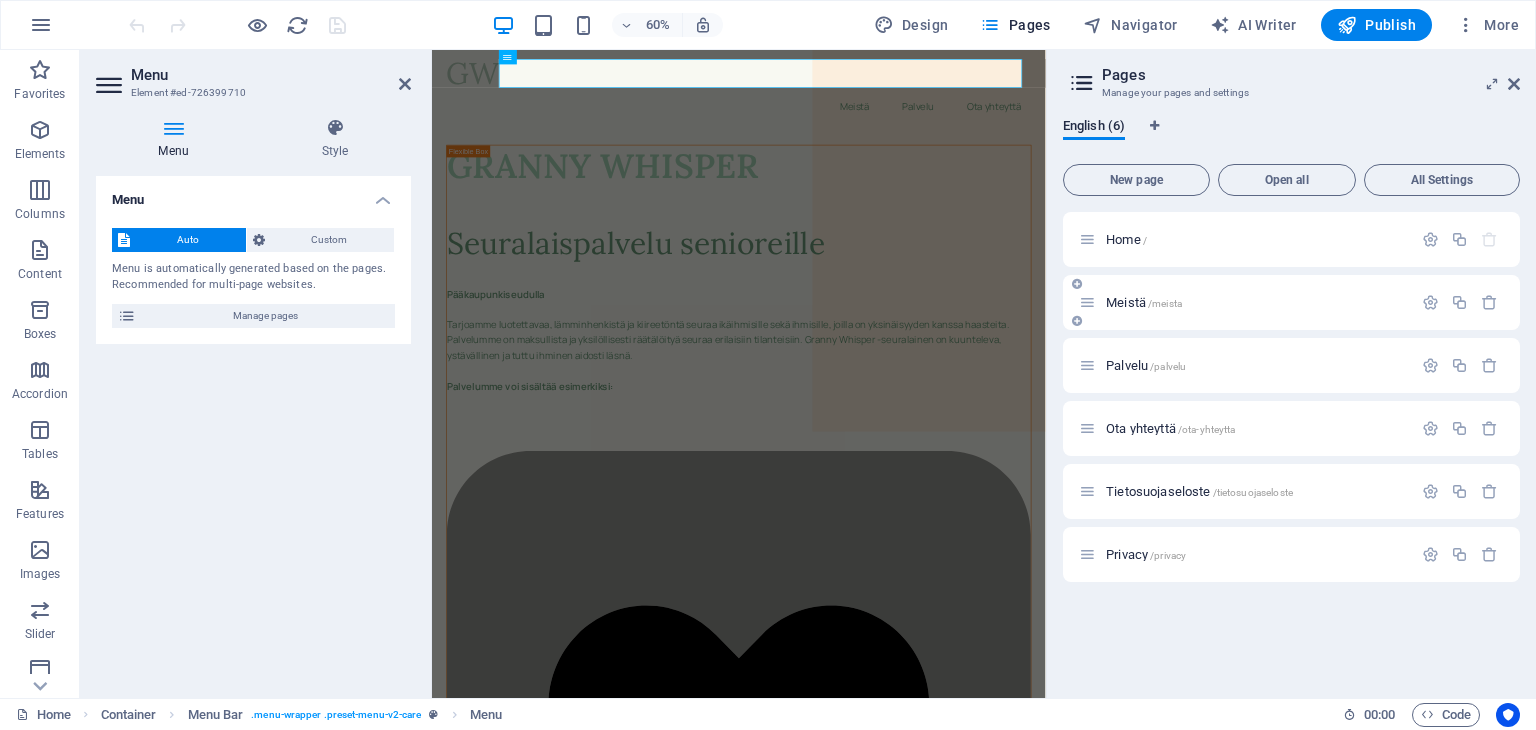 click on "Meistä /meista" at bounding box center (1245, 302) 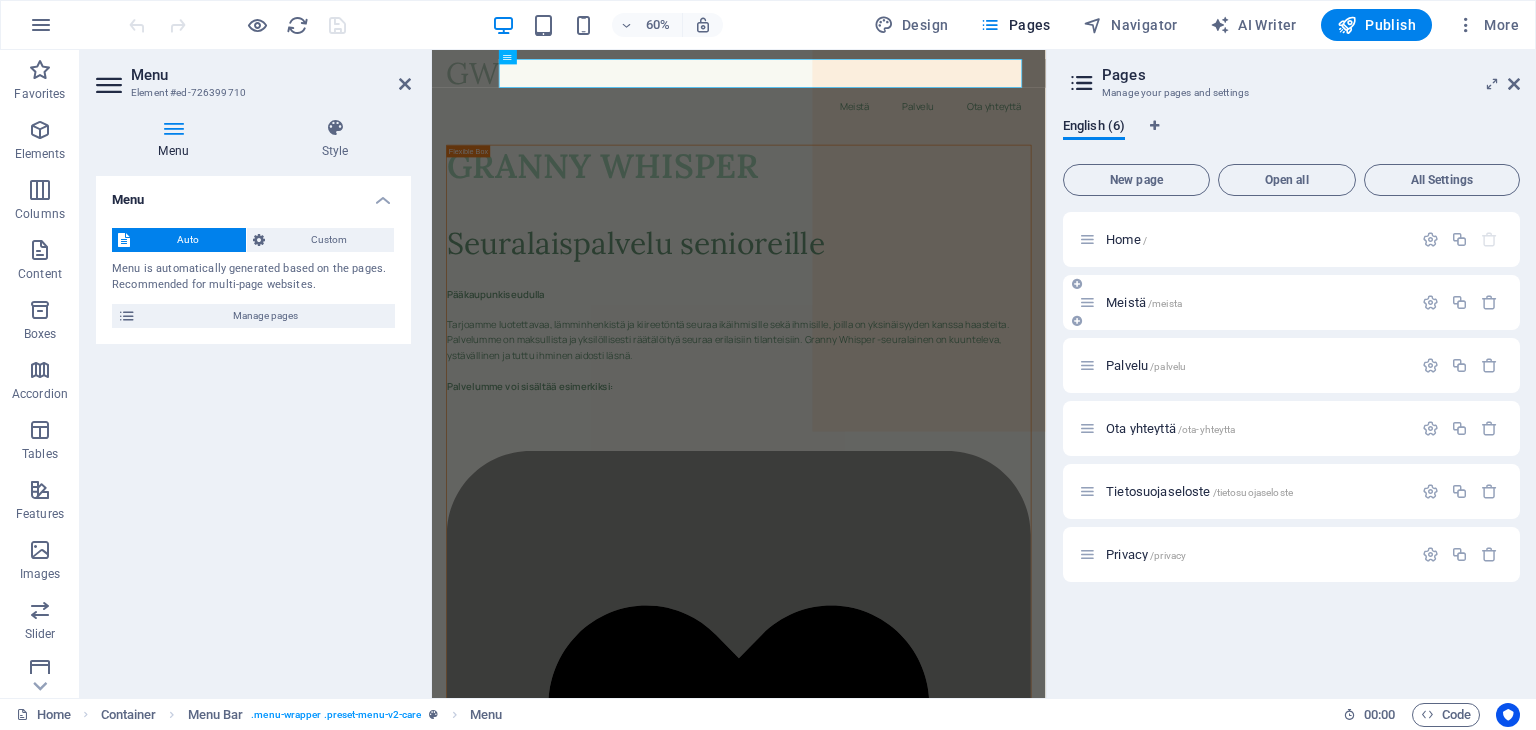 click on "Meistä /meista" at bounding box center (1144, 302) 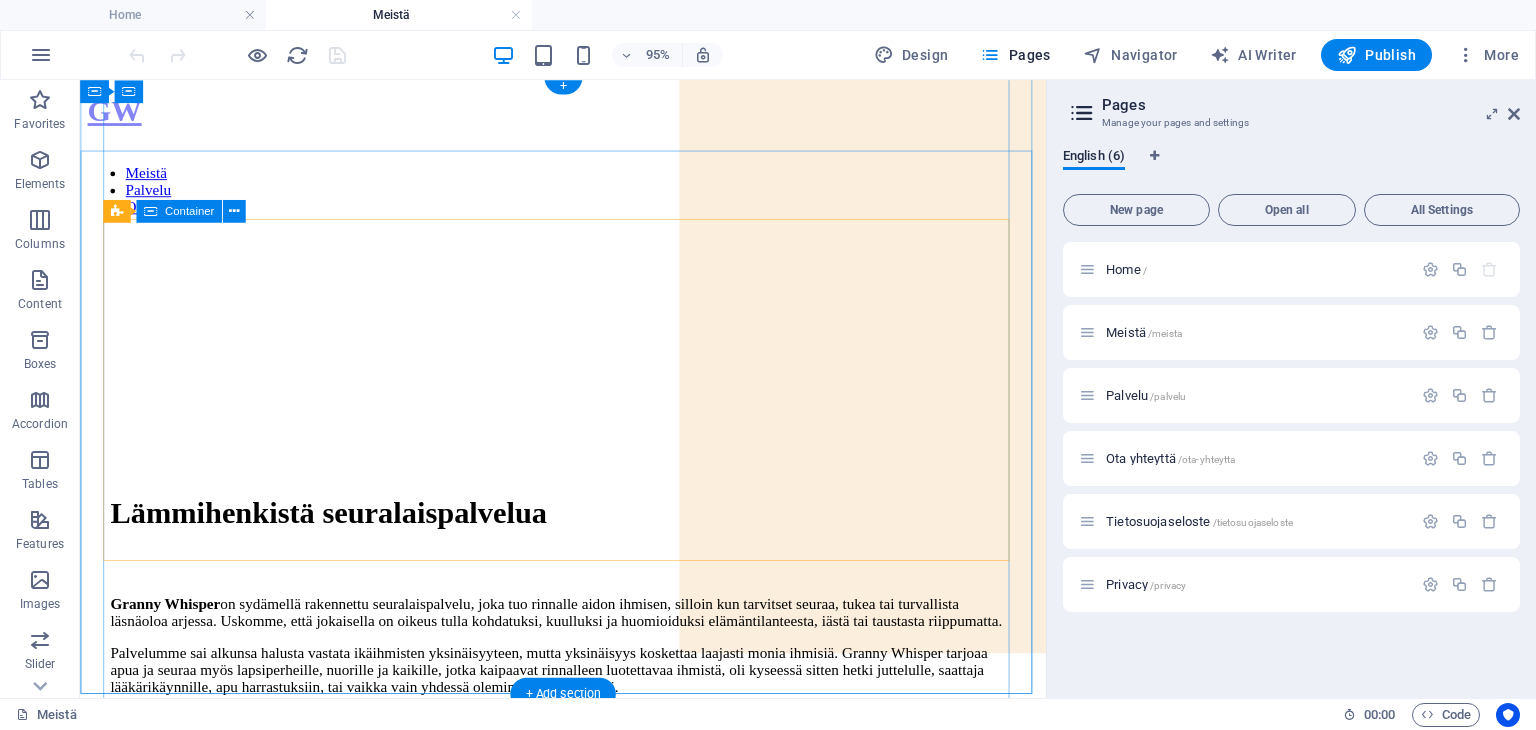 scroll, scrollTop: 0, scrollLeft: 0, axis: both 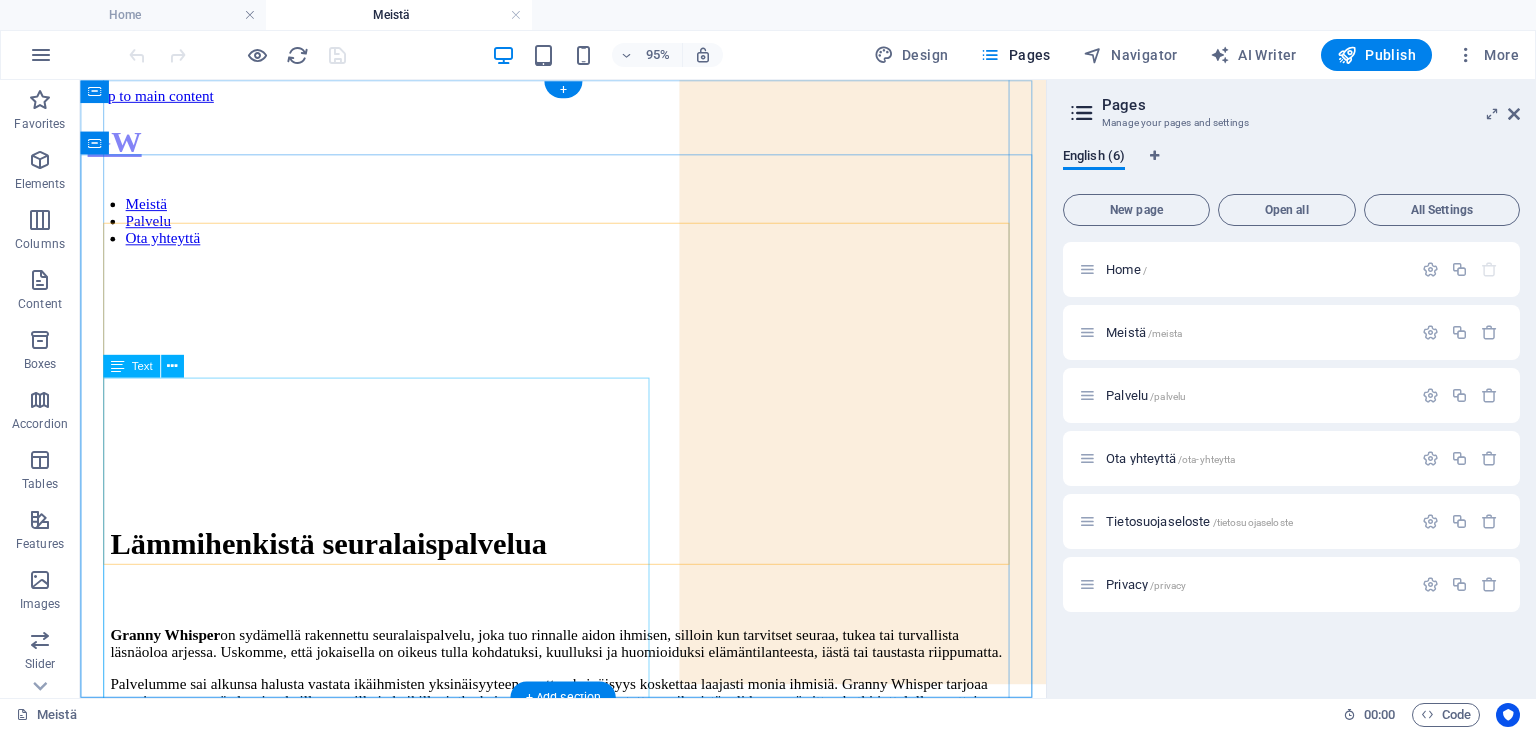 click on "Granny Whisper  on sydämellä rakennettu seuralaispalvelu, joka tuo rinnalle aidon ihmisen, silloin kun tarvitset seuraa, tukea tai turvallista läsnäoloa arjessa. Uskomme, että jokaisella on oikeus tulla kohdatuksi, kuulluksi ja huomioiduksi elämäntilanteesta, iästä tai taustasta riippumatta. Palvelumme sai alkunsa halusta vastata ikäihmisten yksinäisyyteen, mutta yksinäisyys koskettaa laajasti monia ihmisiä. Granny Whisper tarjoaa apua ja seuraa myös lapsiperheille, nuorille ja kaikille, jotka kaipaavat rinnalleen luotettavaa ihmistä, oli kyseessä sitten hetki juttelulle, saattaja lääkärikäynnille, apu harrastuksiin, tai vaikka vain yhdessä oleminen ilman kiirettä. Granny Whisperin seuralaiset ovat empaattisia ja taustaltaan moninaisia ihmisiä, jotka toimivat ihmisläheisesti ja tilanteen mukaan. Meillä ei ole valmiita muotteja, vaan aito kohtaaminen, jonka keskiössä olet sinä. Yhteys ei ole luksusta, vaan se on perusoikeus.     Tervetuloa tutustumaan meihin!" at bounding box center (588, 1188) 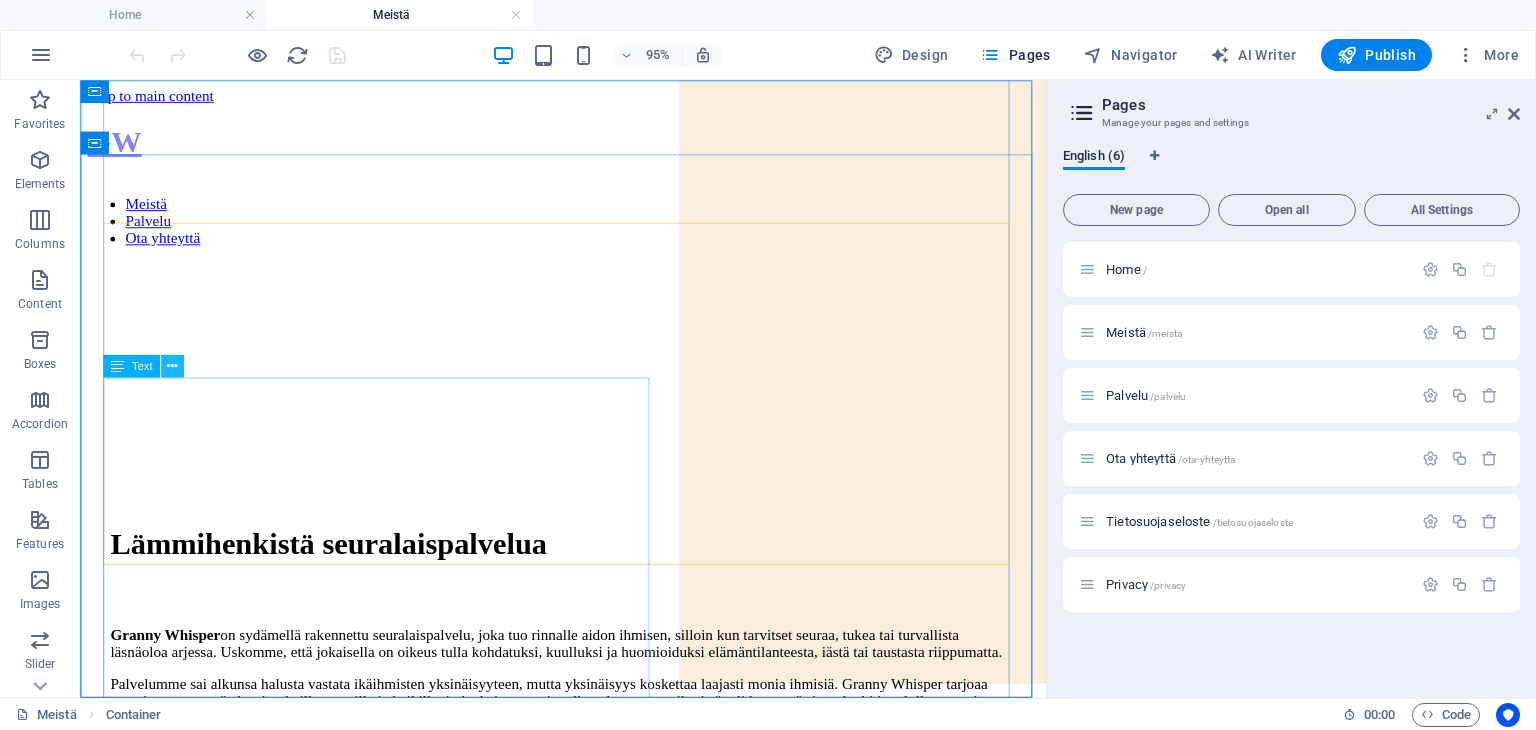 click at bounding box center [172, 366] 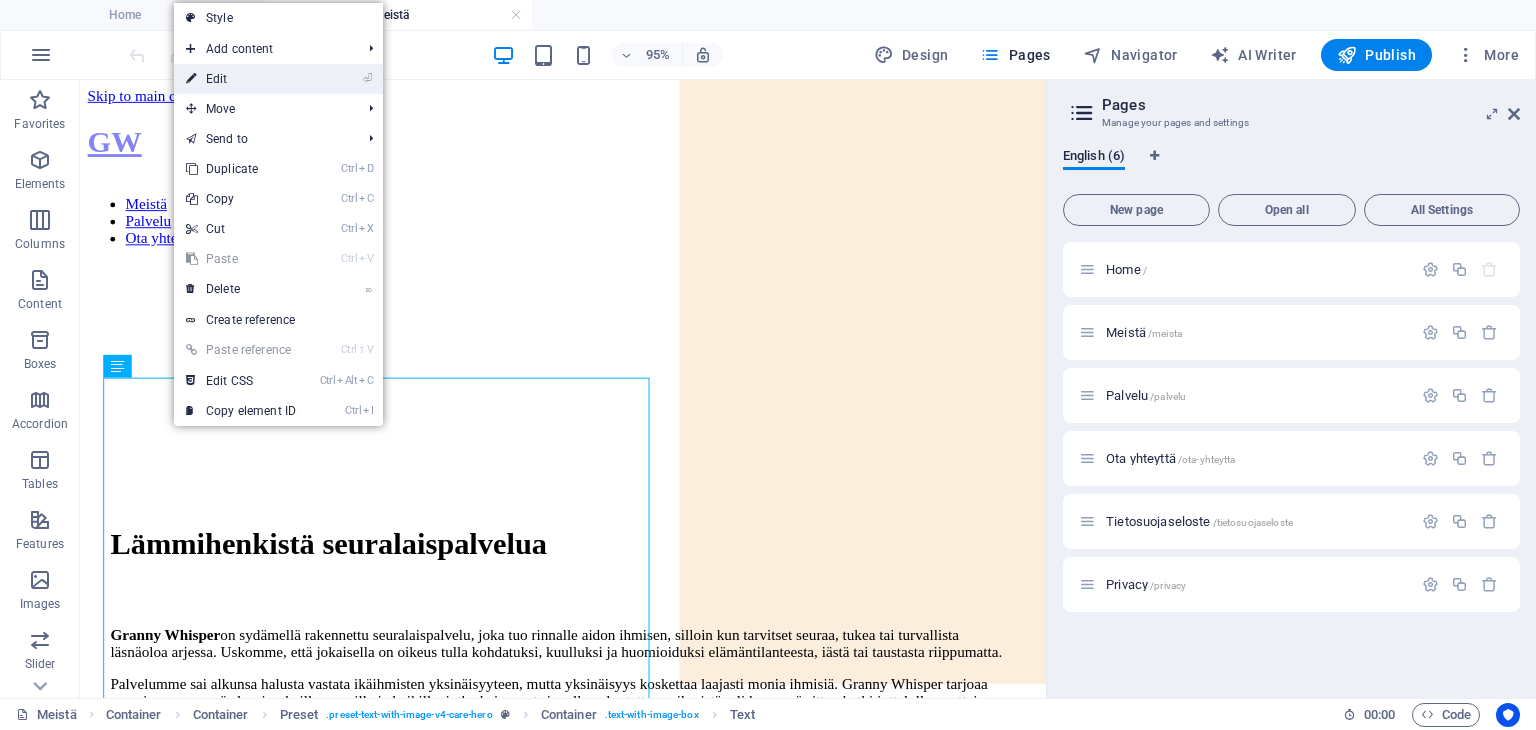 click on "⏎  Edit" at bounding box center [241, 79] 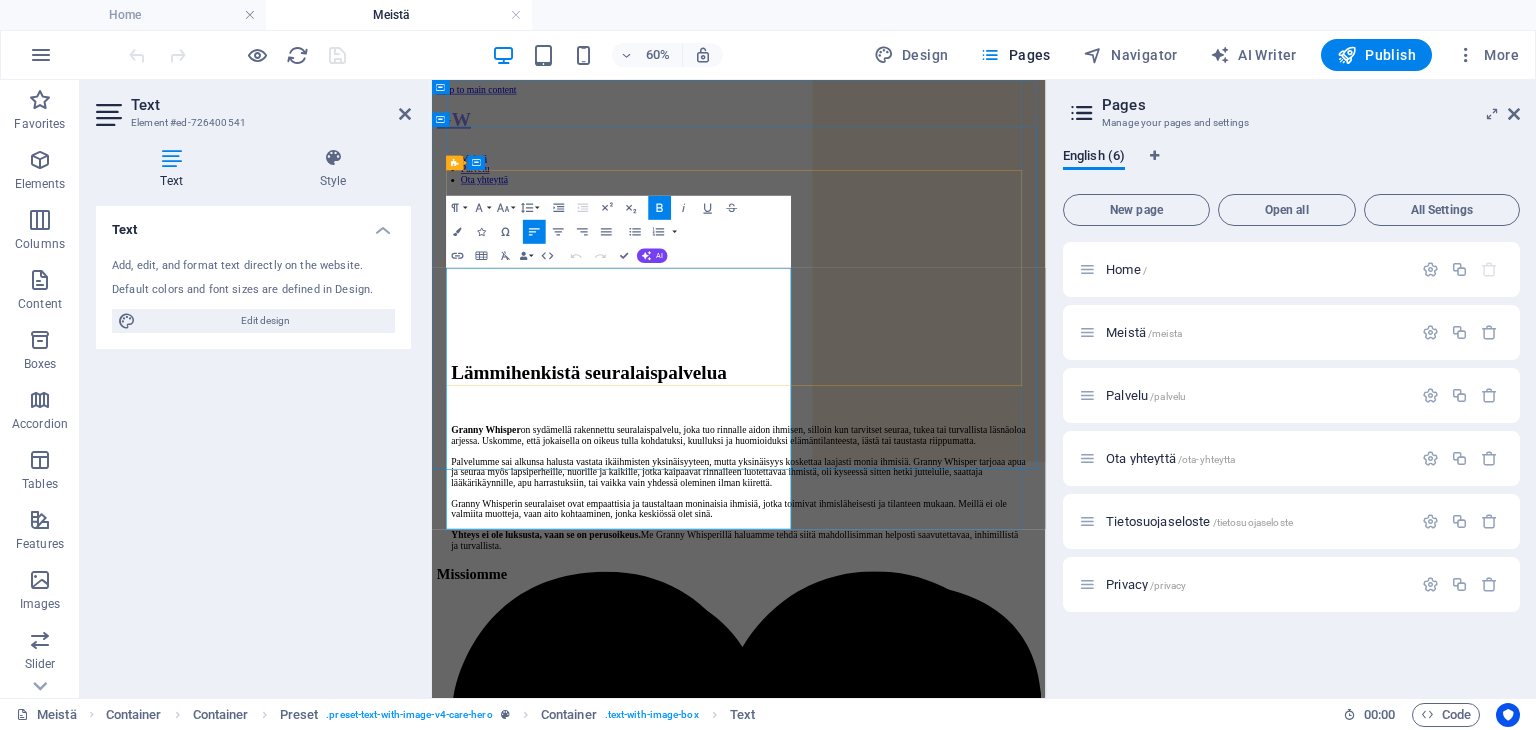click on "Granny Whisperin seuralaiset ovat empaattisia ja taustaltaan moninaisia ihmisiä, jotka toimivat ihmisläheisesti ja tilanteen mukaan. Meillä ei ole valmiita muotteja, vaan aito kohtaaminen, jonka keskiössä olet sinä." at bounding box center [943, 795] 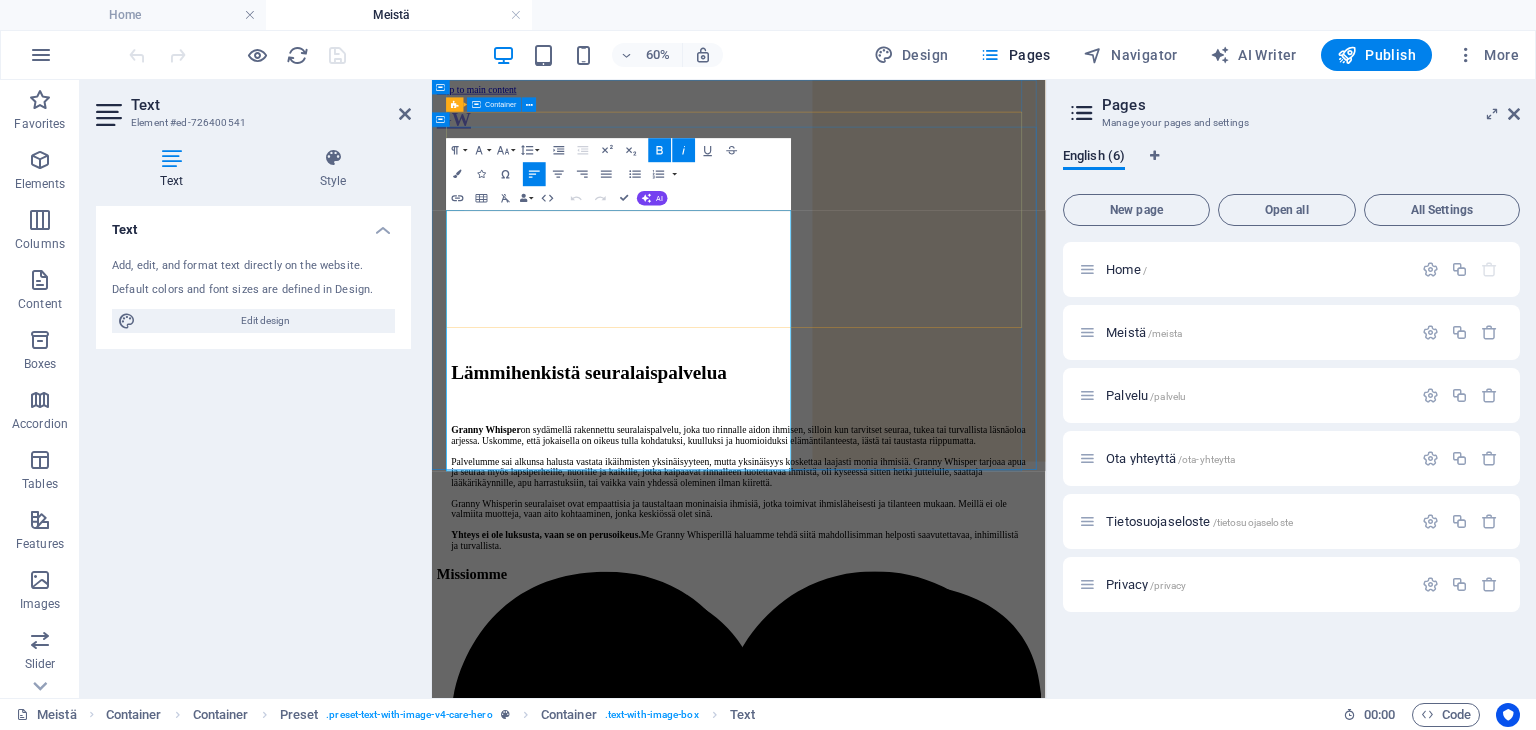 scroll, scrollTop: 84, scrollLeft: 0, axis: vertical 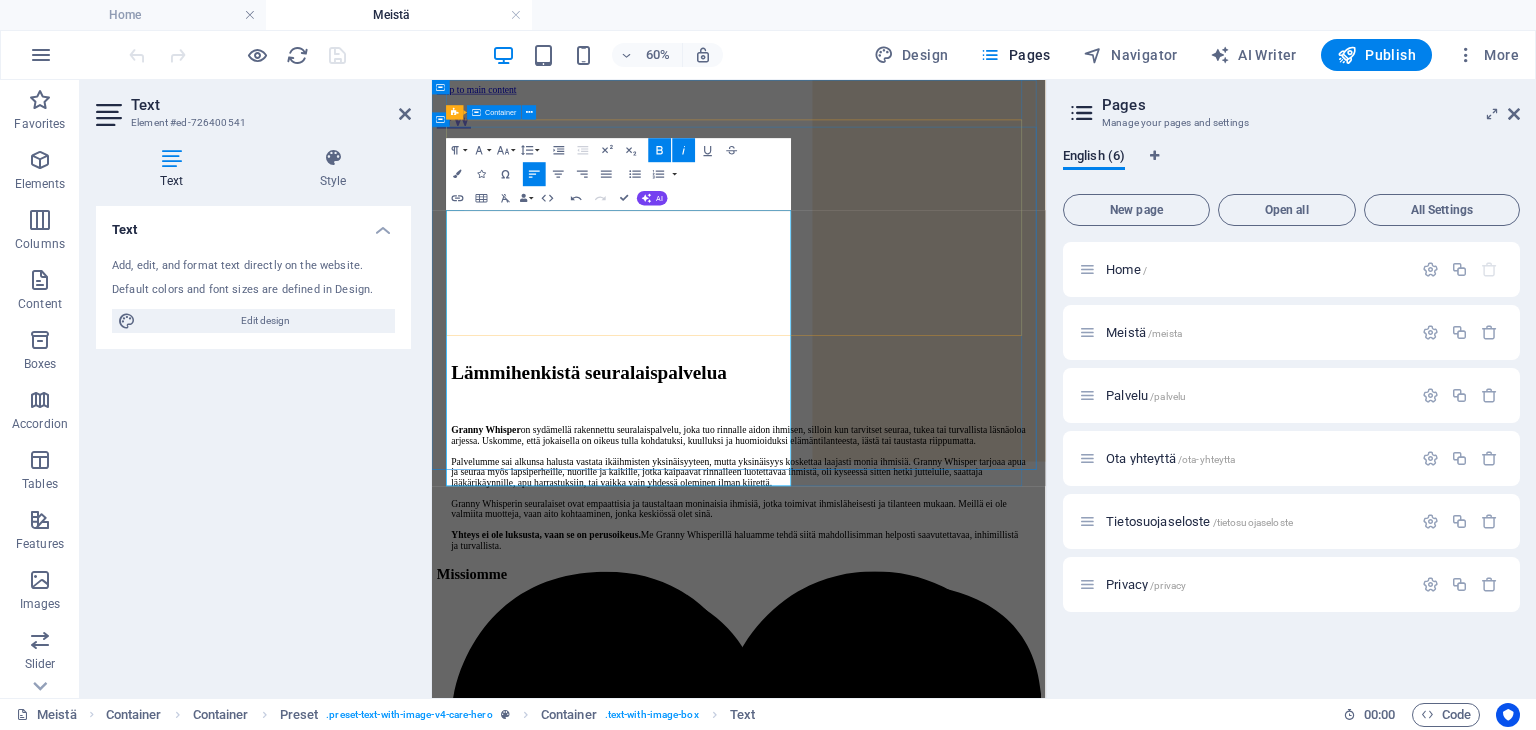 click on "Lämmihenkistä seuralaispalvelua Granny Whisper  on sydämellä rakennettu seuralaispalvelu, joka tuo rinnalle aidon ihmisen, silloin kun tarvitset seuraa, tukea tai turvallista läsnäoloa arjessa. Uskomme, että jokaisella on oikeus tulla kohdatuksi, kuulluksi ja huomioiduksi elämäntilanteesta, iästä tai taustasta riippumatta. Palvelumme sai alkunsa halusta vastata ikäihmisten yksinäisyyteen, mutta yksinäisyys koskettaa laajasti monia ihmisiä. Granny Whisper tarjoaa apua ja seuraa myös lapsiperheille, nuorille ja kaikille, jotka kaipaavat rinnalleen luotettavaa ihmistä, oli kyseessä sitten hetki juttelulle, saattaja lääkärikäynnille, apu harrastuksiin, tai vaikka vain yhdessä oleminen ilman kiirettä. Granny Whisperin seuralaiset ovat empaattisia ja taustaltaan moninaisia ihmisiä, jotka toimivat ihmisläheisesti ja tilanteen mukaan. Meillä ei ole valmiita muotteja, vaan aito kohtaaminen, jonka keskiössä olet sinä. Yhteys ei ole luksusta, vaan se on perusoikeus.     ​" at bounding box center [943, 1062] 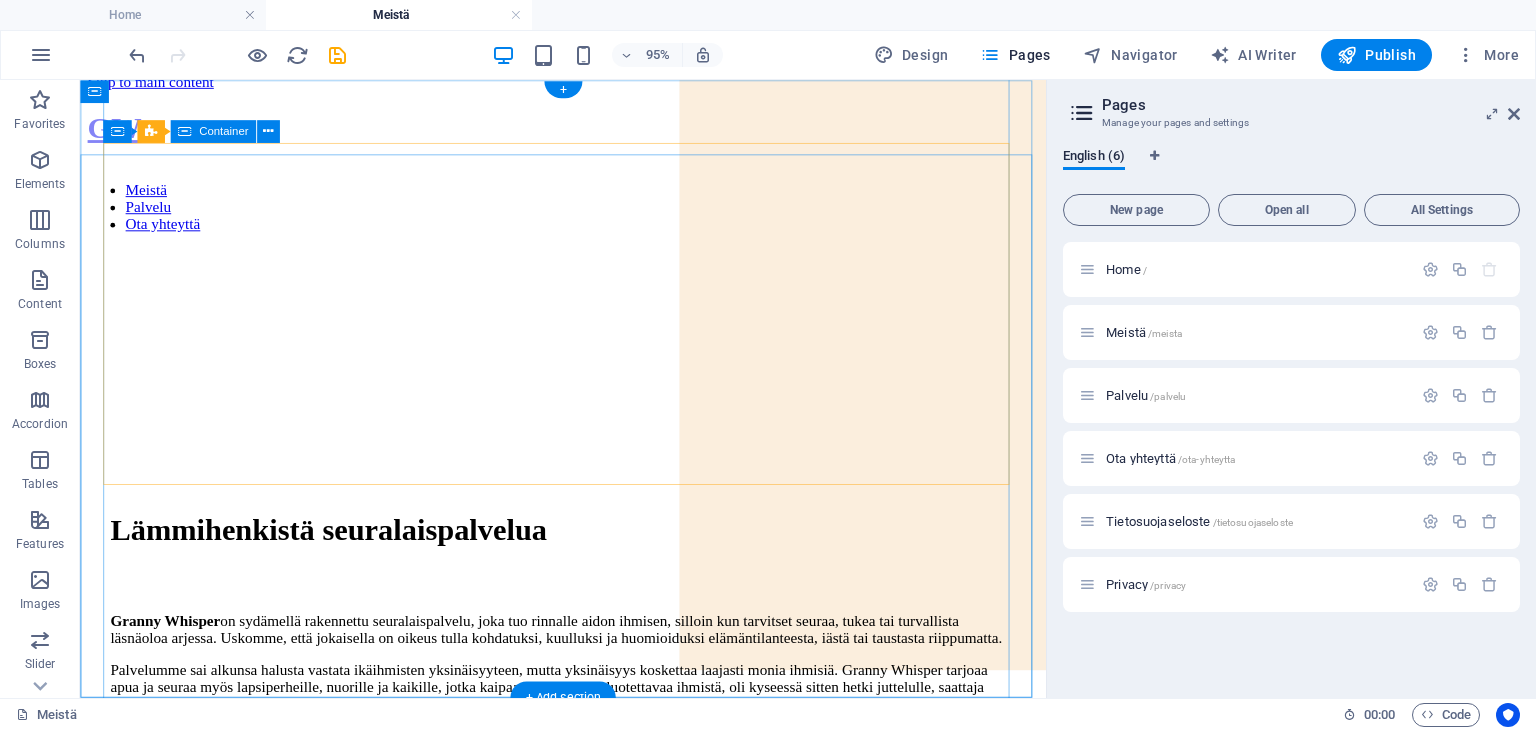 scroll, scrollTop: 0, scrollLeft: 0, axis: both 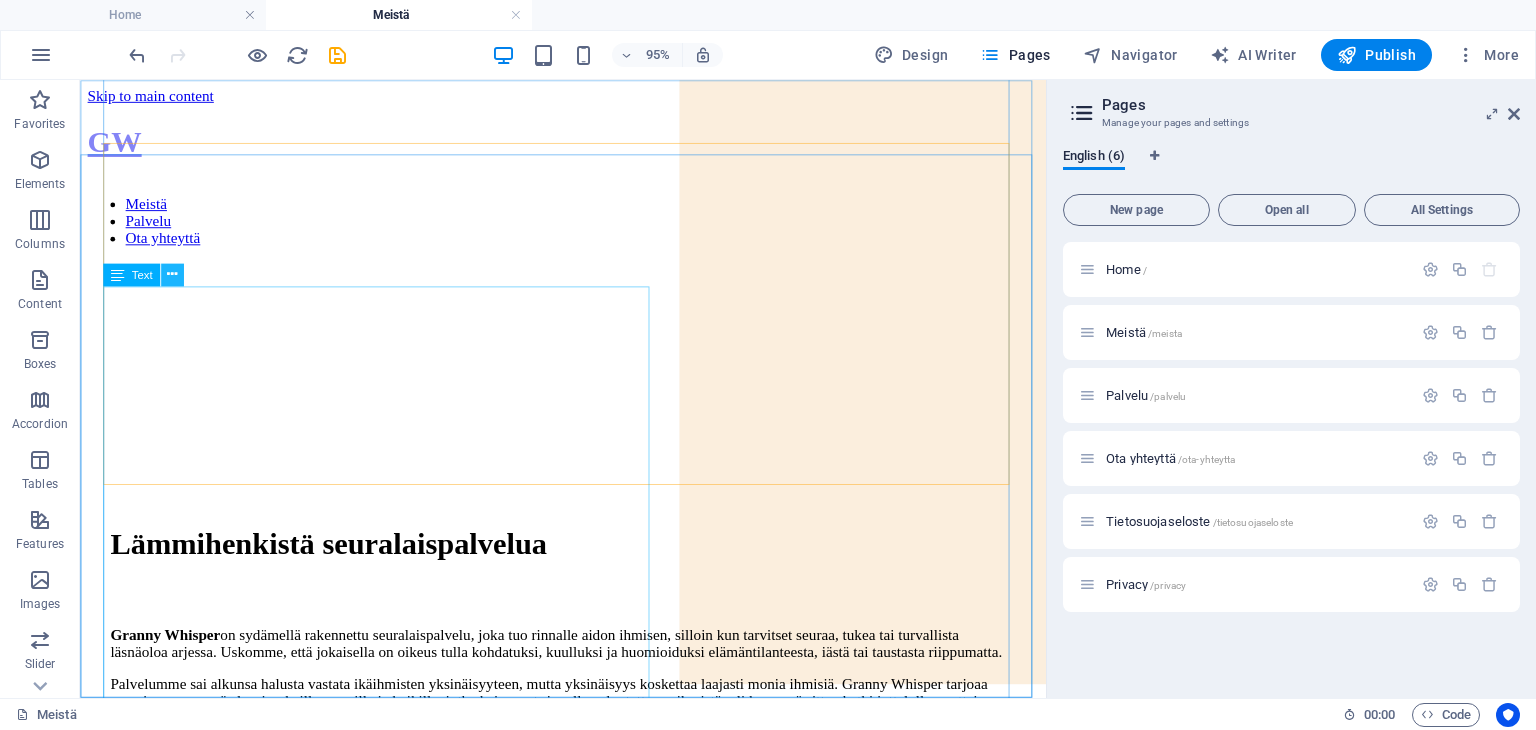 click at bounding box center [172, 274] 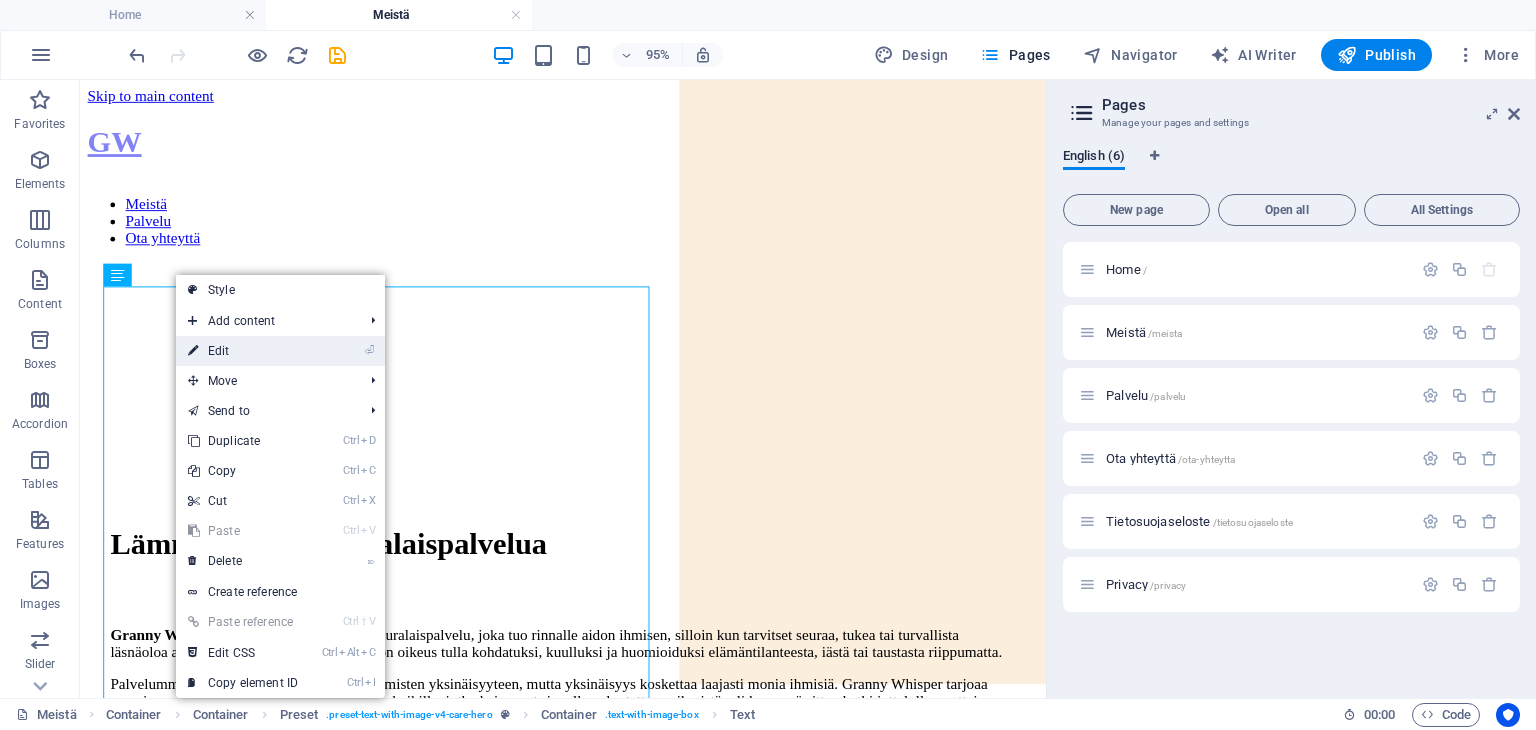 click on "⏎  Edit" at bounding box center [243, 351] 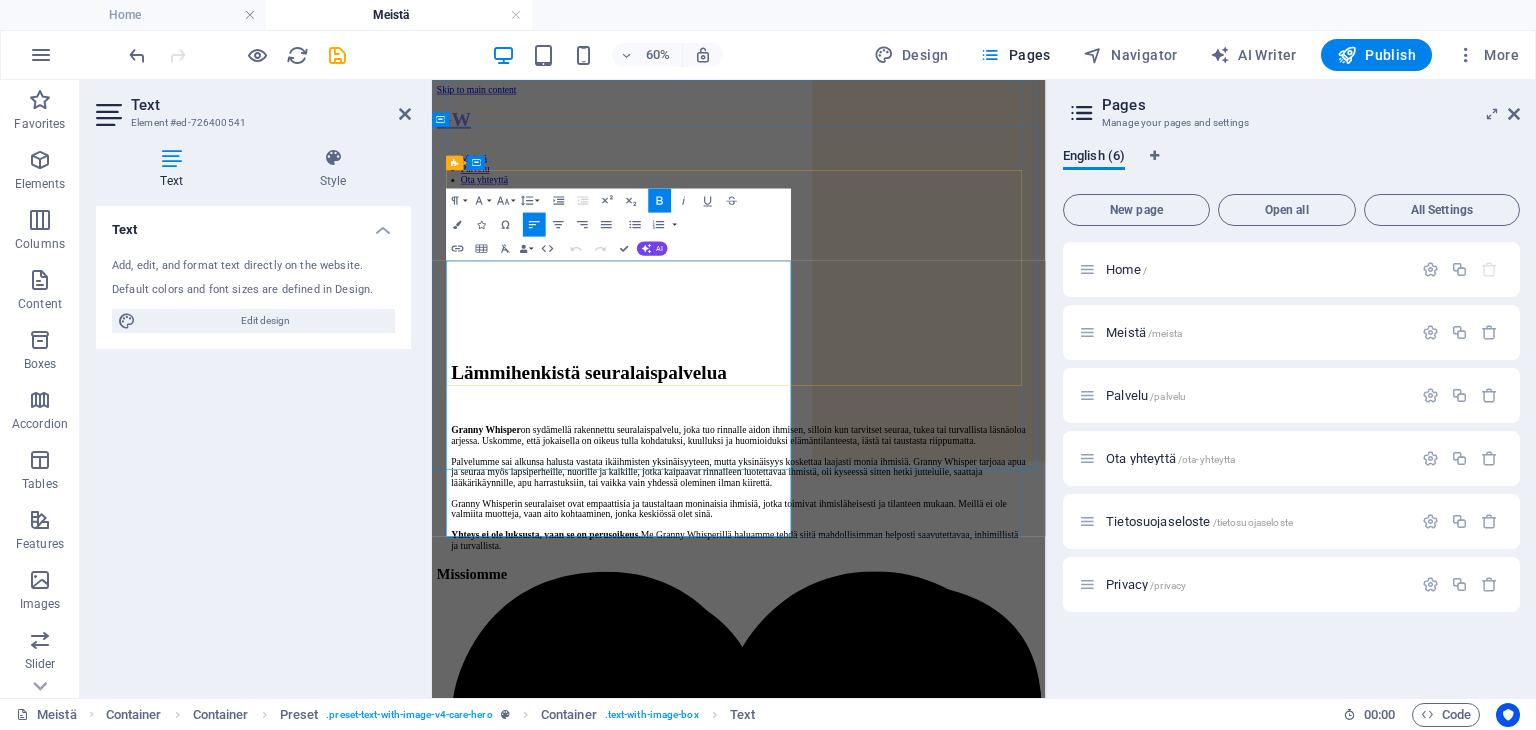 click on "Granny Whisperin seuralaiset ovat empaattisia ja taustaltaan moninaisia ihmisiä, jotka toimivat ihmisläheisesti ja tilanteen mukaan. Meillä ei ole valmiita muotteja, vaan aito kohtaaminen, jonka keskiössä olet sinä." at bounding box center [943, 795] 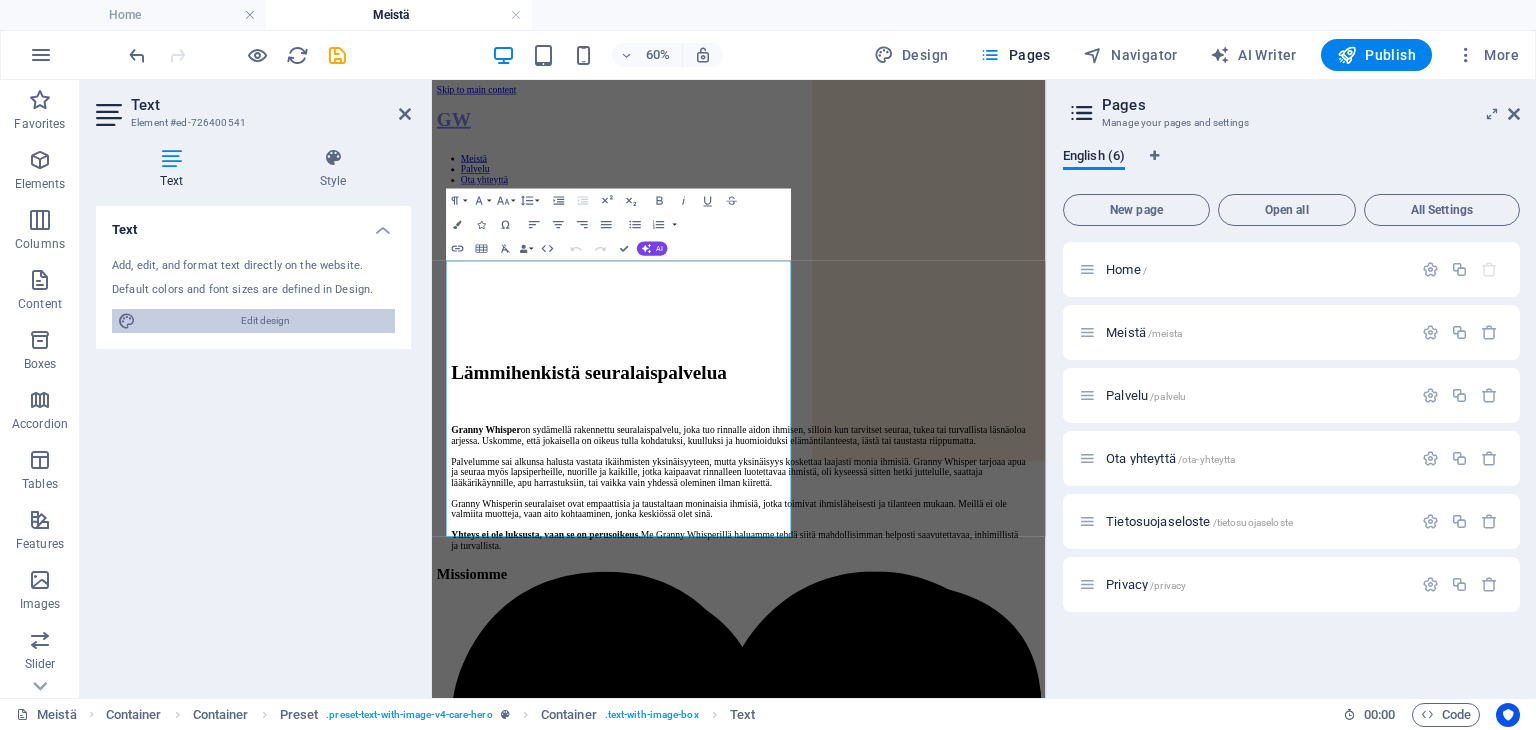 drag, startPoint x: 313, startPoint y: 330, endPoint x: 46, endPoint y: 514, distance: 324.2607 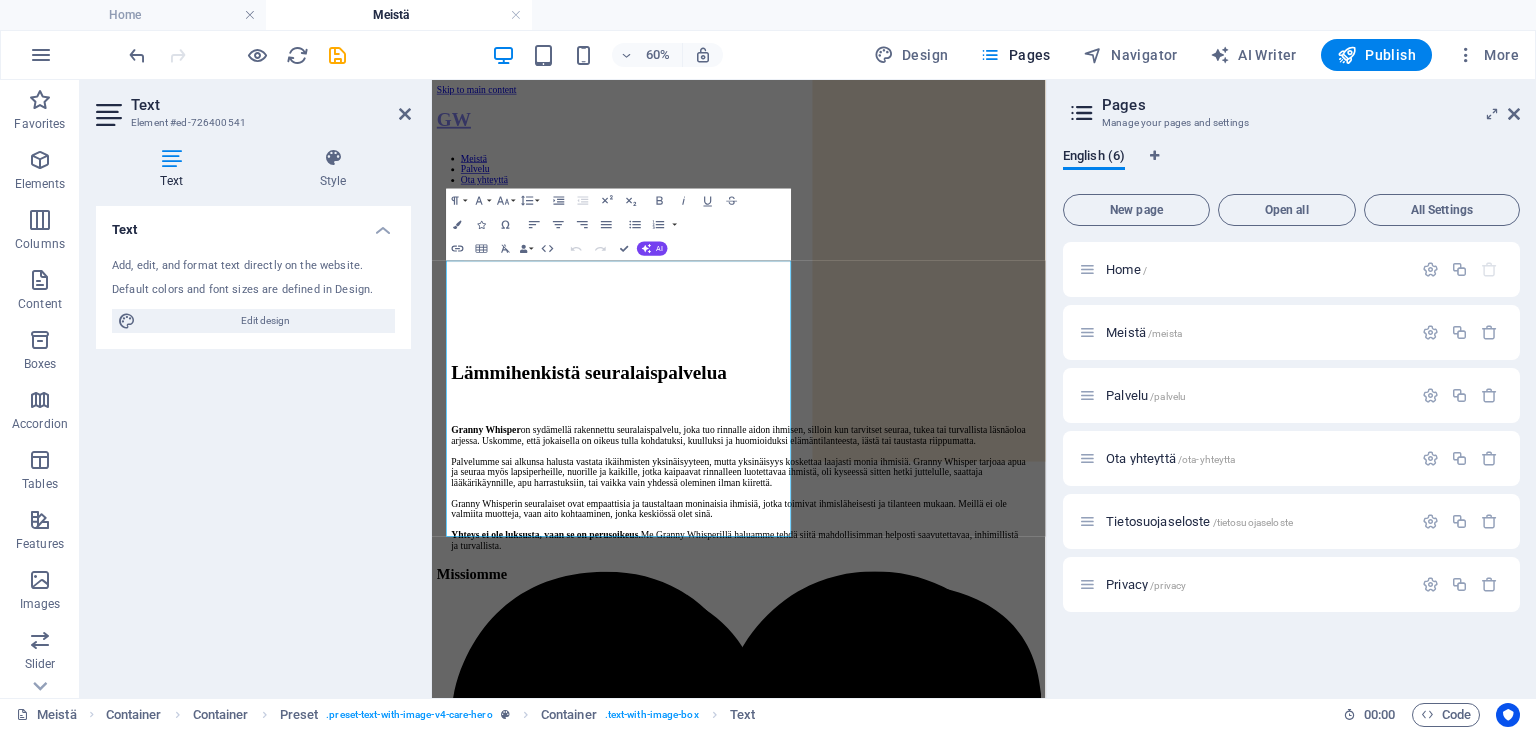 select on "px" 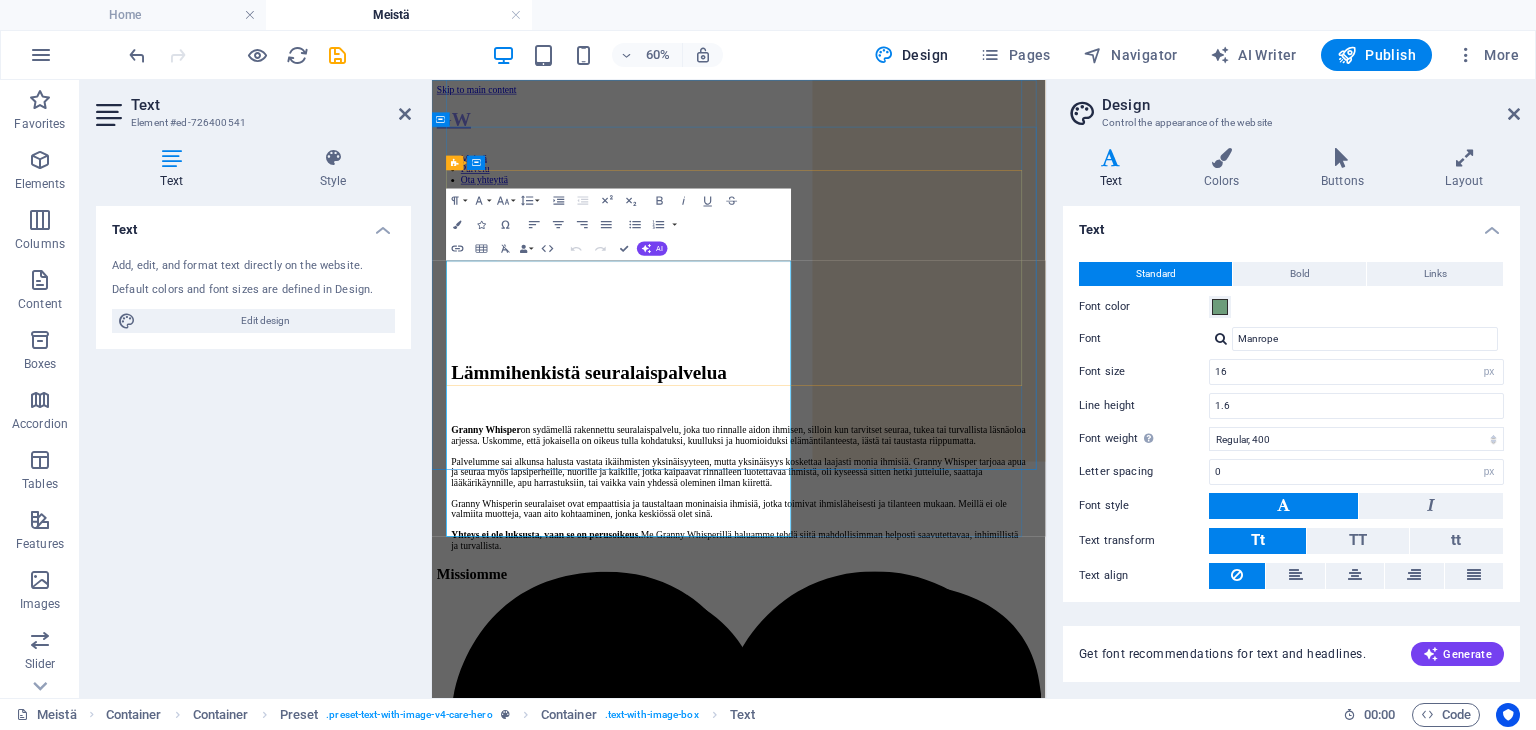 click on "Palvelumme sai alkunsa halusta vastata ikäihmisten yksinäisyyteen, mutta yksinäisyys koskettaa laajasti monia ihmisiä. Granny Whisper tarjoaa apua ja seuraa myös lapsiperheille, nuorille ja kaikille, jotka kaipaavat rinnalleen luotettavaa ihmistä, oli kyseessä sitten hetki juttelulle, saattaja lääkärikäynnille, apu harrastuksiin, tai vaikka vain yhdessä oleminen ilman kiirettä." at bounding box center (943, 734) 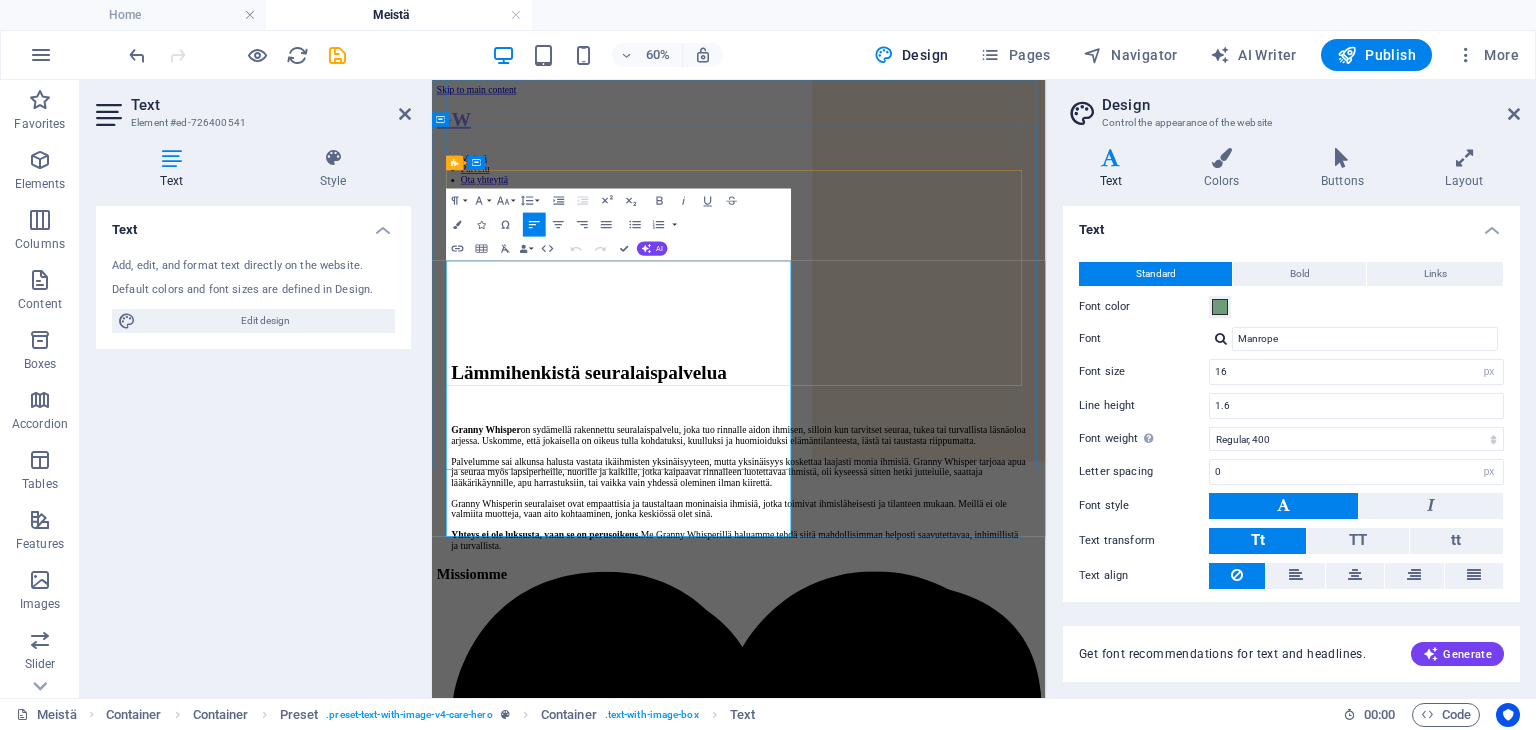 click on "Granny Whisperin seuralaiset ovat empaattisia ja taustaltaan moninaisia ihmisiä, jotka toimivat ihmisläheisesti ja tilanteen mukaan. Meillä ei ole valmiita muotteja, vaan aito kohtaaminen, jonka keskiössä olet sinä." at bounding box center (943, 795) 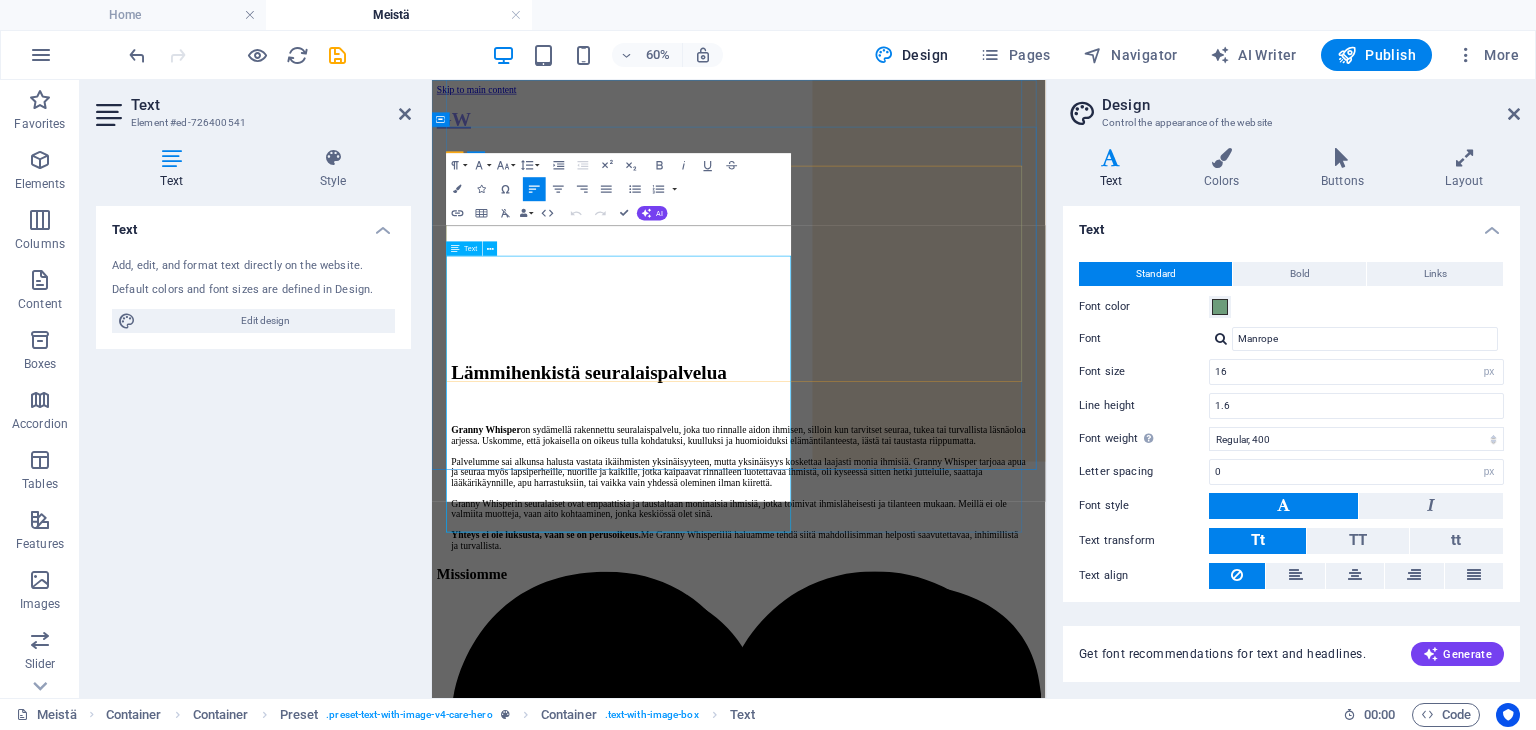 scroll, scrollTop: 109, scrollLeft: 0, axis: vertical 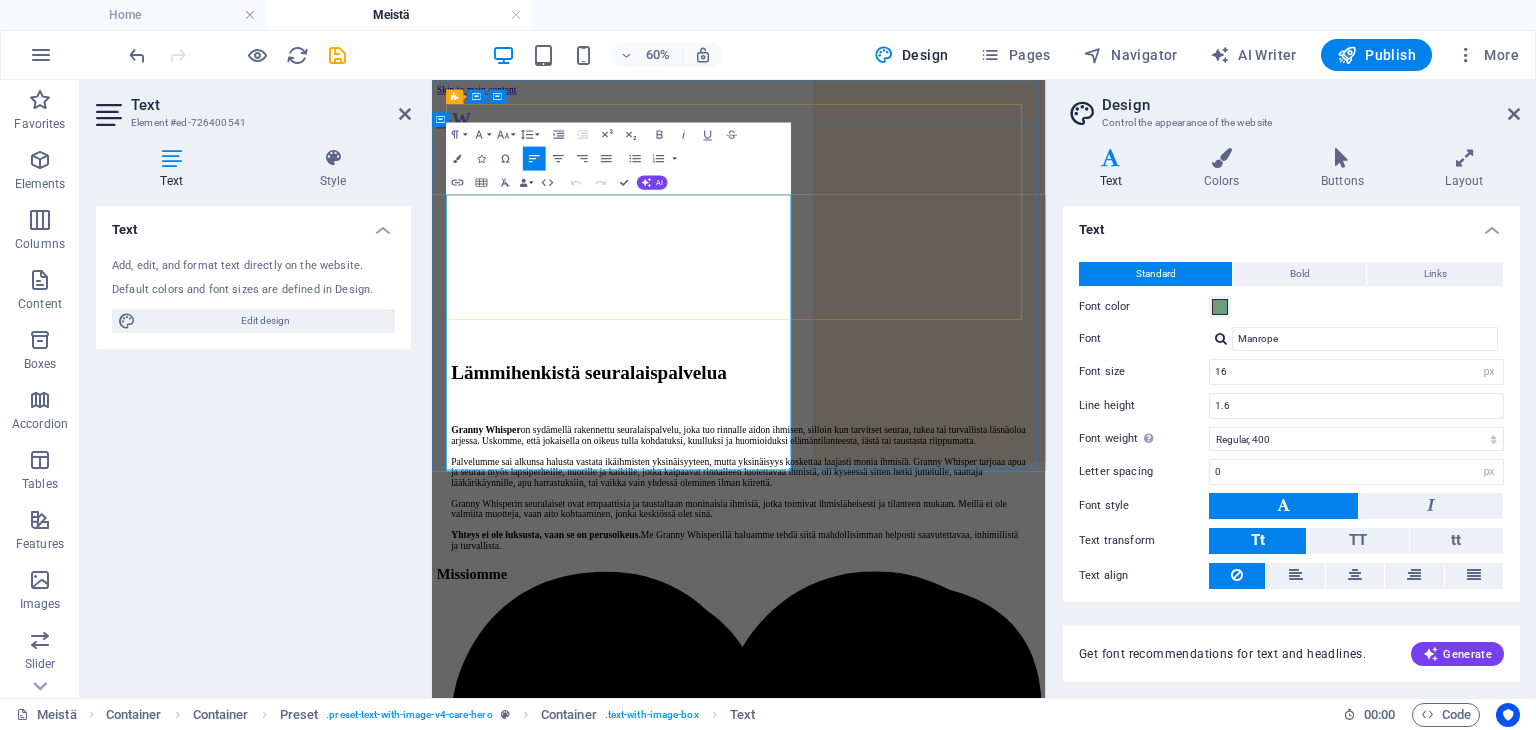 click on "Tervetuloa tutustumaan meihin!" at bounding box center (943, 1303) 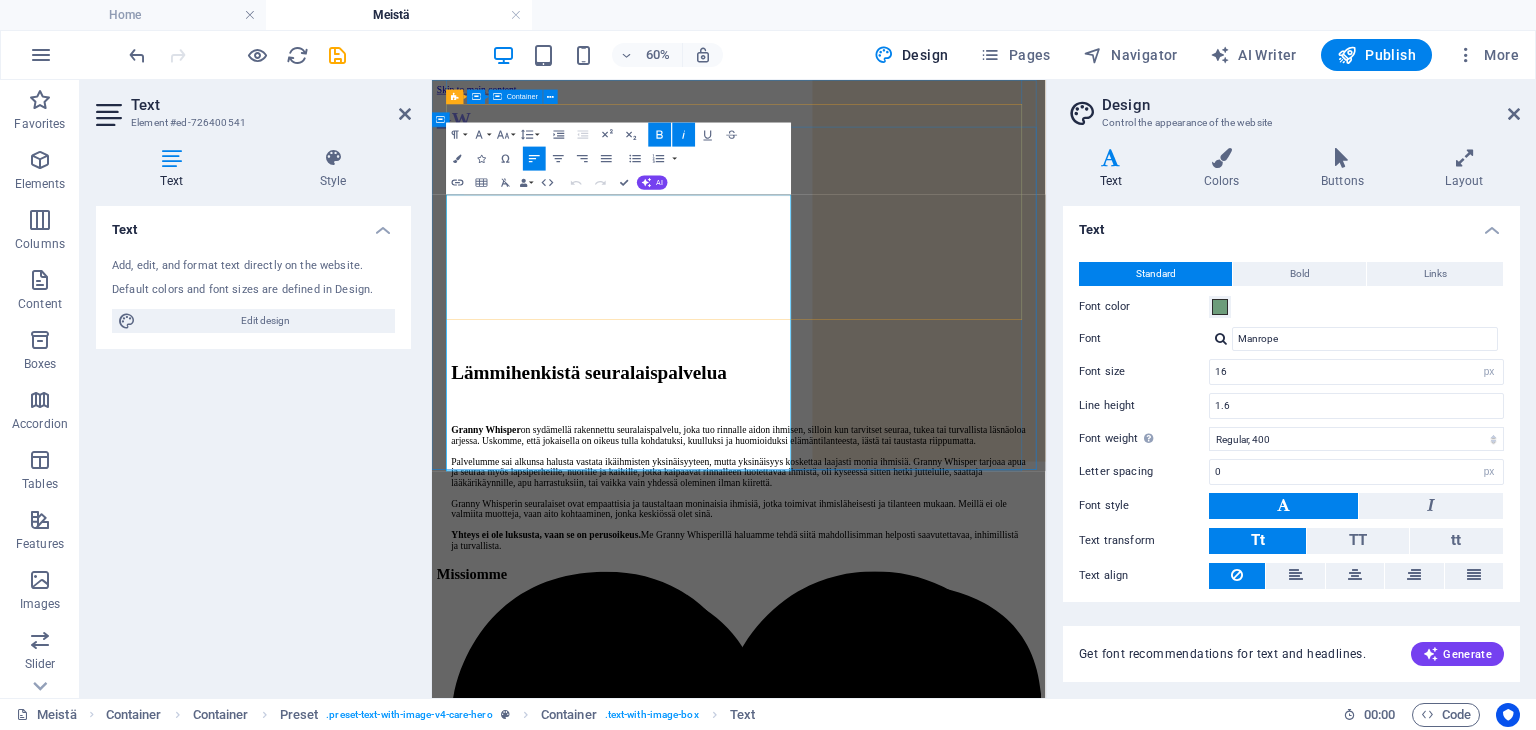 click on "Lämmihenkistä seuralaispalvelua Granny Whisper  on sydämellä rakennettu seuralaispalvelu, joka tuo rinnalle aidon ihmisen, silloin kun tarvitset seuraa, tukea tai turvallista läsnäoloa arjessa. Uskomme, että jokaisella on oikeus tulla kohdatuksi, kuulluksi ja huomioiduksi elämäntilanteesta, iästä tai taustasta riippumatta. Palvelumme sai alkunsa halusta vastata ikäihmisten yksinäisyyteen, mutta yksinäisyys koskettaa laajasti monia ihmisiä. Granny Whisper tarjoaa apua ja seuraa myös lapsiperheille, nuorille ja kaikille, jotka kaipaavat rinnalleen luotettavaa ihmistä, oli kyseessä sitten hetki juttelulle, saattaja lääkärikäynnille, apu harrastuksiin, tai vaikka vain yhdessä oleminen ilman kiirettä. Granny Whisperin seuralaiset ovat empaattisia ja taustaltaan moninaisia ihmisiä, jotka toimivat ihmisläheisesti ja tilanteen mukaan. Meillä ei ole valmiita muotteja, vaan aito kohtaaminen, jonka keskiössä olet sinä. Yhteys ei ole luksusta, vaan se on perusoikeus." at bounding box center (943, 1062) 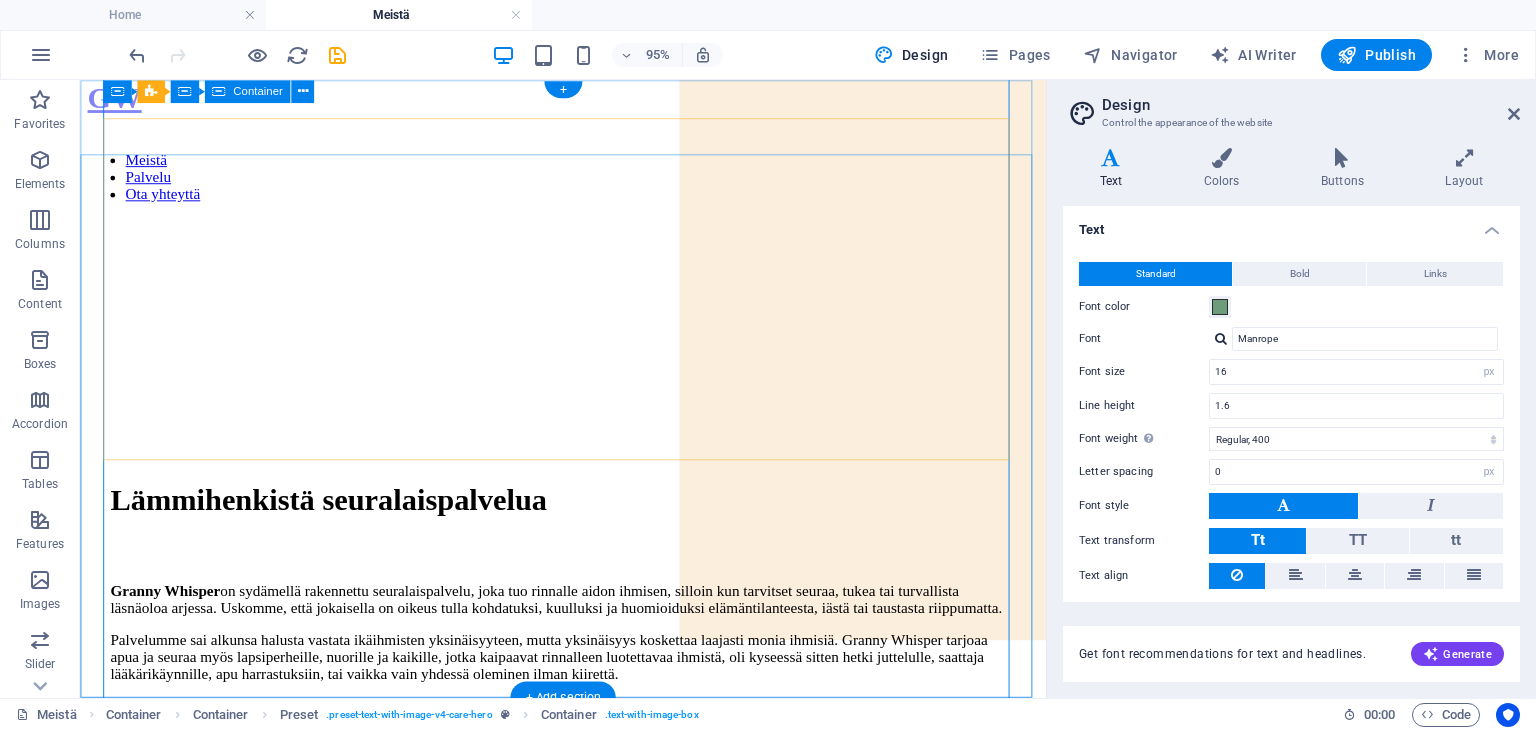 scroll, scrollTop: 0, scrollLeft: 0, axis: both 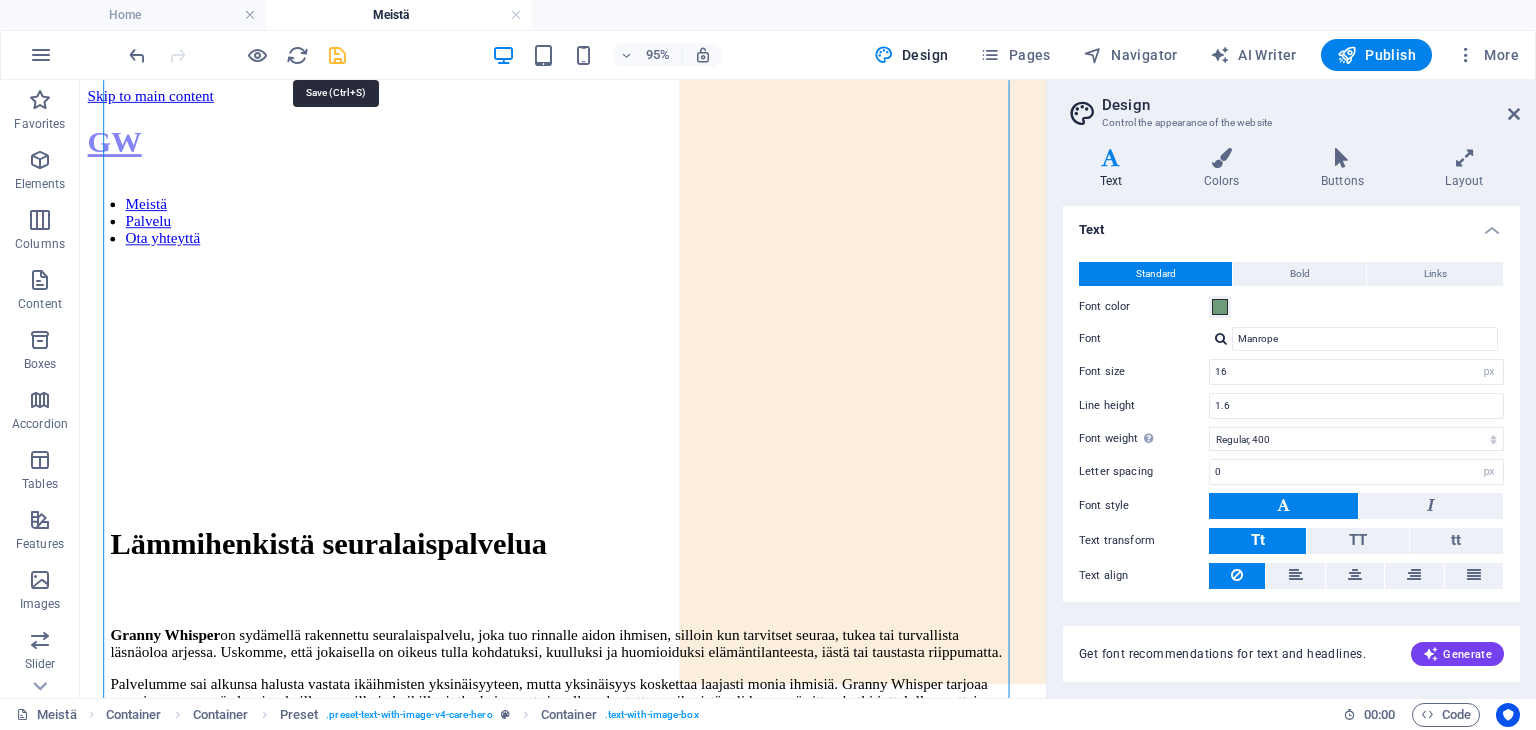 click at bounding box center (337, 55) 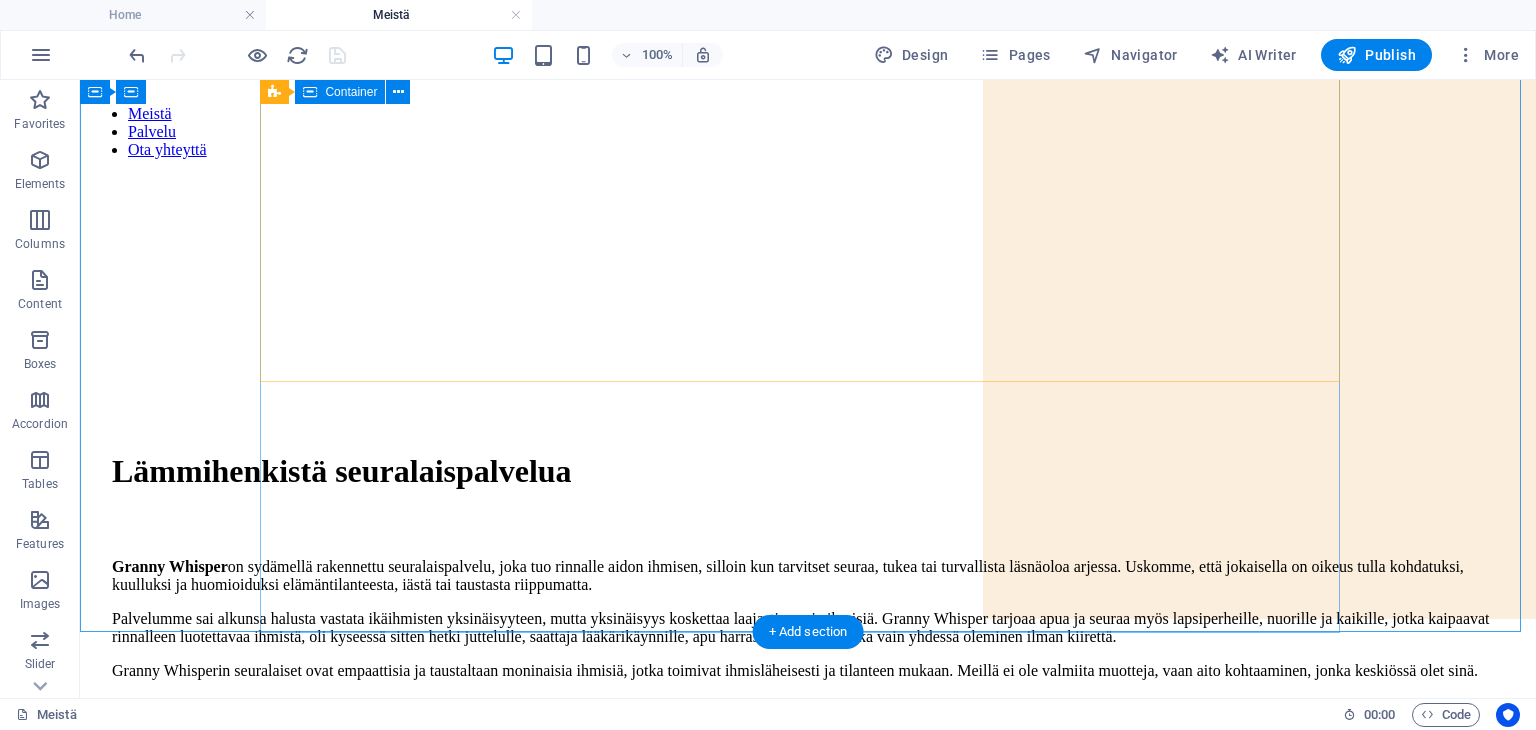scroll, scrollTop: 200, scrollLeft: 0, axis: vertical 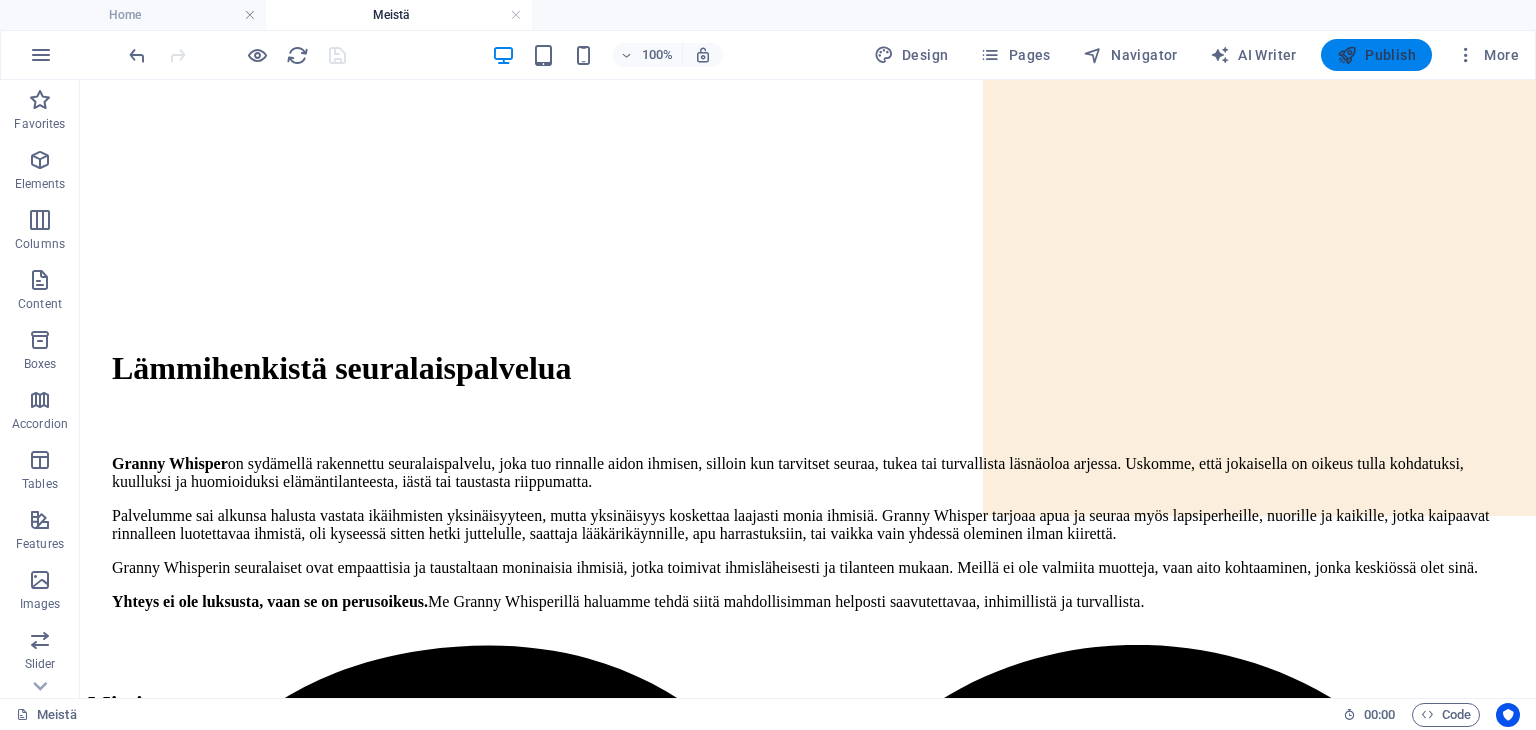 click on "Publish" at bounding box center (1376, 55) 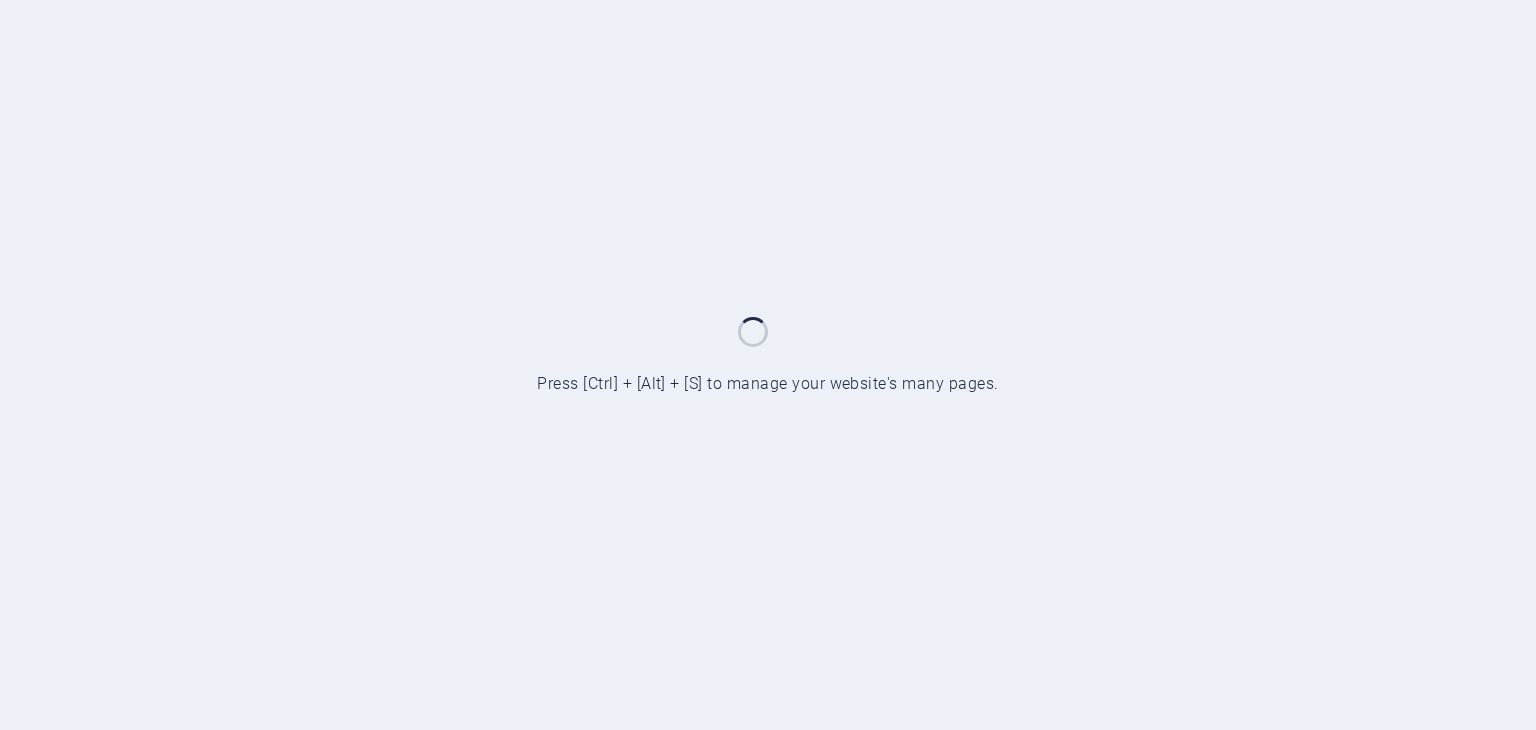 scroll, scrollTop: 0, scrollLeft: 0, axis: both 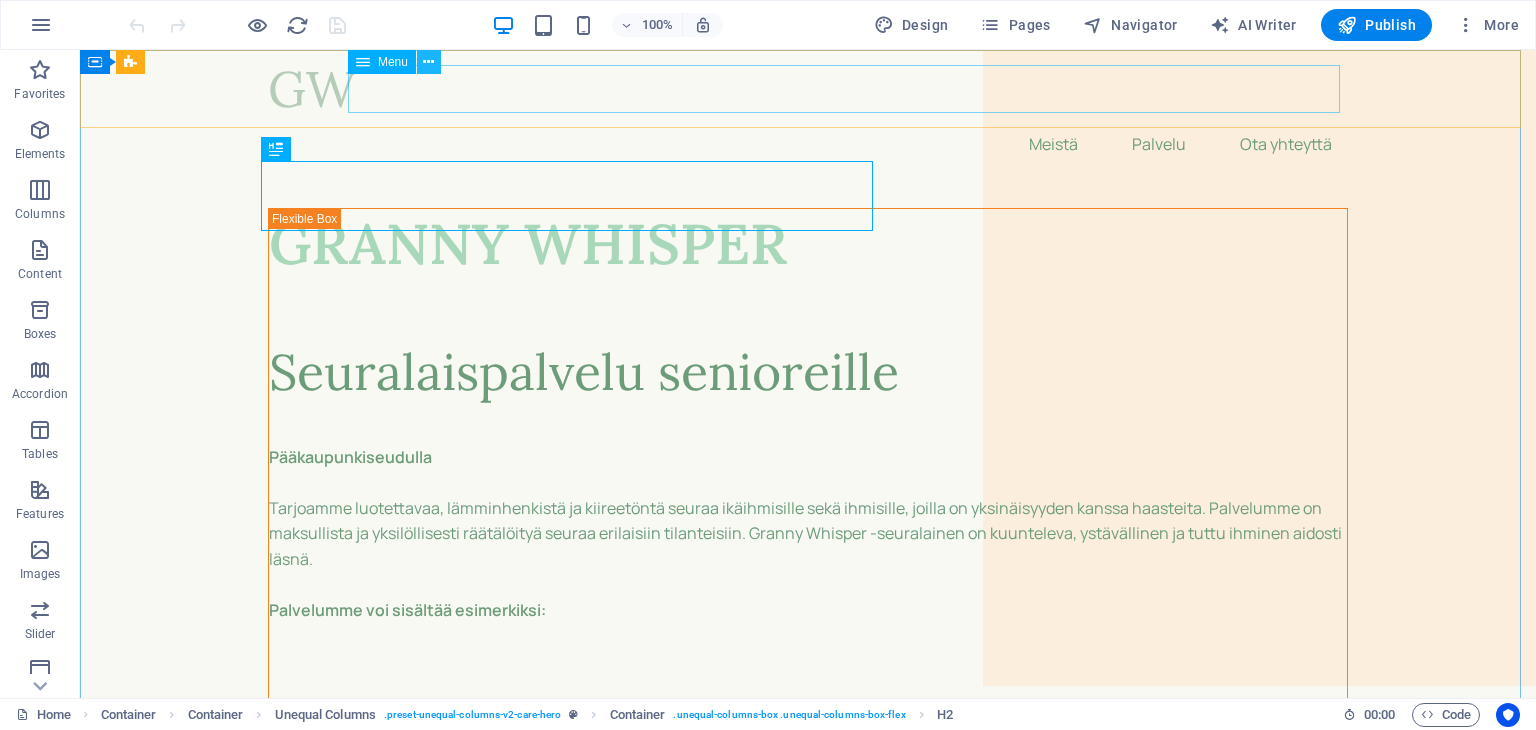 click at bounding box center [428, 62] 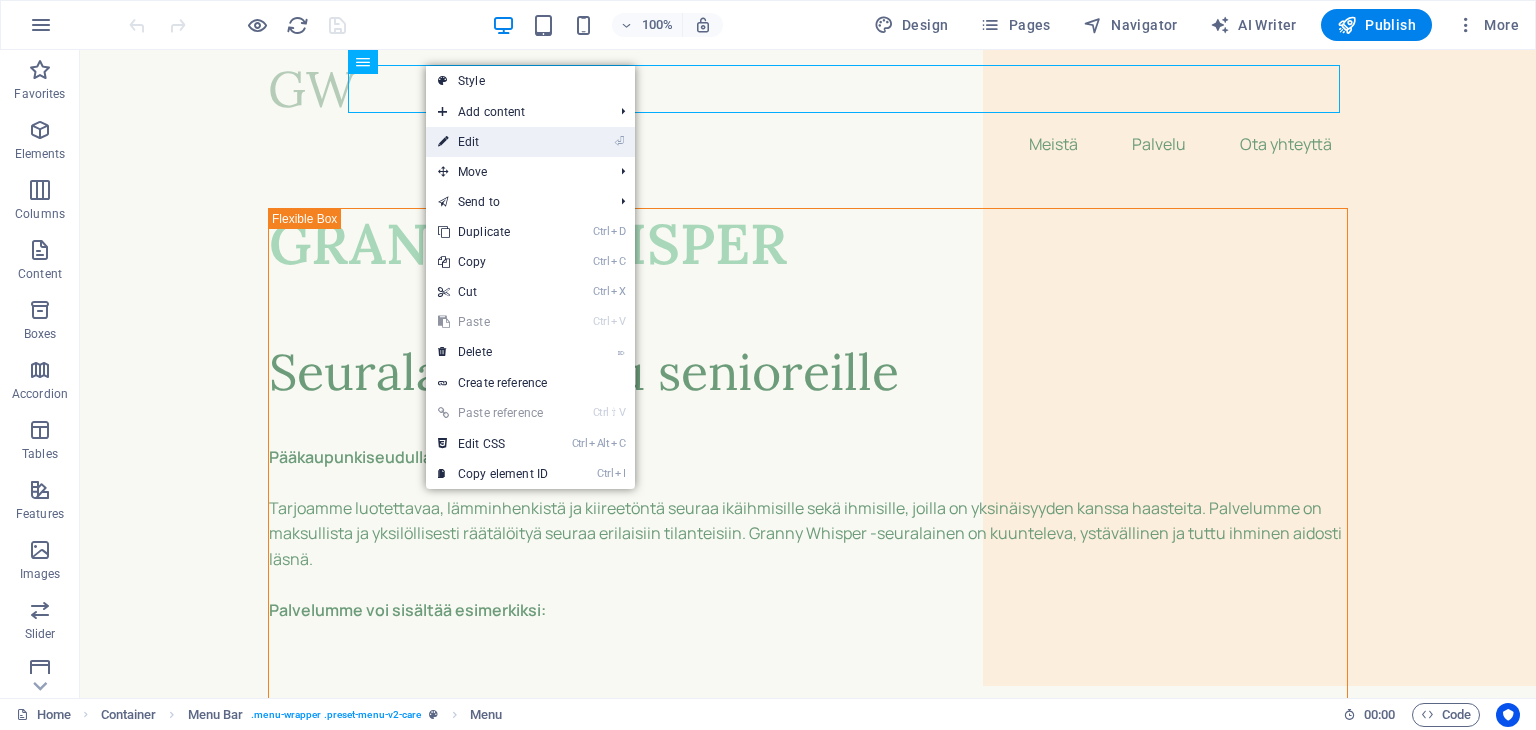 click on "⏎  Edit" at bounding box center (493, 142) 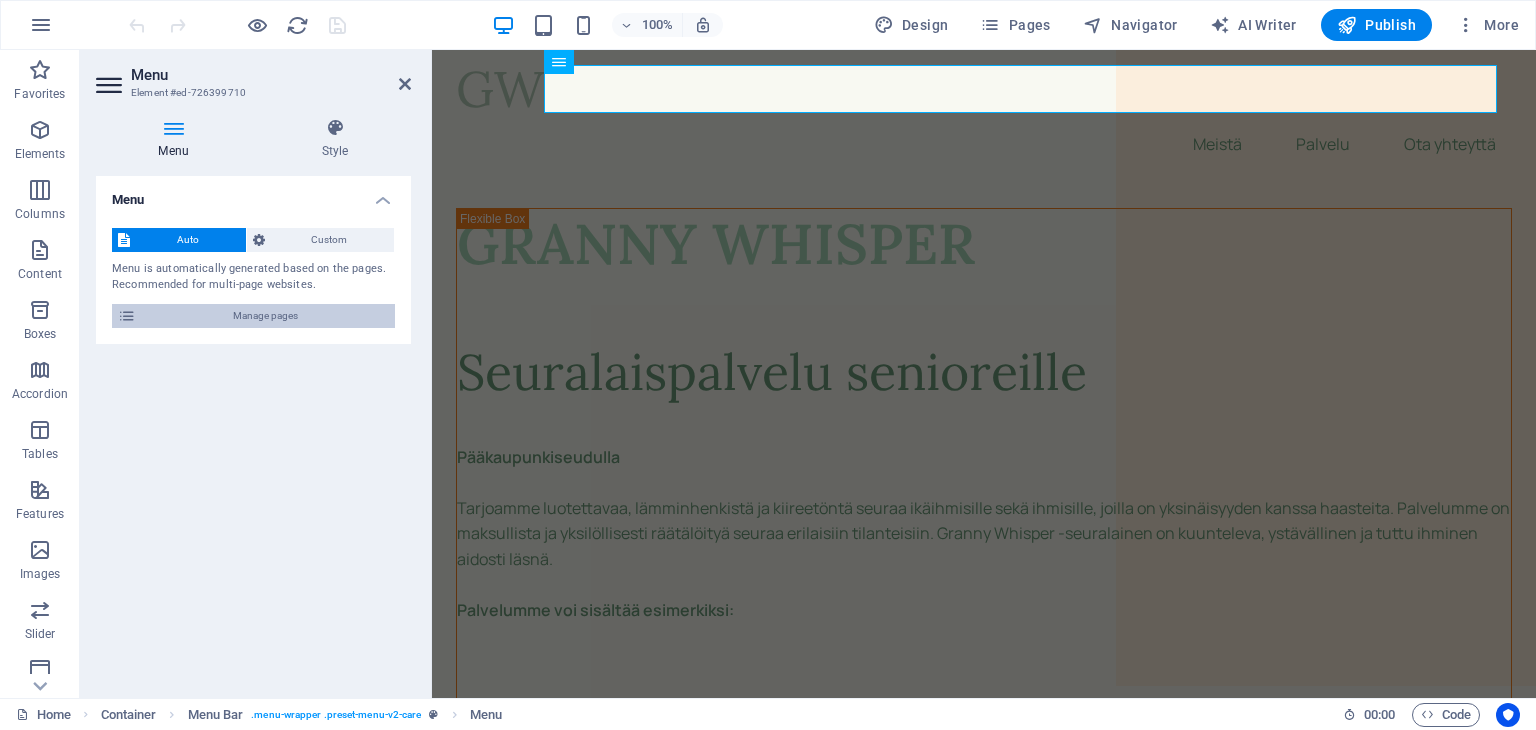 click on "Manage pages" at bounding box center [265, 316] 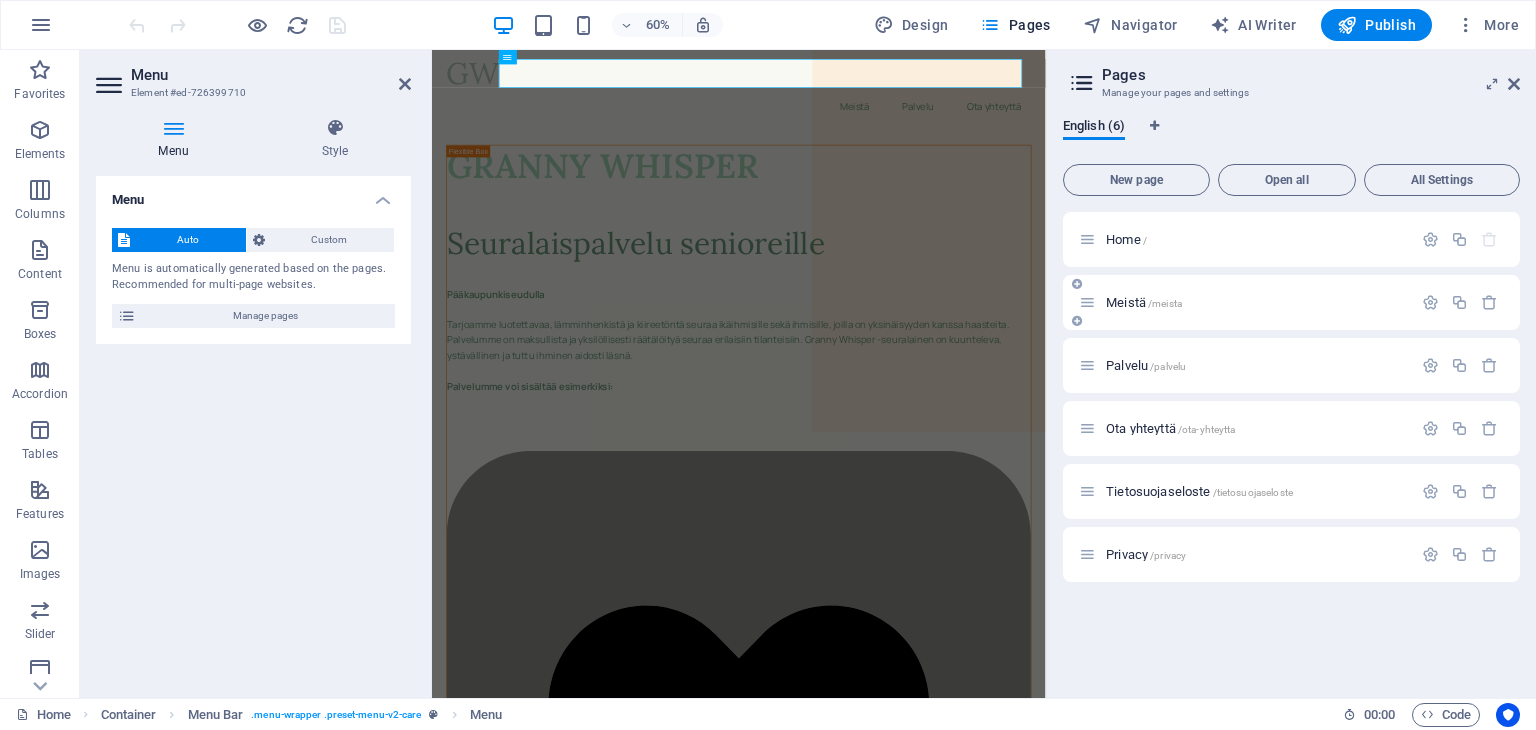 click on "Meistä /meista" at bounding box center (1144, 302) 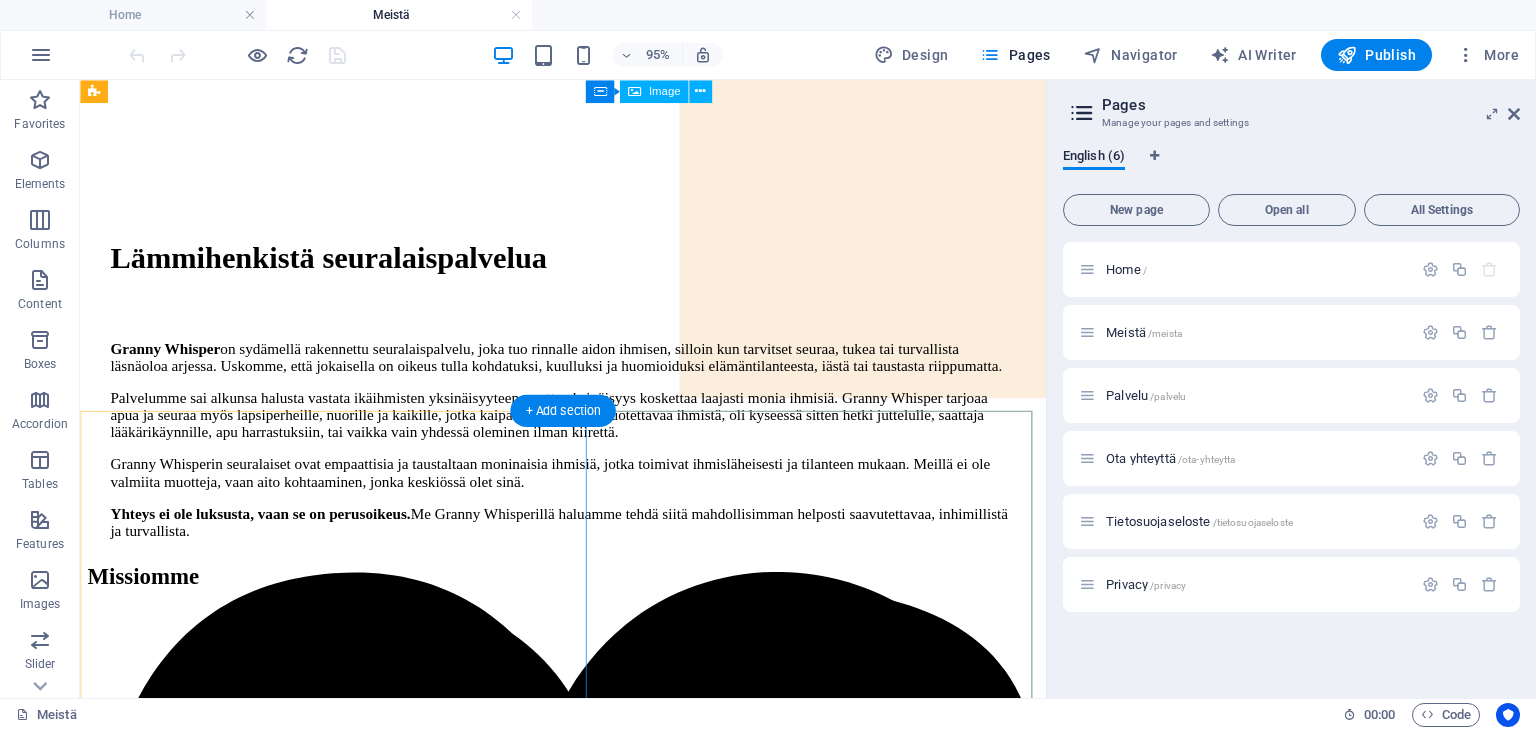 scroll, scrollTop: 300, scrollLeft: 0, axis: vertical 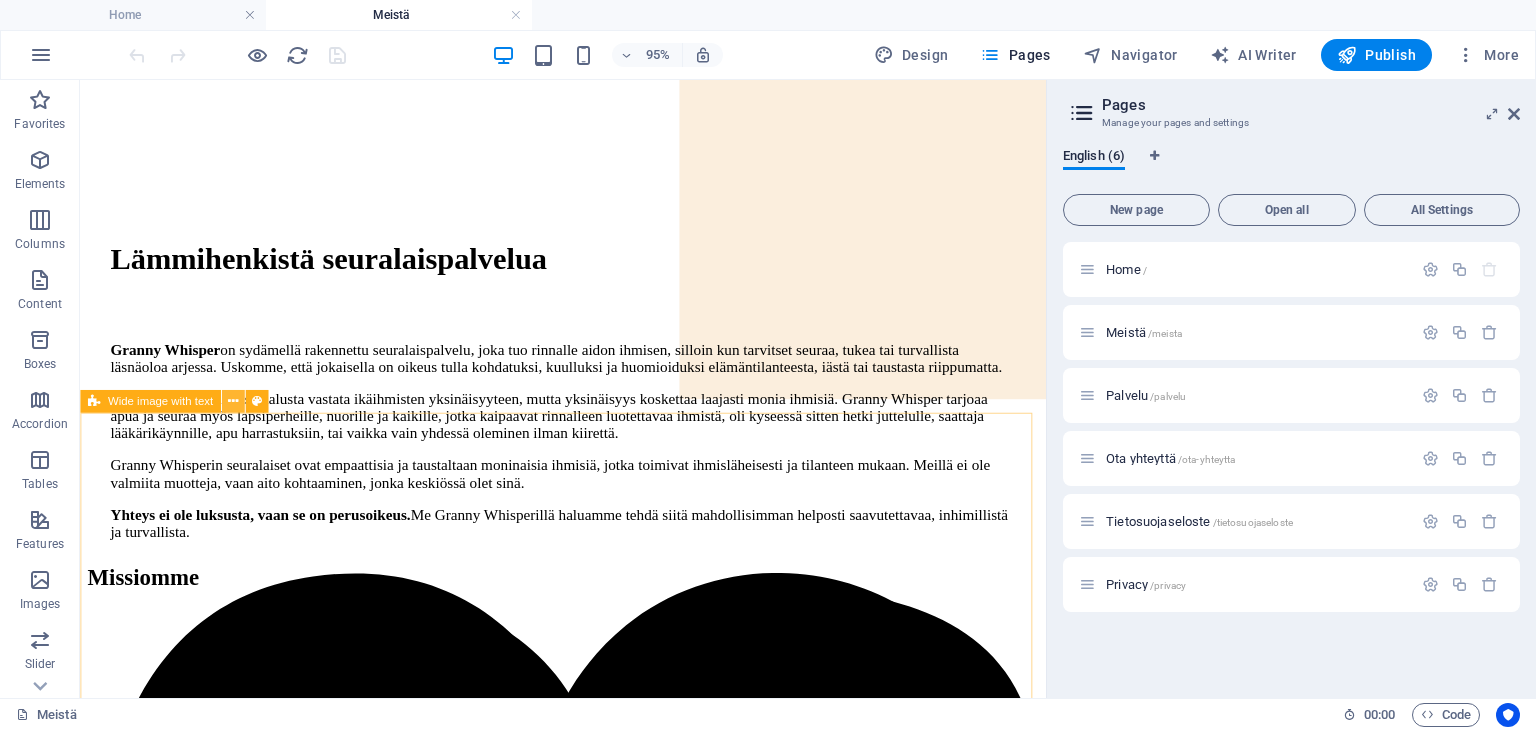 click at bounding box center [232, 401] 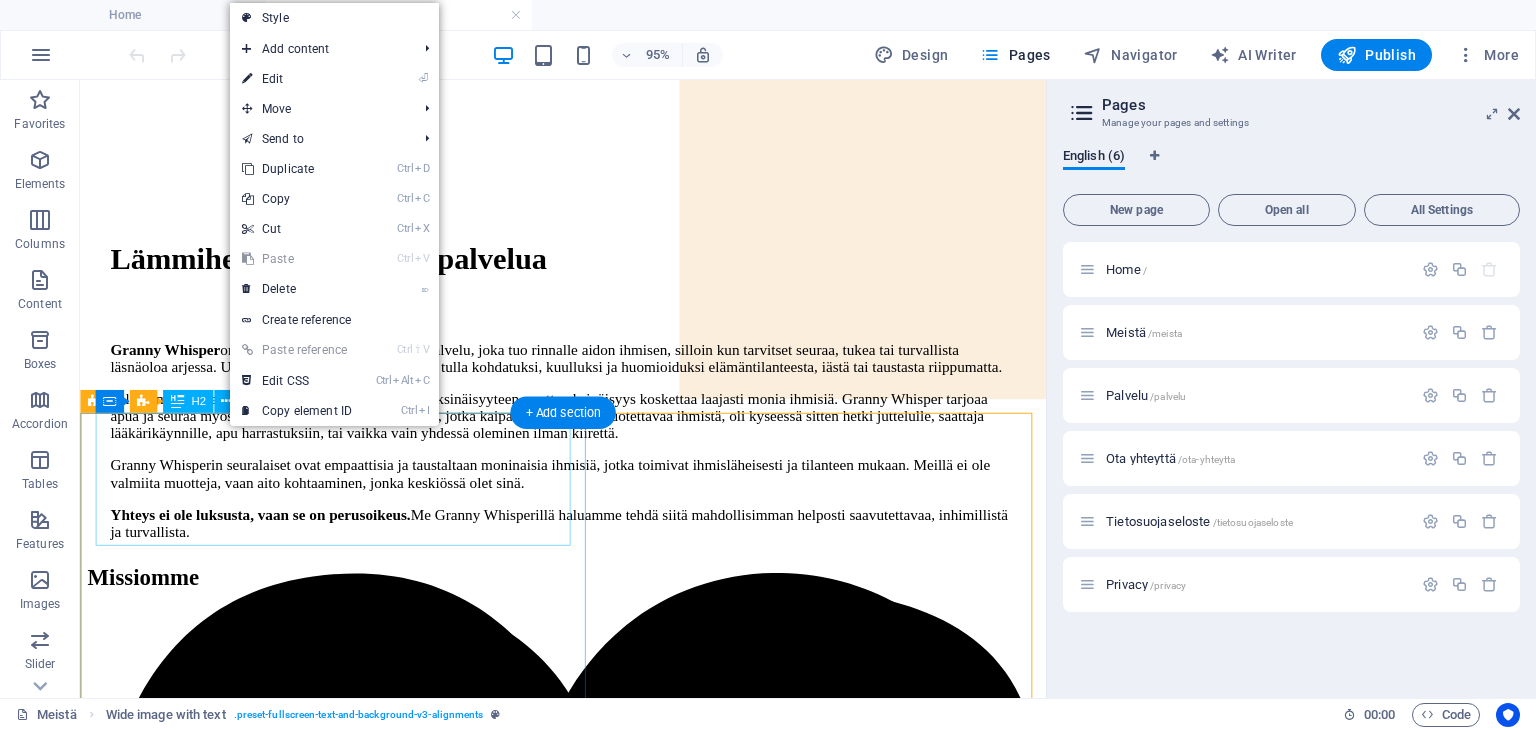 click on "‌Missiomme" at bounding box center (588, 1035) 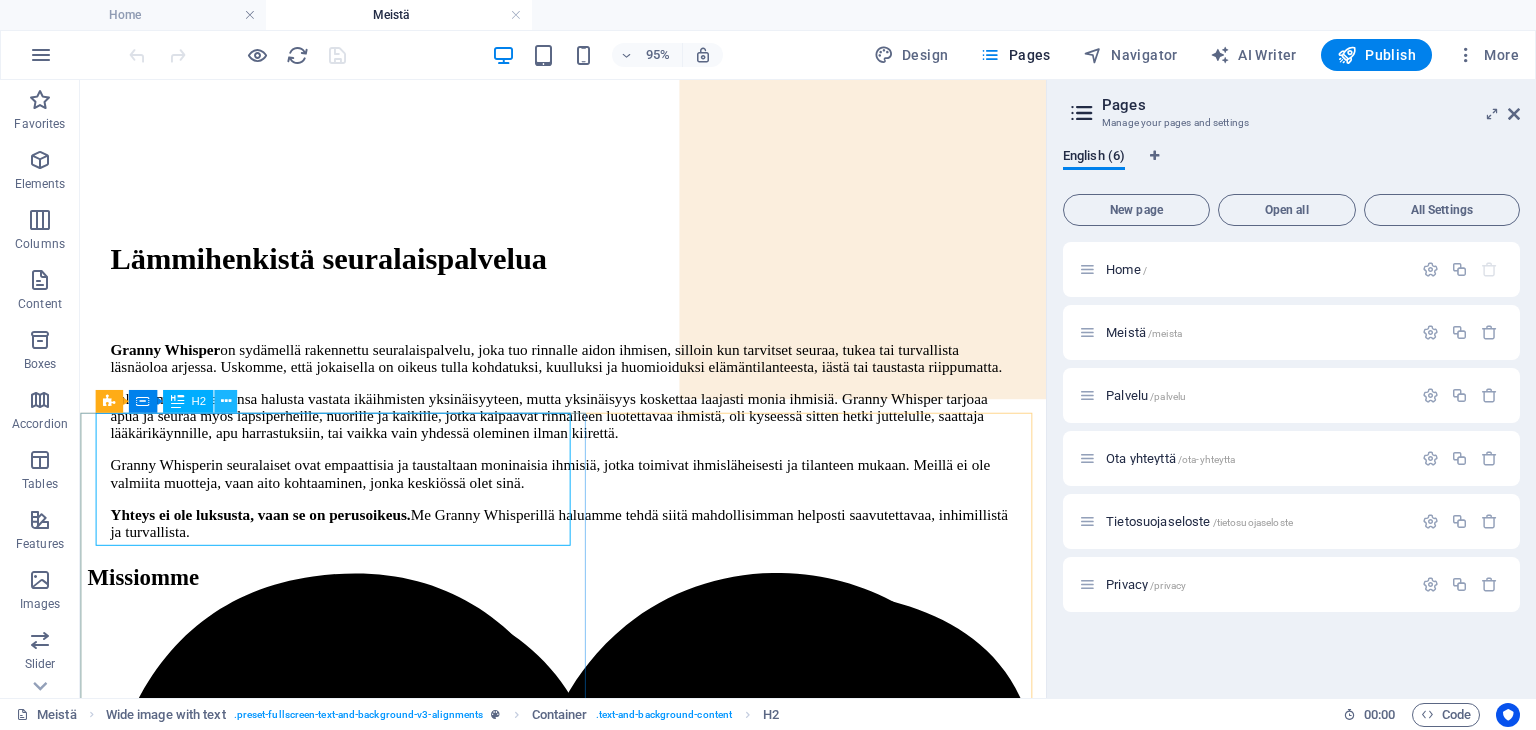 click at bounding box center [225, 401] 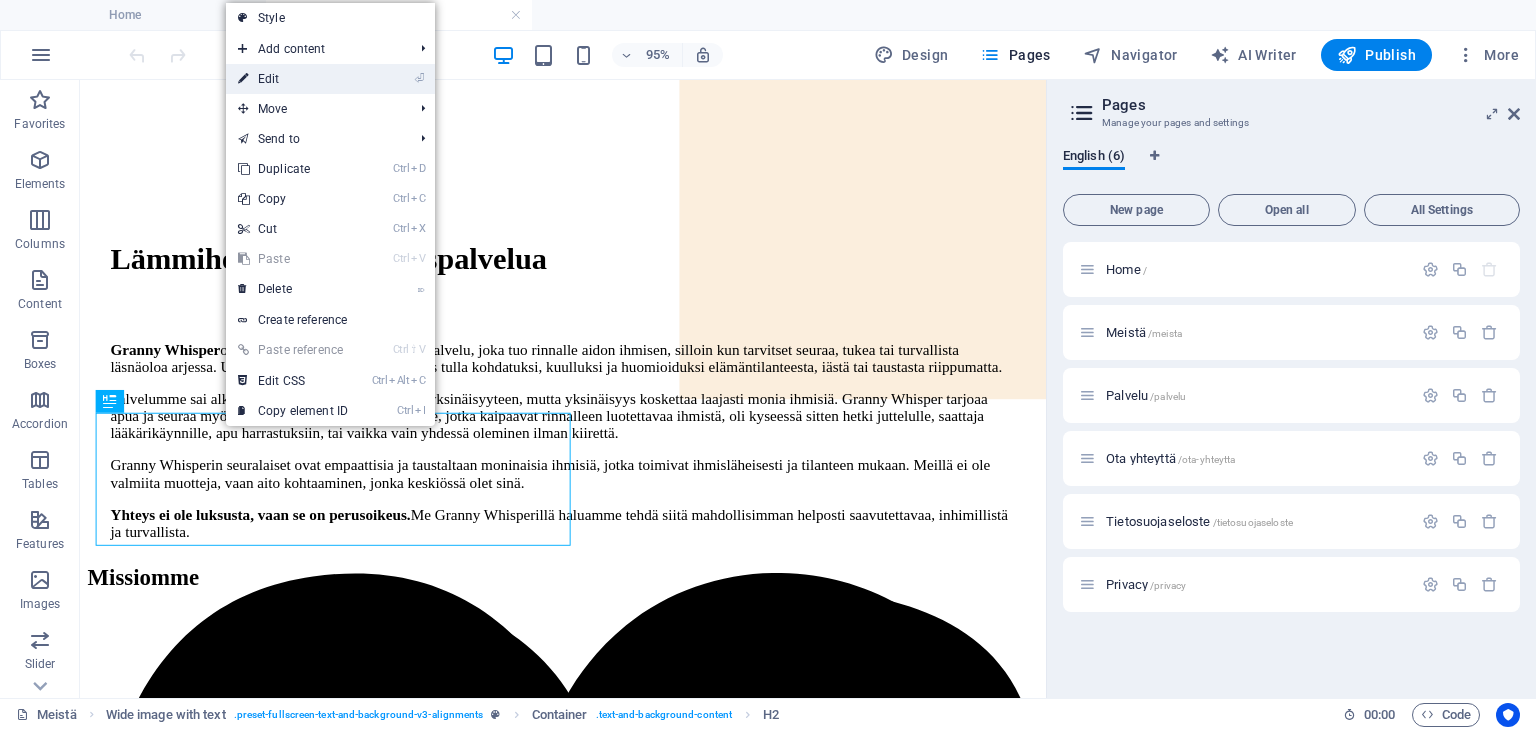 click on "⏎  Edit" at bounding box center [293, 79] 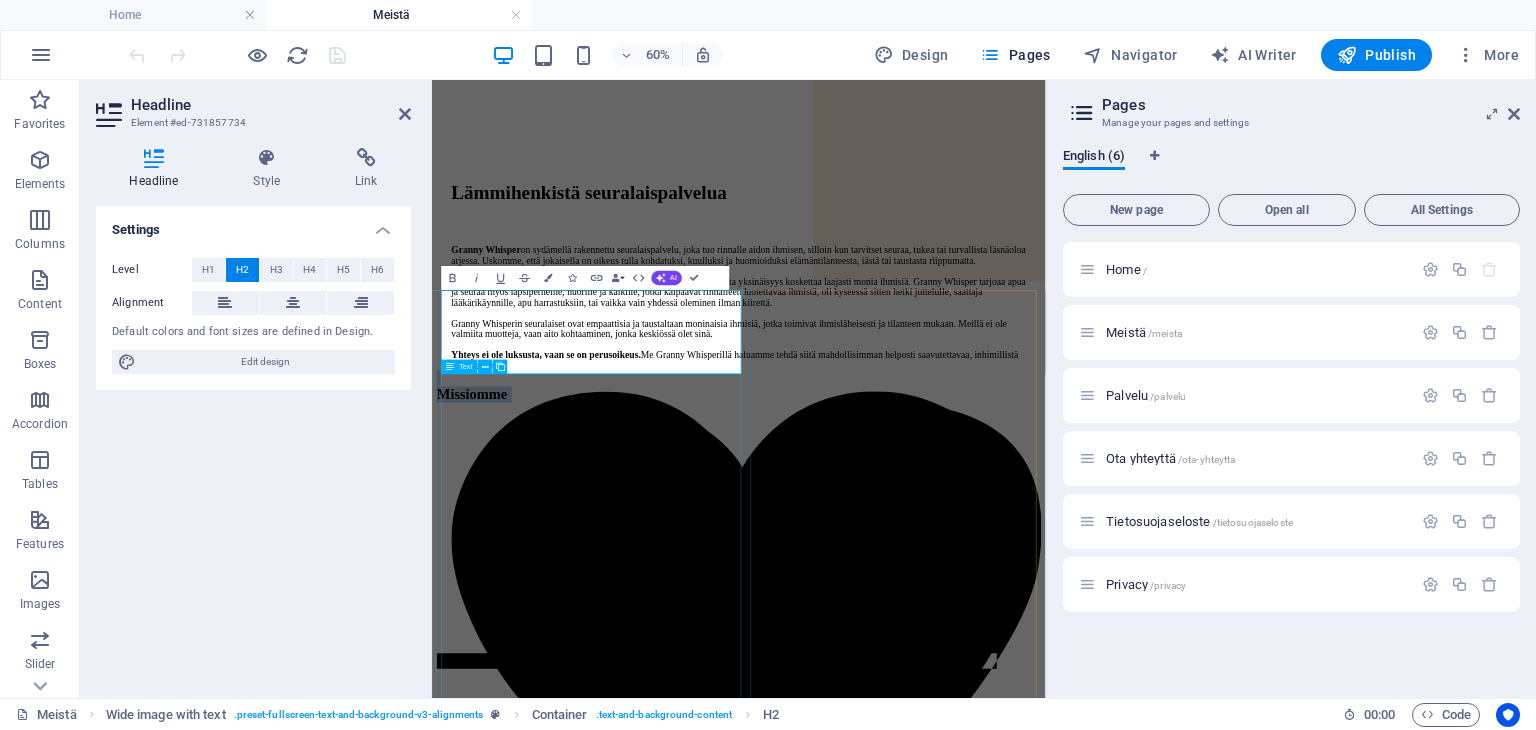 click on "Granny Whisperin mission ytimessä on yksinkertainen mutta syvä totuus:  jokainen ihminen tarvitsee toisen ihmisen rinnalleen . Uskomme, että yhteys, hyväksyntä ja läsnäolo ovat inhimillisen elämän perustarpeita, ei poikkeuksia tai palkintoja, vaan oikeuksia, jotka kuuluvat kaikille. Yhteiskuntamme muuttuu nopeasti. Yksinäisyys, kuormitus ja irrallisuuden tunne koskettavat yhä useampaa, iästä, taustasta tai elämäntilanteesta riippumatta. Ikäihmiset jäävät usein vaille merkityksellistä sosiaalista vuorovaikutusta, lapsiperheet kamppailevat arjen kuormituksen keskellä ja moni kaipaa rinnalleen jonkun, joka kuuntelee ja saa kokemuksen nähdyksi ja kuulluksi tulemisesta. Granny Whisperillä haluamme vastata tähän tarpeeseen. Tarjoamme läsnäoloa Granny Whisper on olemassa, jotta arjessasi on tuikahdus iloa ja yksinäisyyden hetkissä kanssakulkija, joku joka on läsnä. Kuljemme sinun tai läheisesi rinnalla hetken tai pidemmän aikaa ainutlaatuisuuttasi kunnioittaen. Missiomme on:" at bounding box center [943, 1845] 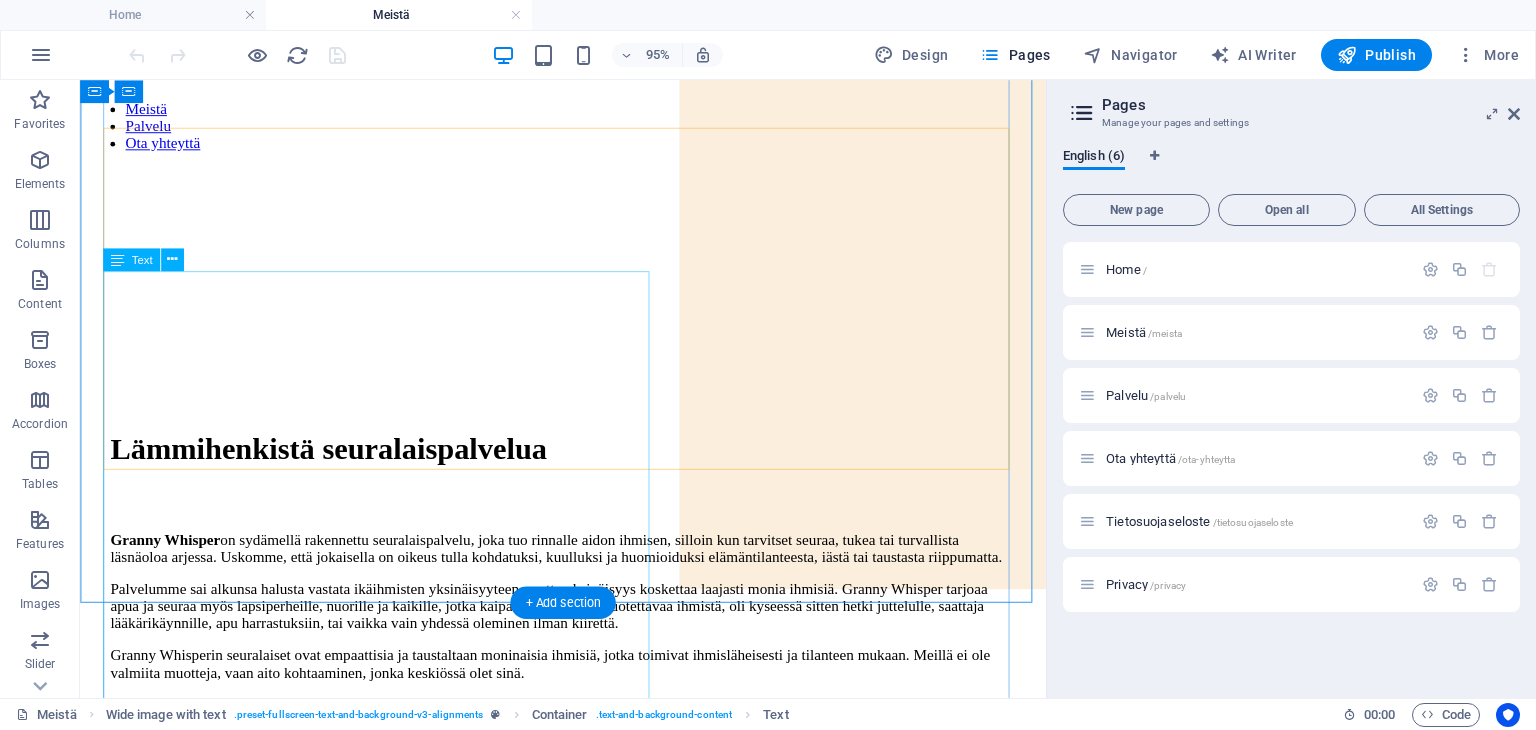 scroll, scrollTop: 0, scrollLeft: 0, axis: both 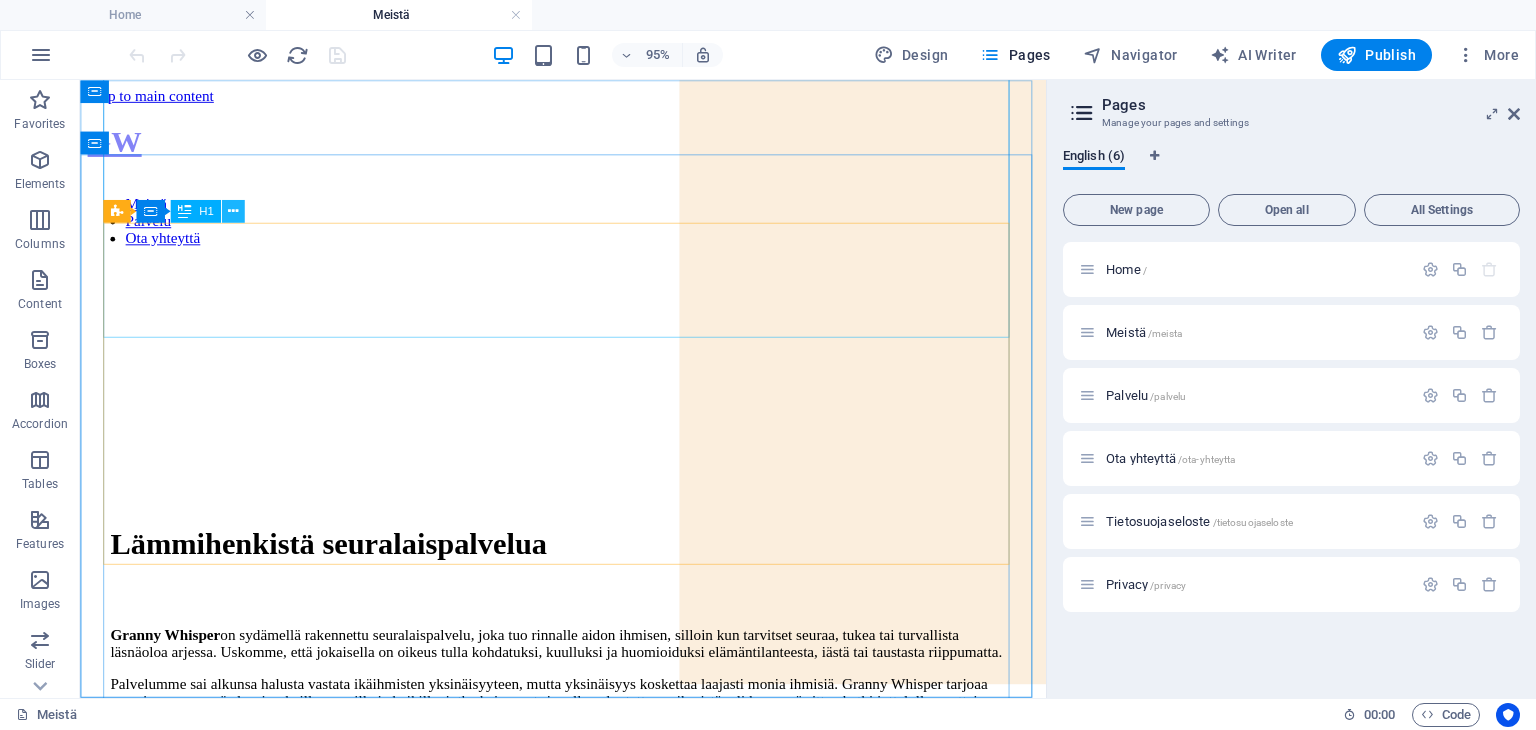 click at bounding box center (233, 211) 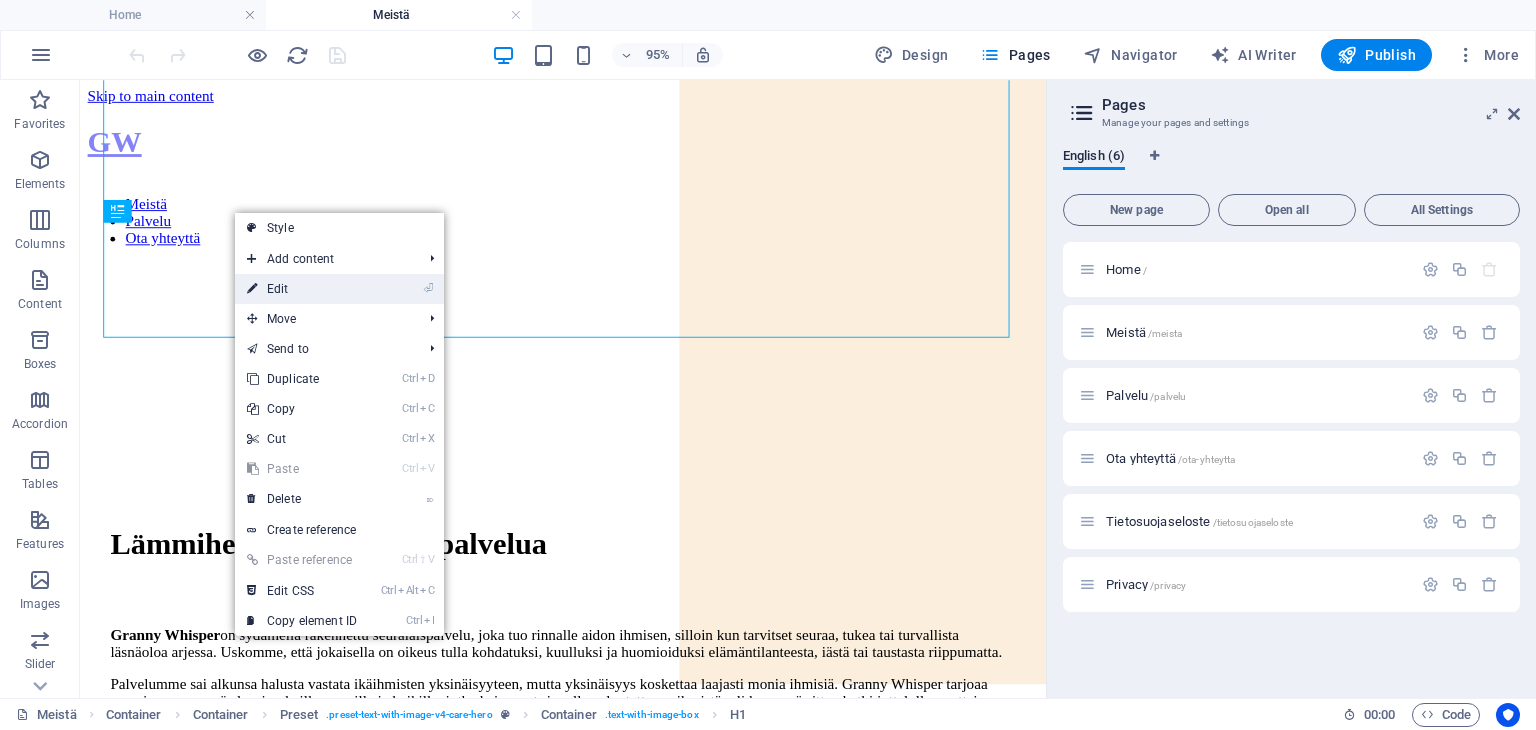 click on "⏎  Edit" at bounding box center [302, 289] 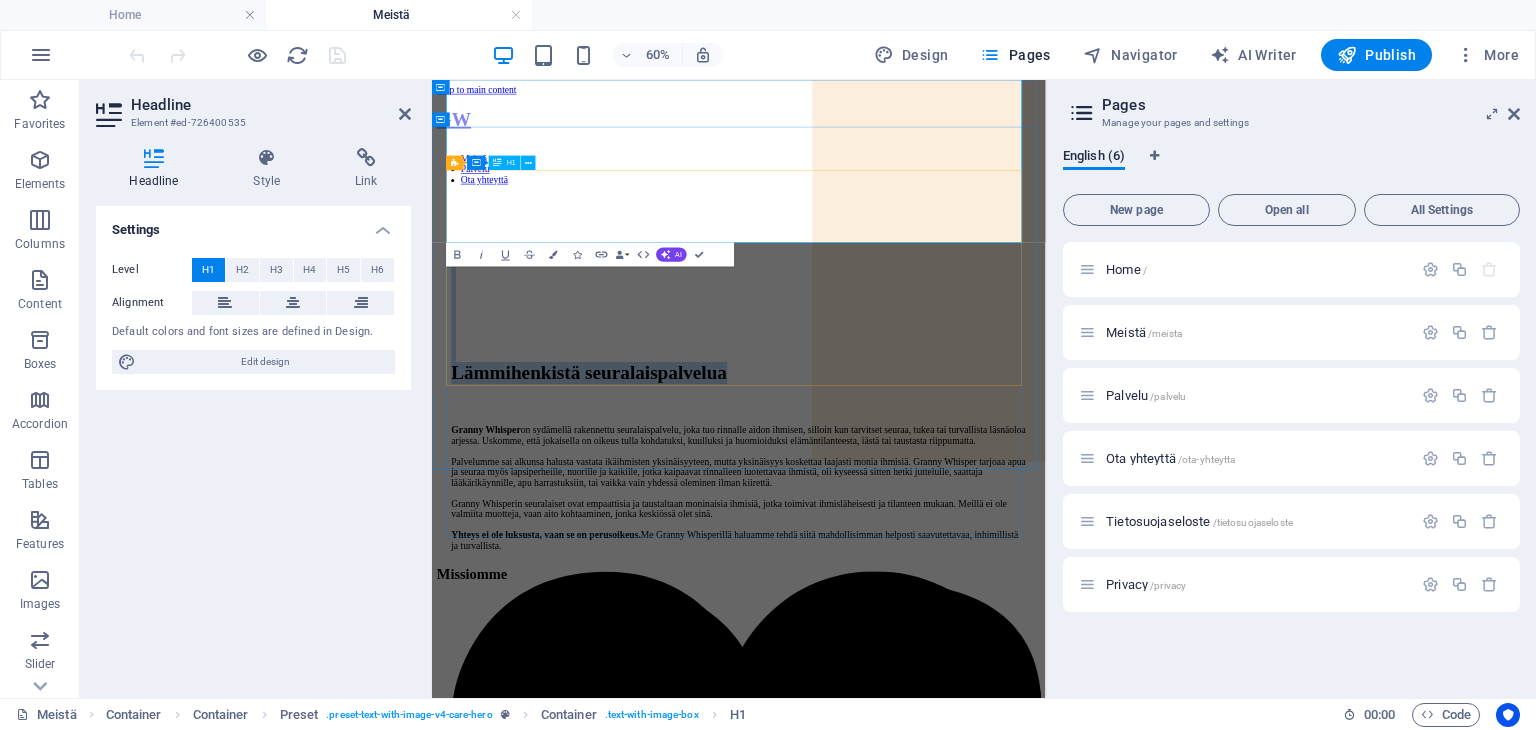 click on "Lämmihenkistä seuralaispalvelua" at bounding box center [943, 476] 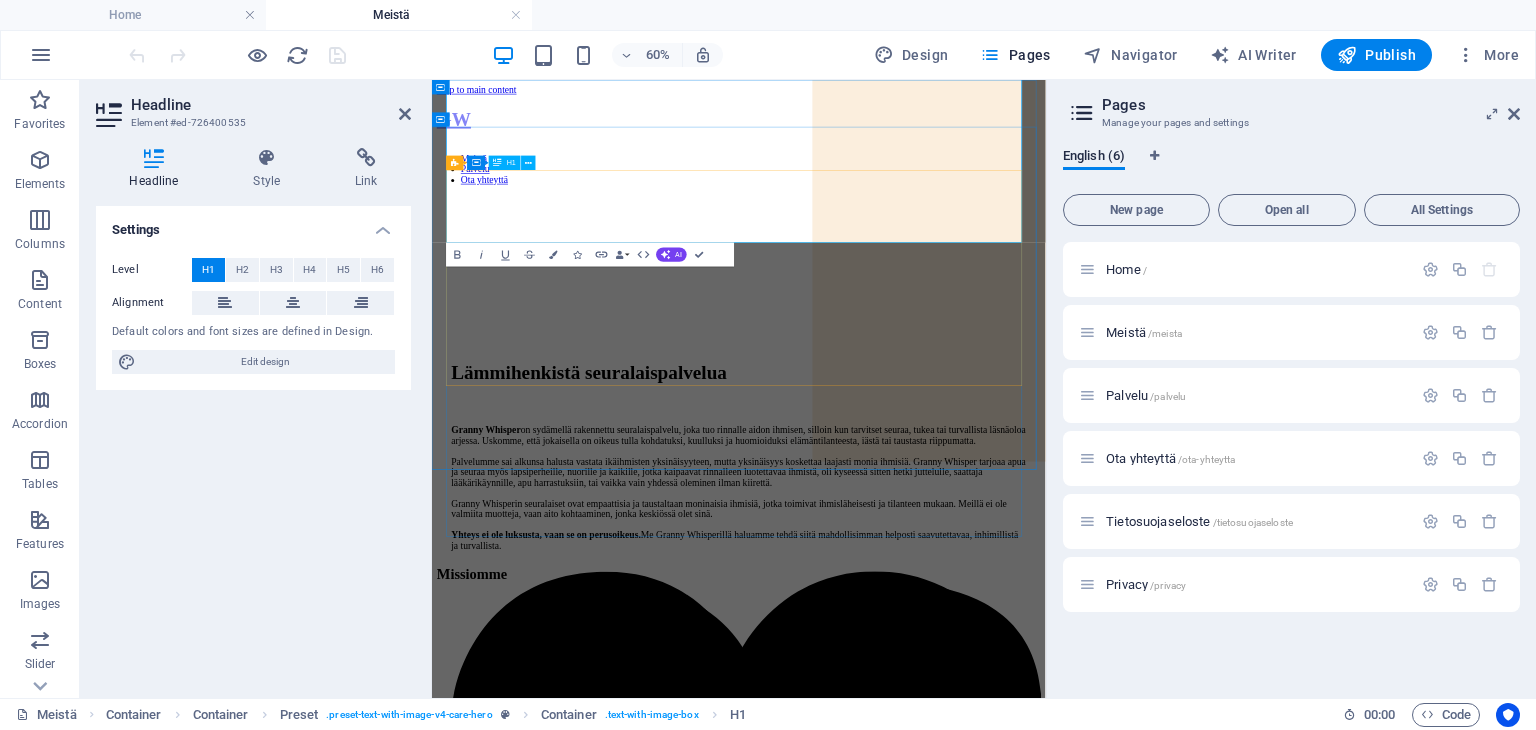 click on "Lämmihenkistä seuralaispalvelua" at bounding box center [943, 476] 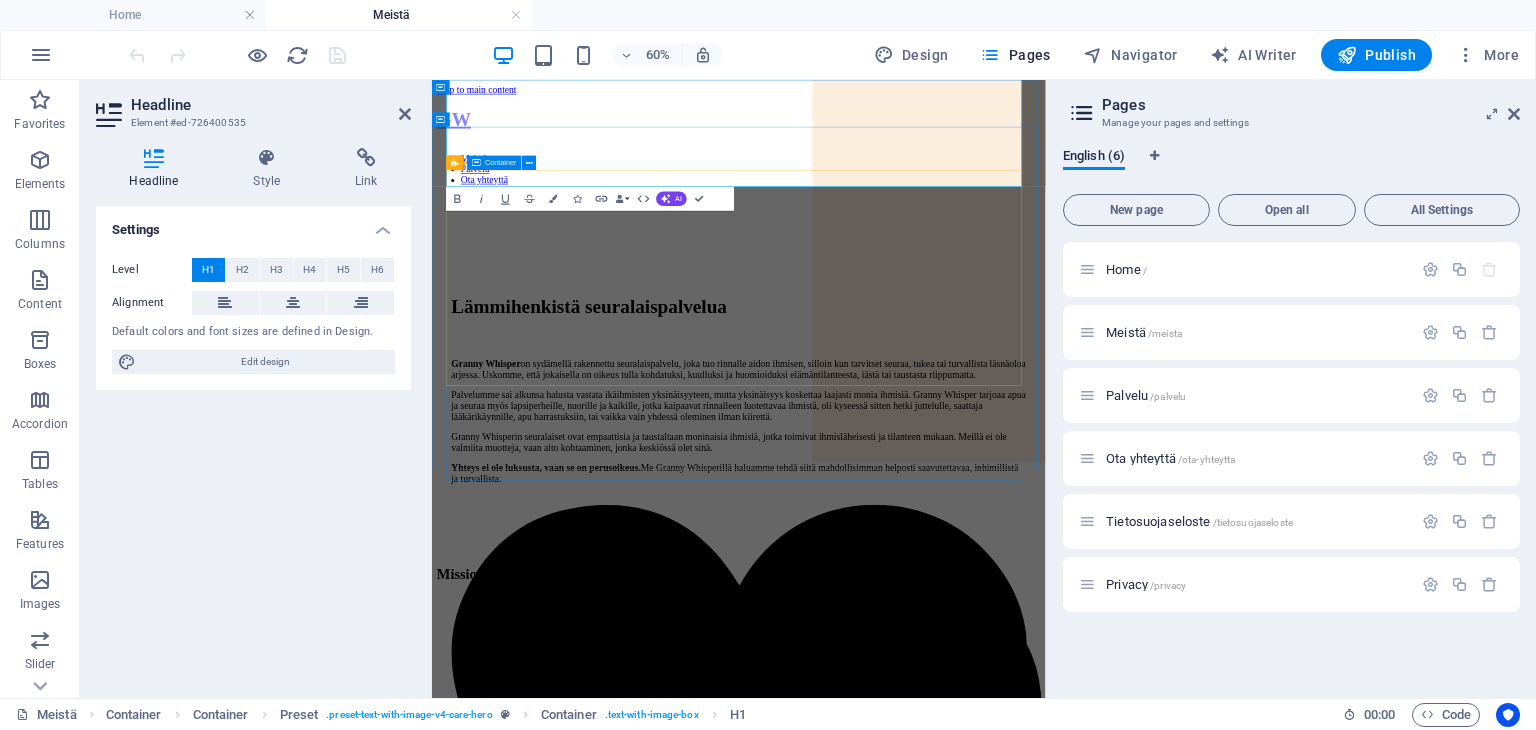 click on "Lämmihenkistä seuralaispalvelua Granny Whisper  on sydämellä rakennettu seuralaispalvelu, joka tuo rinnalle aidon ihmisen, silloin kun tarvitset seuraa, tukea tai turvallista läsnäoloa arjessa. Uskomme, että jokaisella on oikeus tulla kohdatuksi, kuulluksi ja huomioiduksi elämäntilanteesta, iästä tai taustasta riippumatta. Palvelumme sai alkunsa halusta vastata ikäihmisten yksinäisyyteen, mutta yksinäisyys koskettaa laajasti monia ihmisiä. Granny Whisper tarjoaa apua ja seuraa myös lapsiperheille, nuorille ja kaikille, jotka kaipaavat rinnalleen luotettavaa ihmistä, oli kyseessä sitten hetki juttelulle, saattaja lääkärikäynnille, apu harrastuksiin, tai vaikka vain yhdessä oleminen ilman kiirettä. Granny Whisperin seuralaiset ovat empaattisia ja taustaltaan moninaisia ihmisiä, jotka toimivat ihmisläheisesti ja tilanteen mukaan. Meillä ei ole valmiita muotteja, vaan aito kohtaaminen, jonka keskiössä olet sinä. Yhteys ei ole luksusta, vaan se on perusoikeus." at bounding box center (943, 1007) 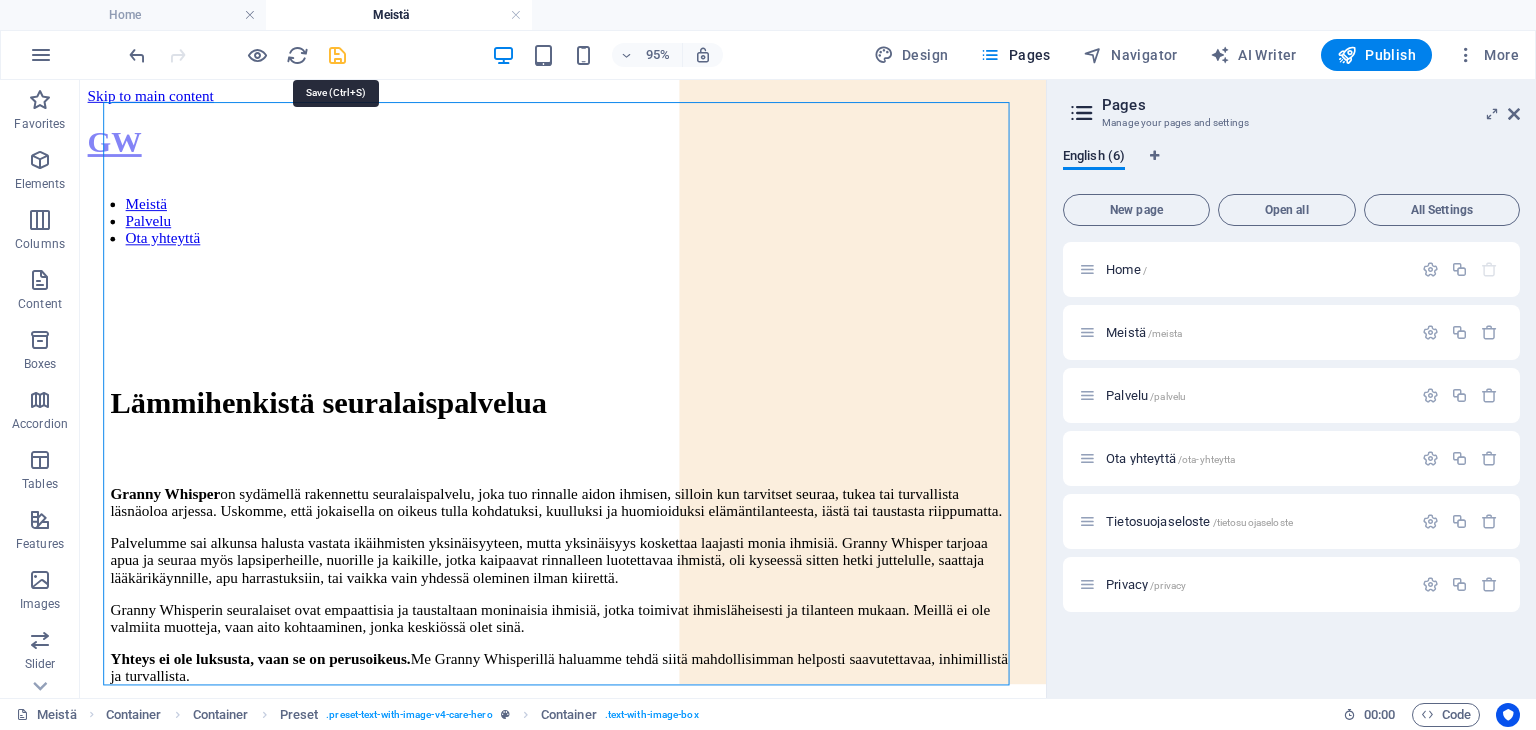 click at bounding box center [337, 55] 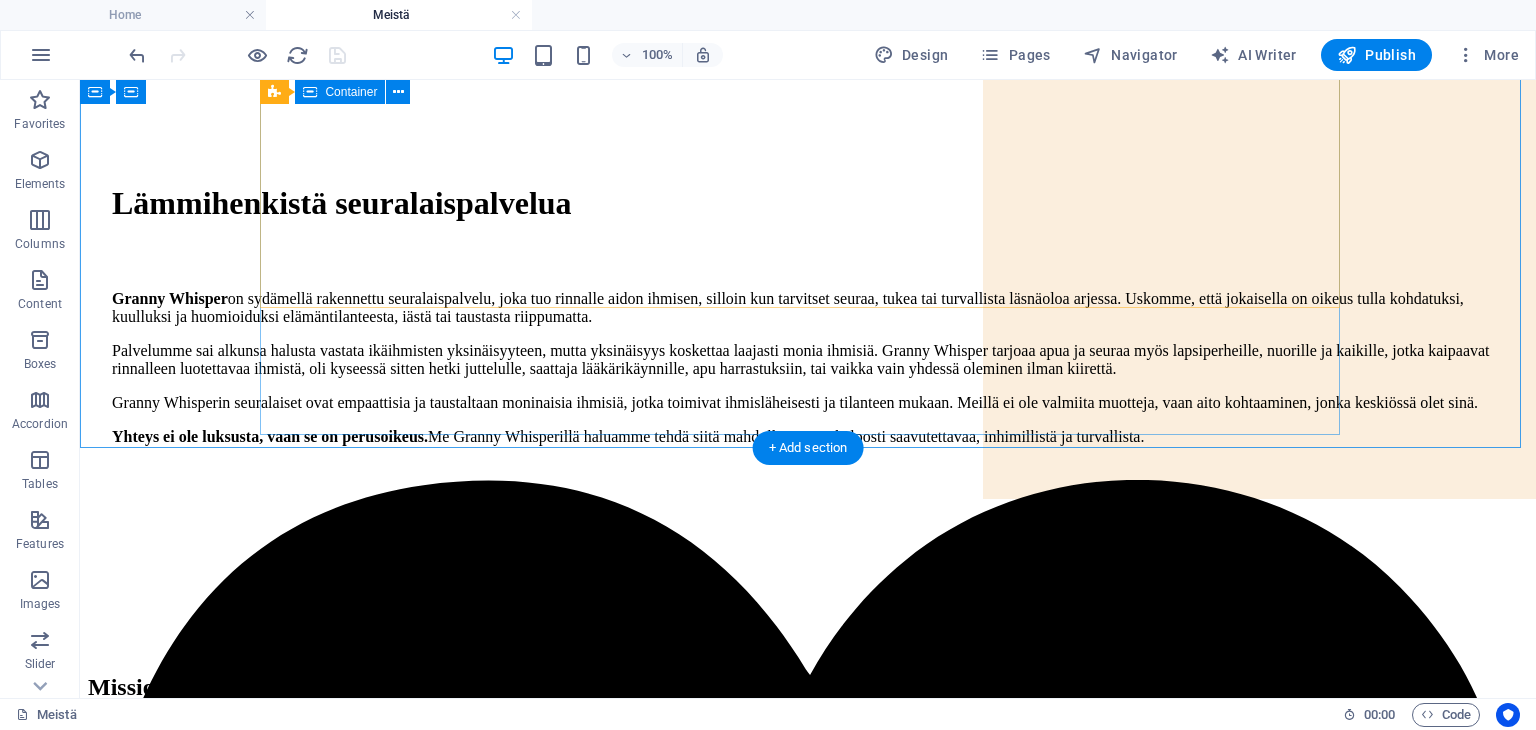 scroll, scrollTop: 200, scrollLeft: 0, axis: vertical 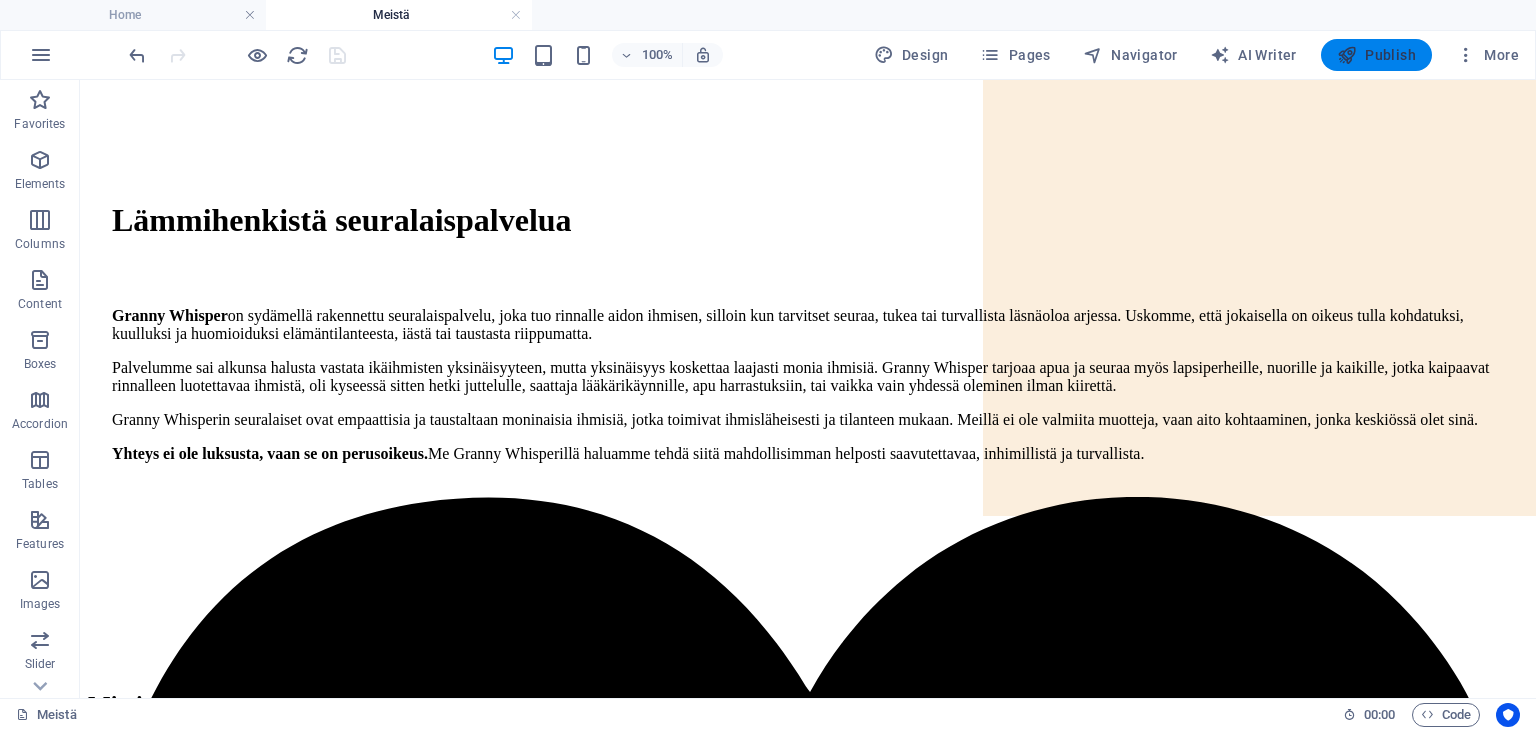 click on "Publish" at bounding box center [1376, 55] 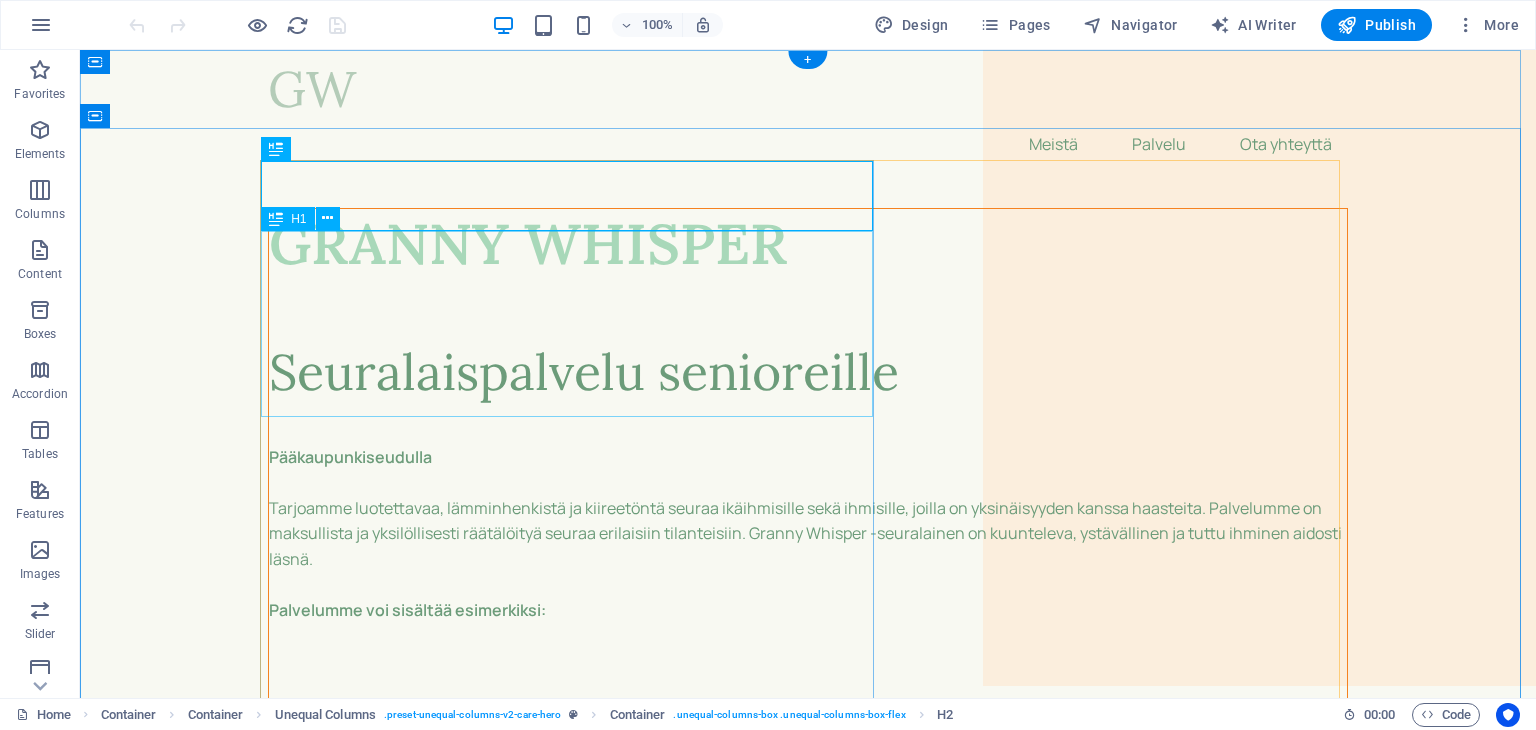 scroll, scrollTop: 0, scrollLeft: 0, axis: both 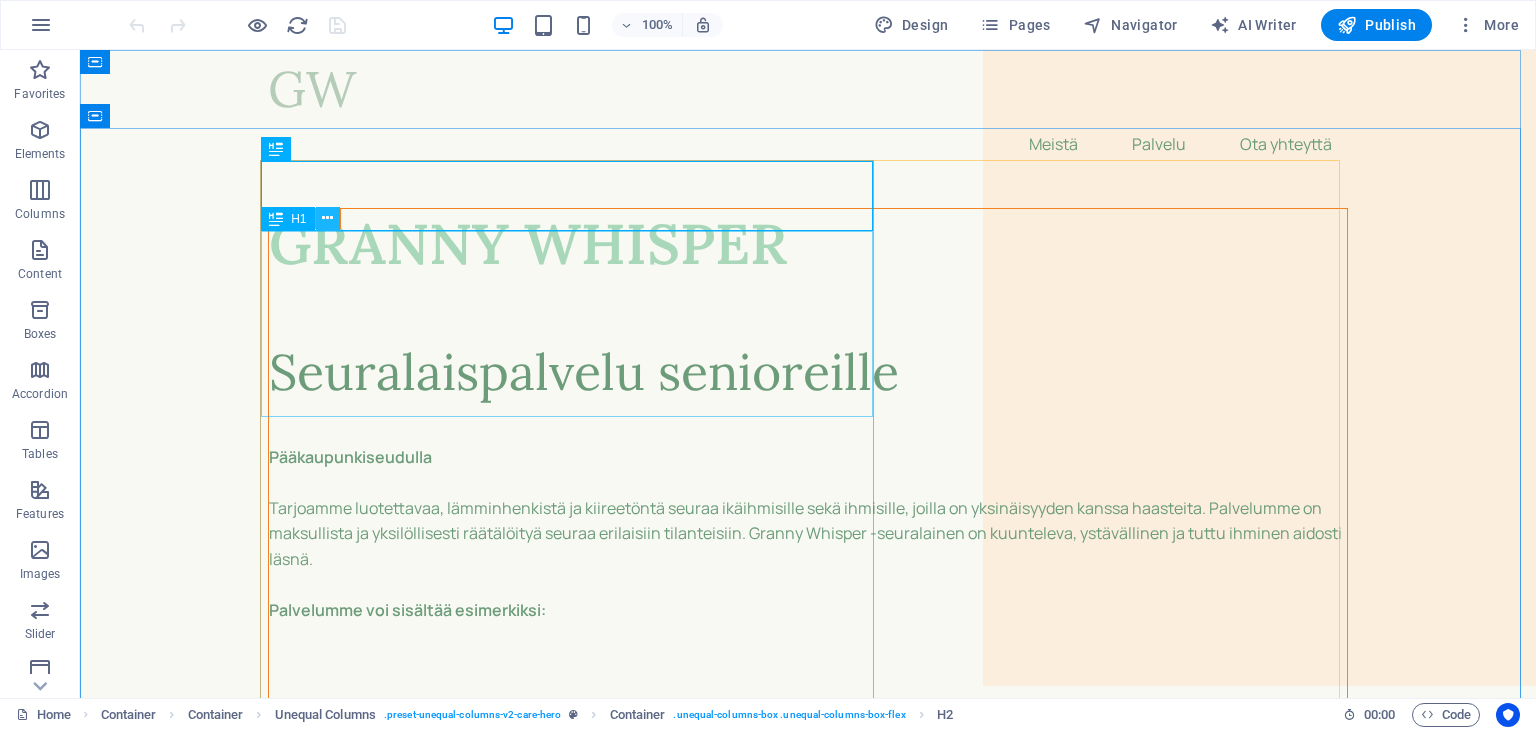 click at bounding box center [327, 218] 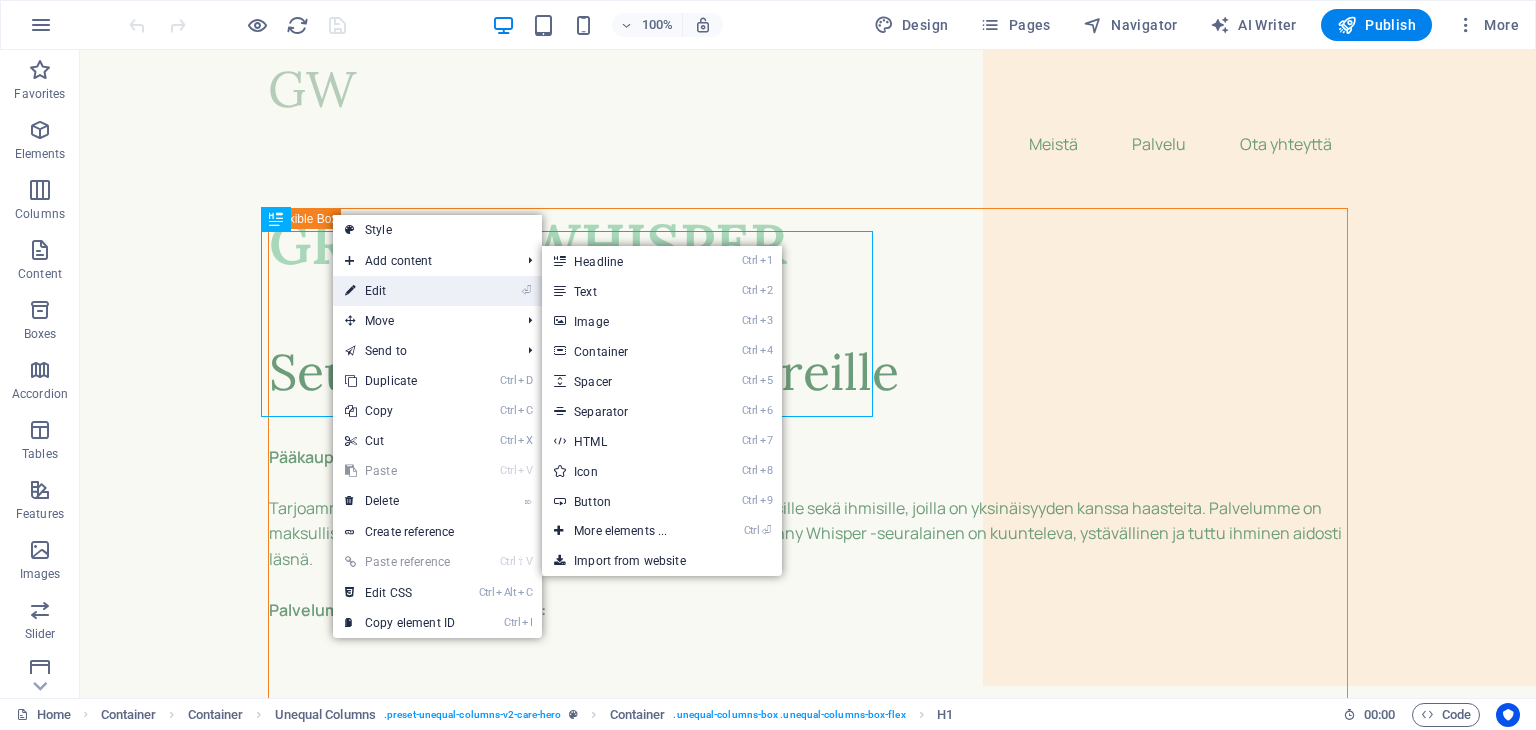 click on "⏎  Edit" at bounding box center [400, 291] 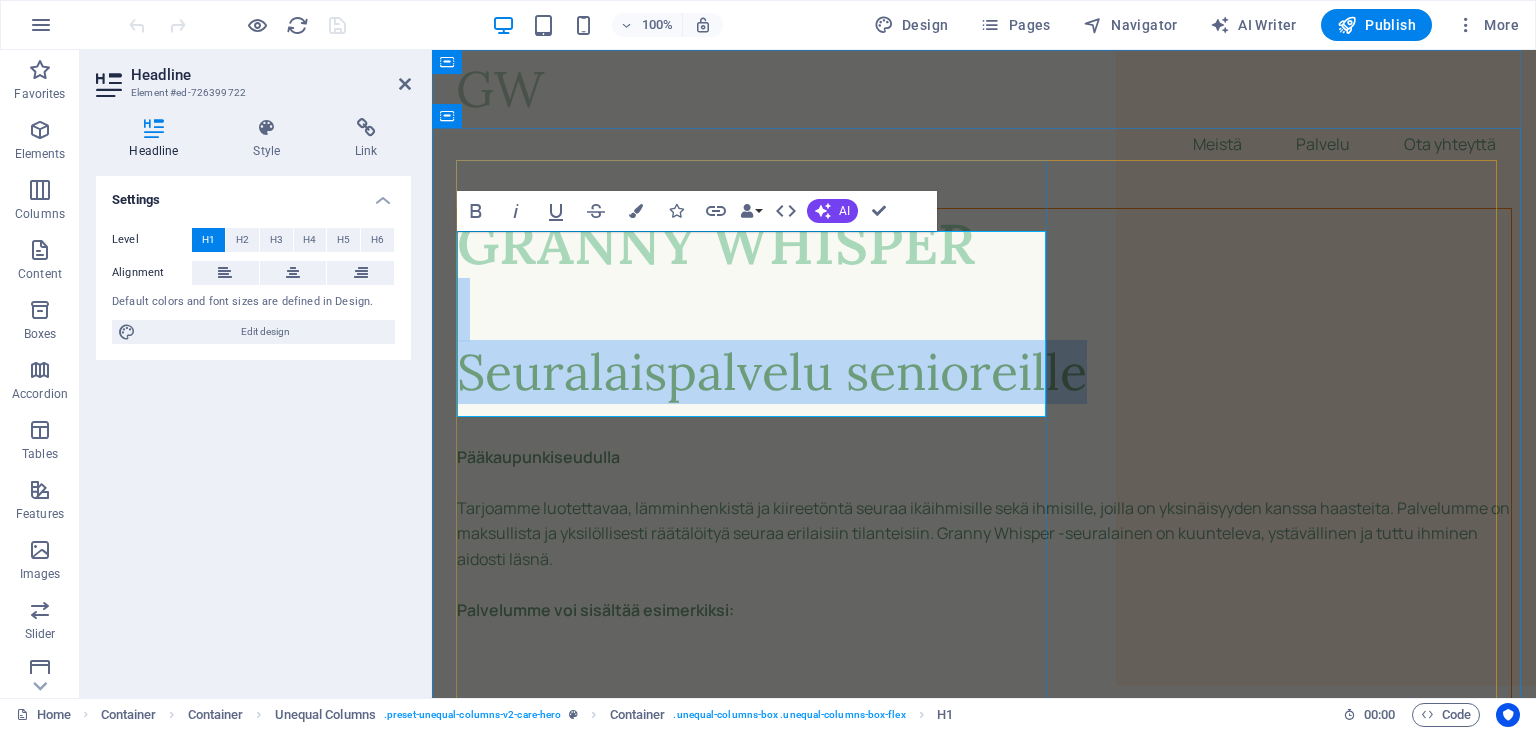 click on "‌Seuralaispalvelu senioreille" at bounding box center (984, 341) 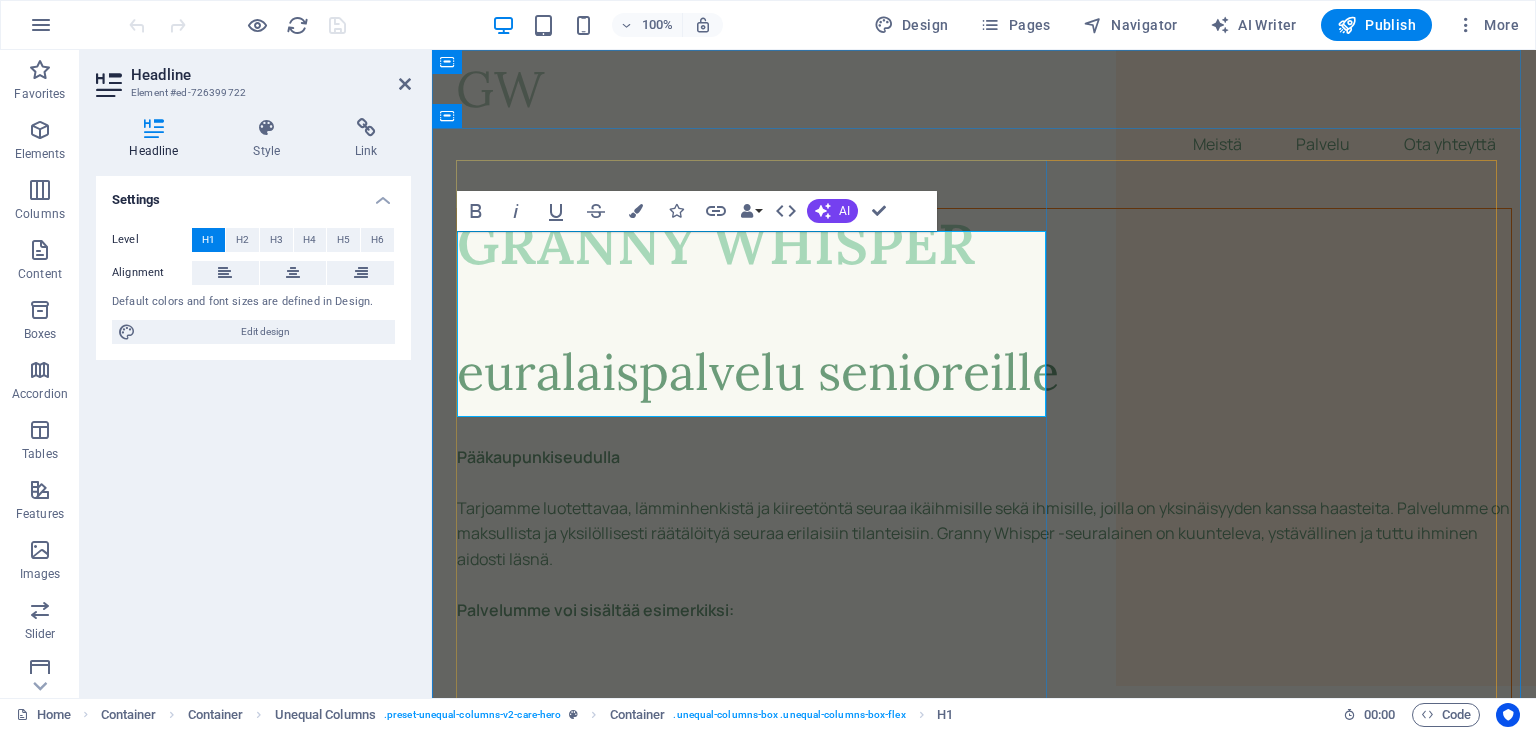 type 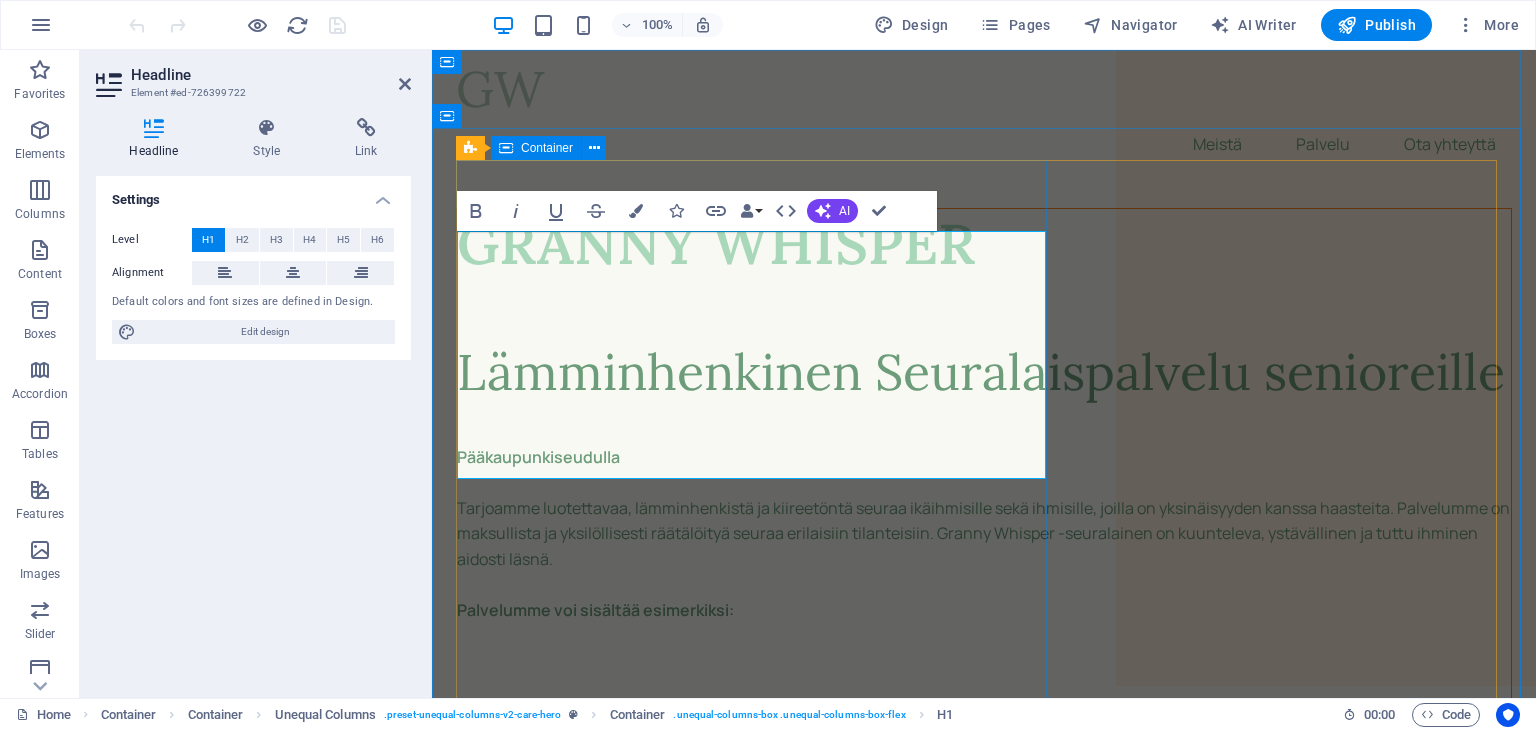 click on "GRANNY WHISPER ‌Lämminhenkinen Seuralaispalvelu senioreille   Pääkaupunkiseudulla Tarjoamme luotettavaa, lämminhenkistä ja kiireetöntä seuraa ikäihmisille sekä ihmisille, joilla on yksinäisyyden kanssa haasteita. Palvelumme on maksullista ja yksilöllisesti räätälöityä seuraa erilaisiin tilanteisiin. Granny Whisper -seuralainen on kuunteleva, ystävällinen ja tuttu ihminen aidosti läsnä.  Palvelumme voi sisältää esimerkiksi:      Juttuseuraa kotiin tai ulkoilun ajaksi      Saattajapalvelua lääkärikäynnille tai kauppareissulle      Kahvitteluhetkiä, korttipelejä tai yhdessä lukemista      Apua pieniin arjen askareisiin      Mukaan teatteriin tai taidenäyttelyyn      Läsnäoloa – juuri sen verran kuin tarvitaan     Palvelumme räätälöidään aina asiakkaan toiveiden ja tarpeiden mukaan.       Palvelumme  täydentää kunnan tai kaupungin kotihoitoa ja/tai -palvelua." at bounding box center (984, 7198) 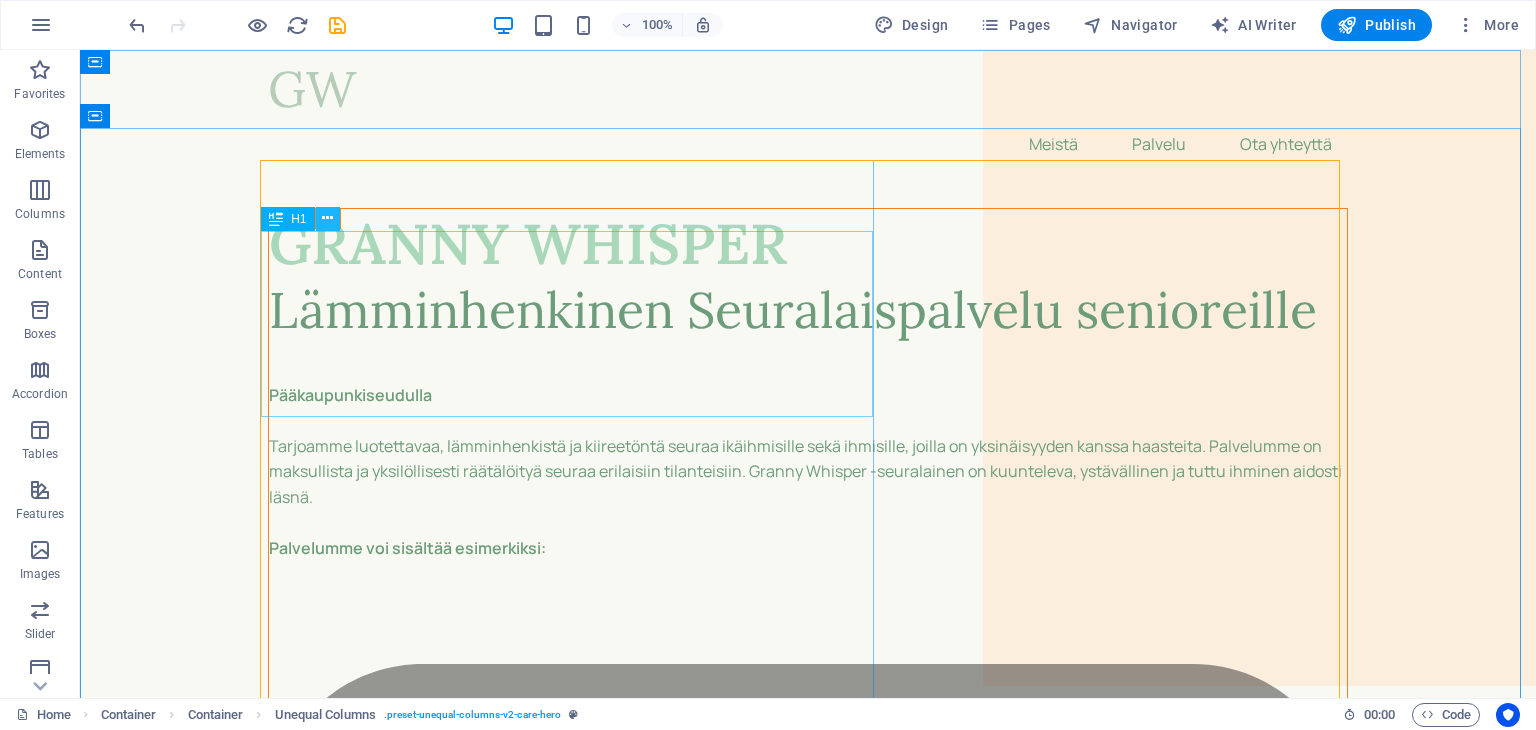 click at bounding box center [327, 218] 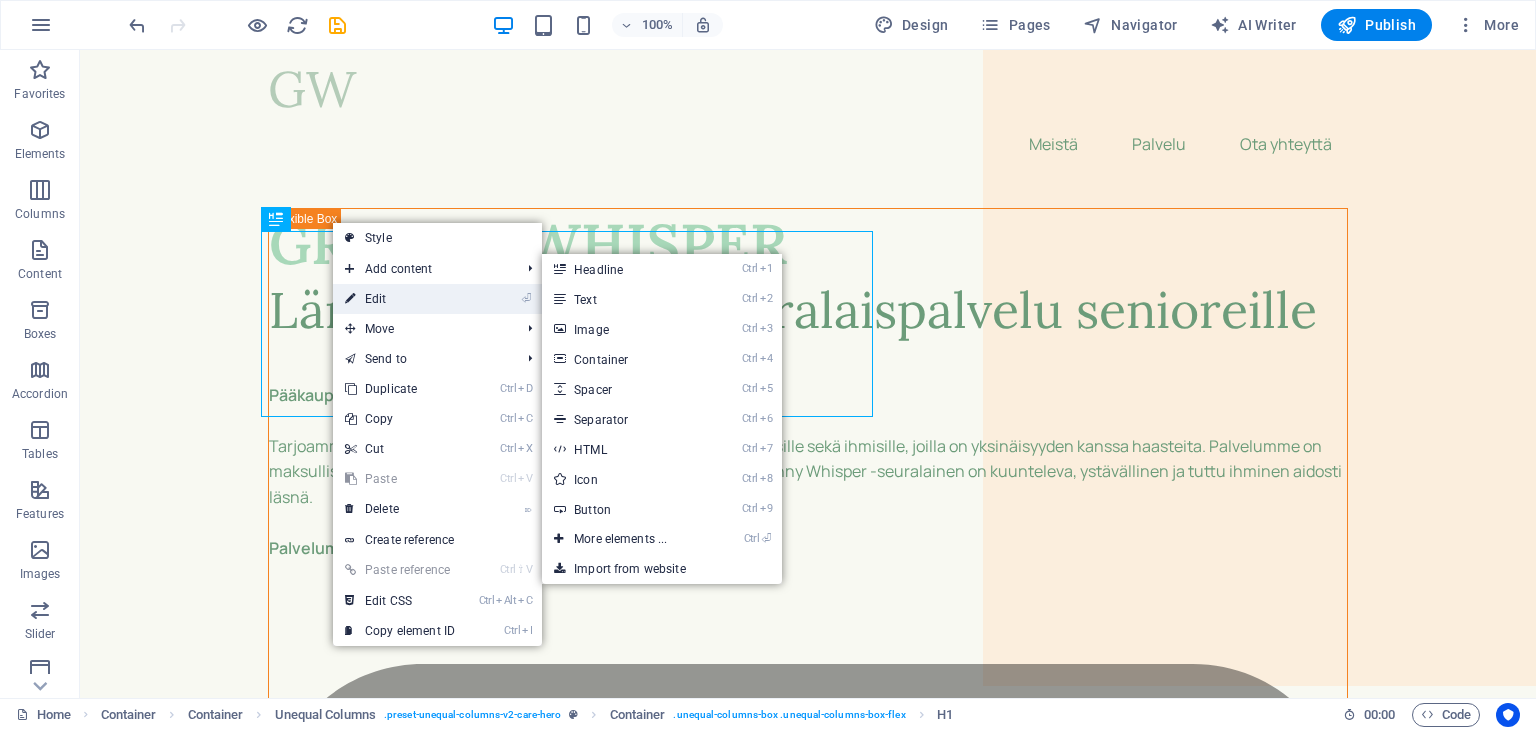 click on "⏎  Edit" at bounding box center (400, 299) 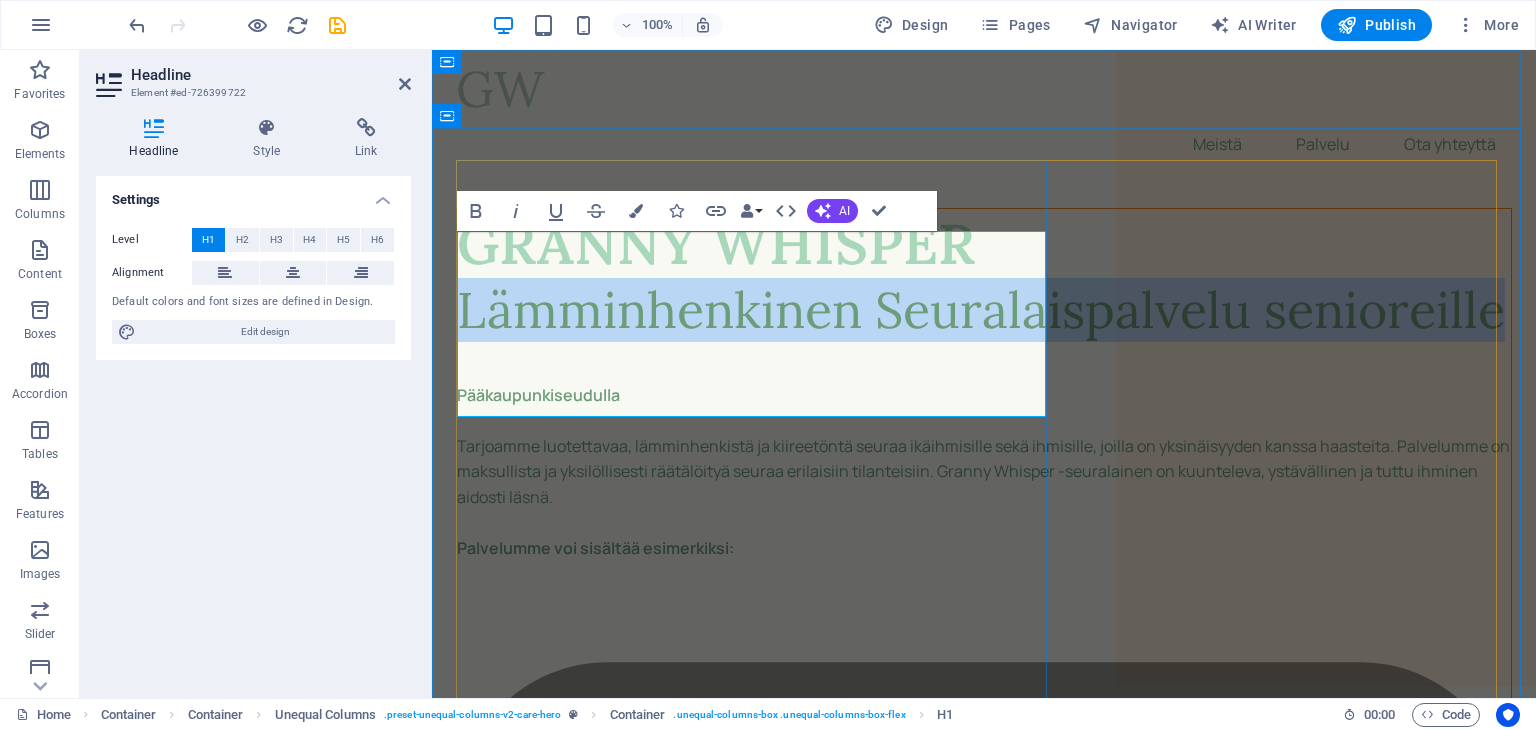 click on "Lämminhenkinen Seuralaispalvelu senioreille" at bounding box center [984, 310] 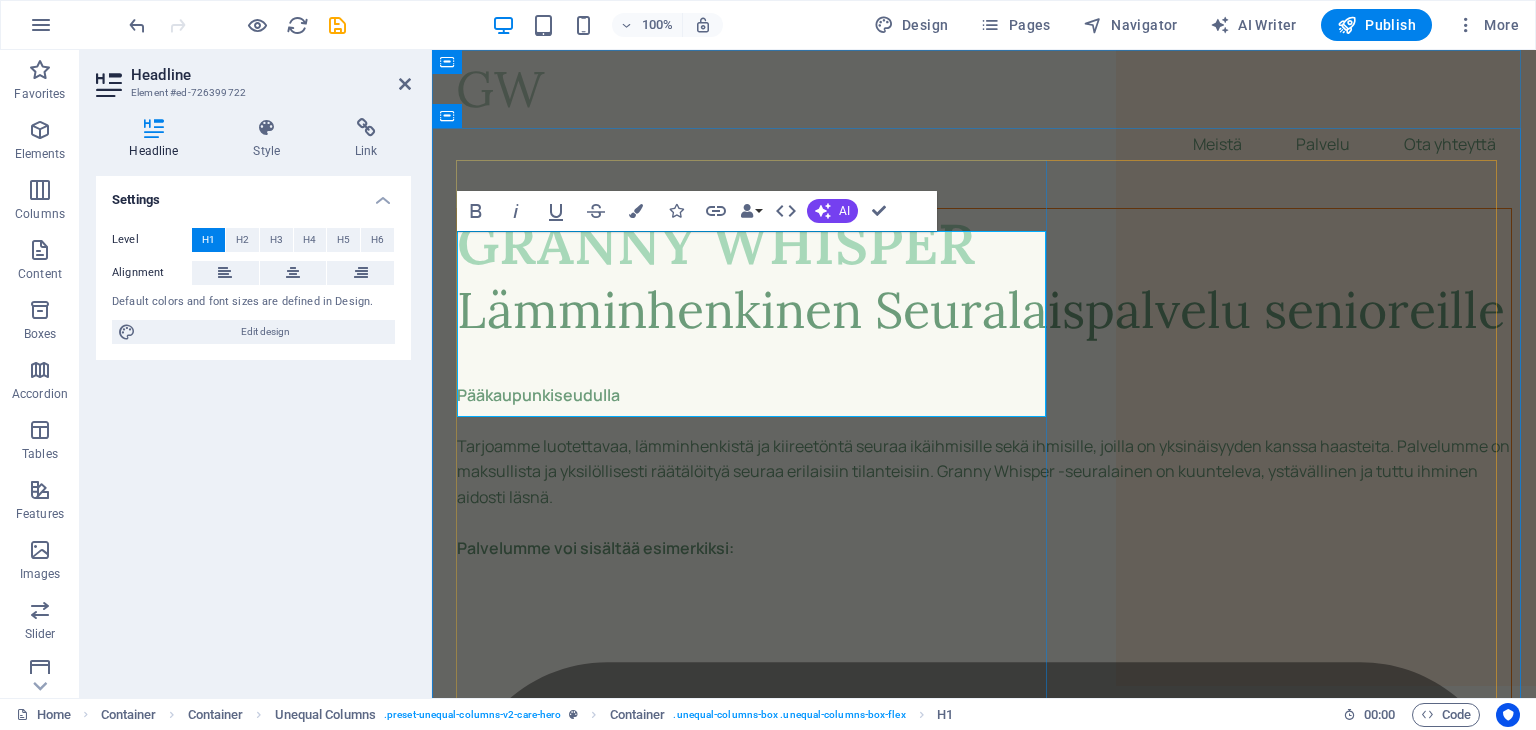 click on "Lämminhenkinen Seuralaispalvelu senioreille" at bounding box center (984, 310) 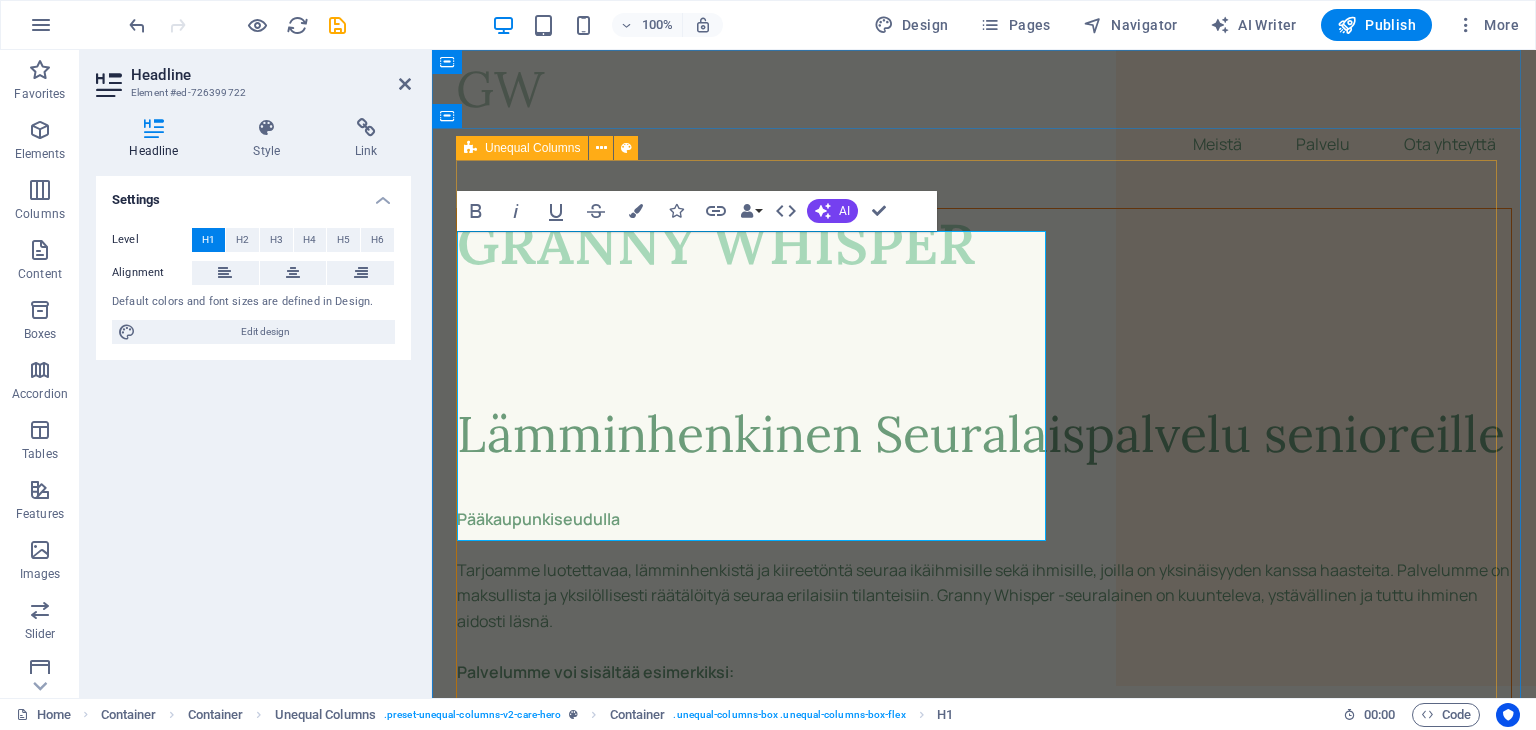 click on "GRANNY WHISPER ‌ ‌Lämminhenkinen Seuralaispalvelu senioreille   Pääkaupunkiseudulla Tarjoamme luotettavaa, lämminhenkistä ja kiireetöntä seuraa ikäihmisille sekä ihmisille, joilla on yksinäisyyden kanssa haasteita. Palvelumme on maksullista ja yksilöllisesti räätälöityä seuraa erilaisiin tilanteisiin. Granny Whisper -seuralainen on kuunteleva, ystävällinen ja tuttu ihminen aidosti läsnä.  Palvelumme voi sisältää esimerkiksi:      Juttuseuraa kotiin tai ulkoilun ajaksi      Saattajapalvelua lääkärikäynnille tai kauppareissulle      Kahvitteluhetkiä, korttipelejä tai yhdessä lukemista      Apua pieniin arjen askareisiin      Mukaan teatteriin tai taidenäyttelyyn      Läsnäoloa – juuri sen verran kuin tarvitaan     Palvelumme räätälöidään aina asiakkaan toiveiden ja tarpeiden mukaan.       Palvelumme  täydentää kunnan tai kaupungin kotihoitoa ja/tai -palvelua." at bounding box center (984, 7229) 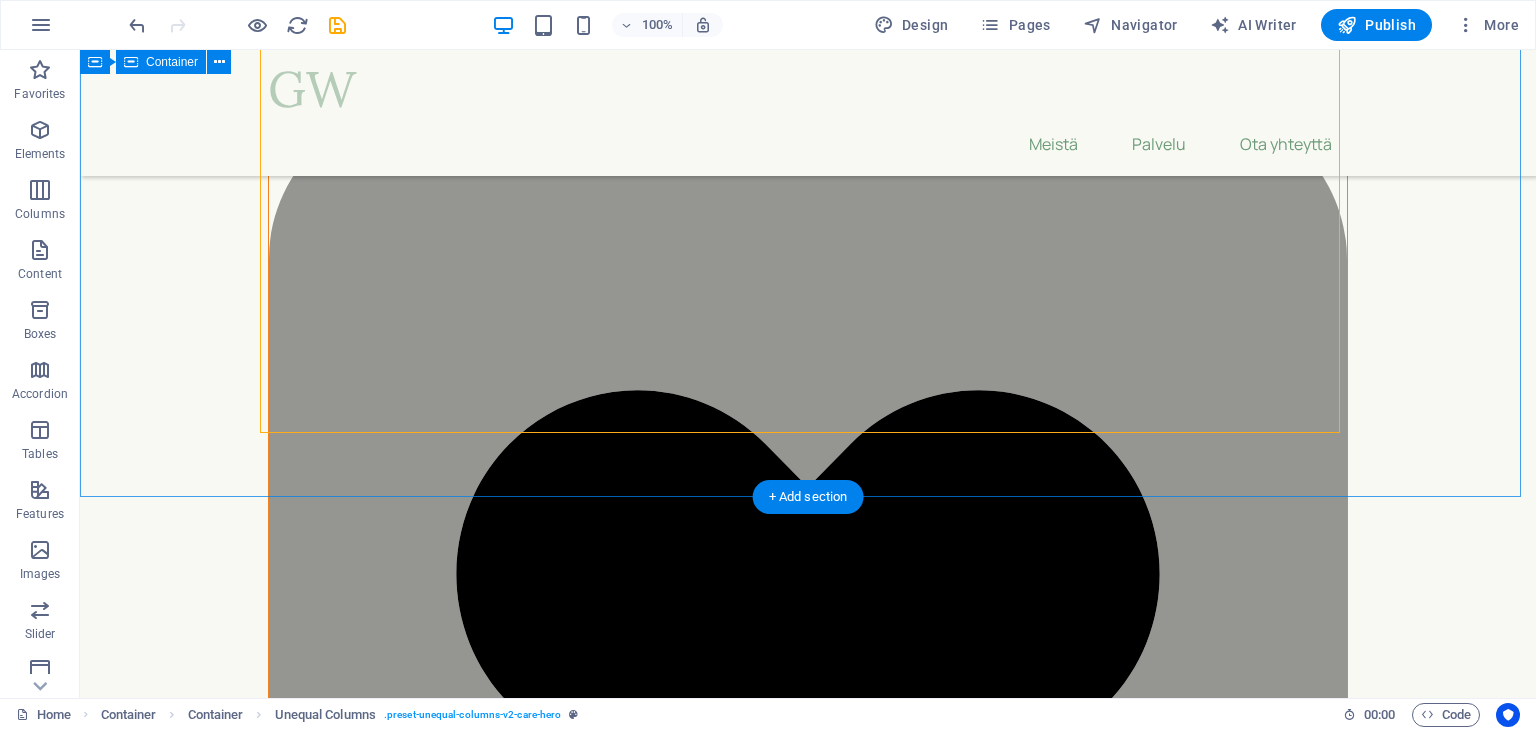 scroll, scrollTop: 600, scrollLeft: 0, axis: vertical 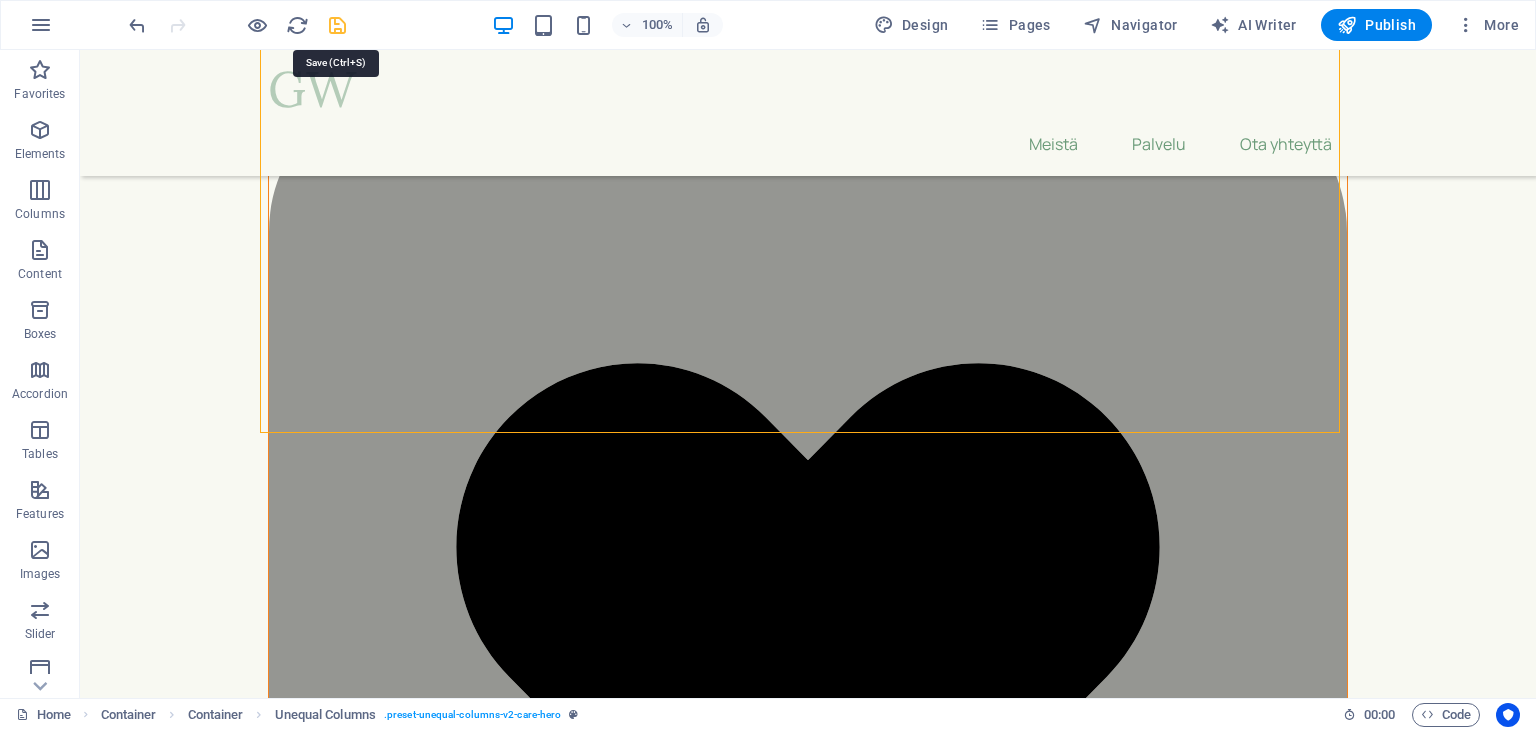 click at bounding box center [337, 25] 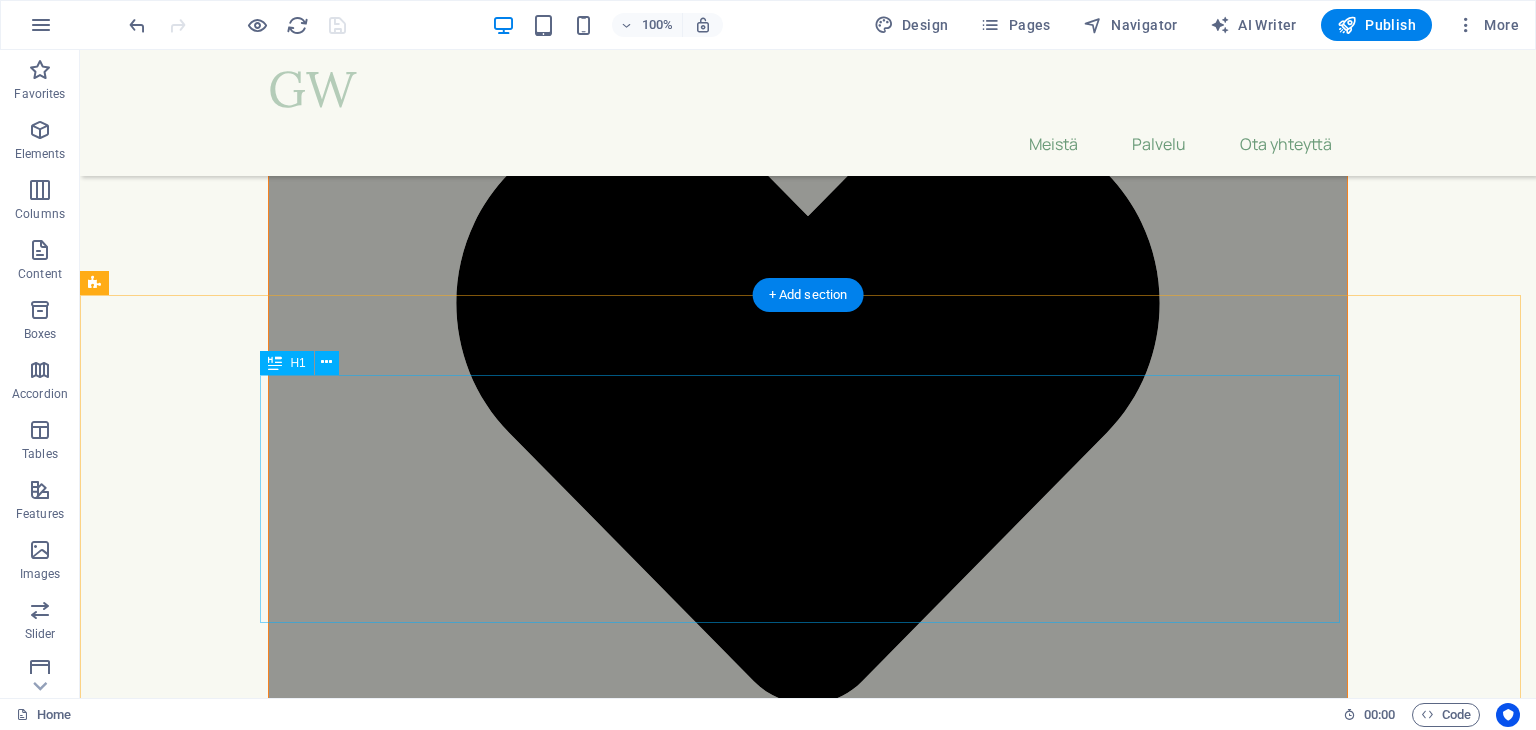 scroll, scrollTop: 800, scrollLeft: 0, axis: vertical 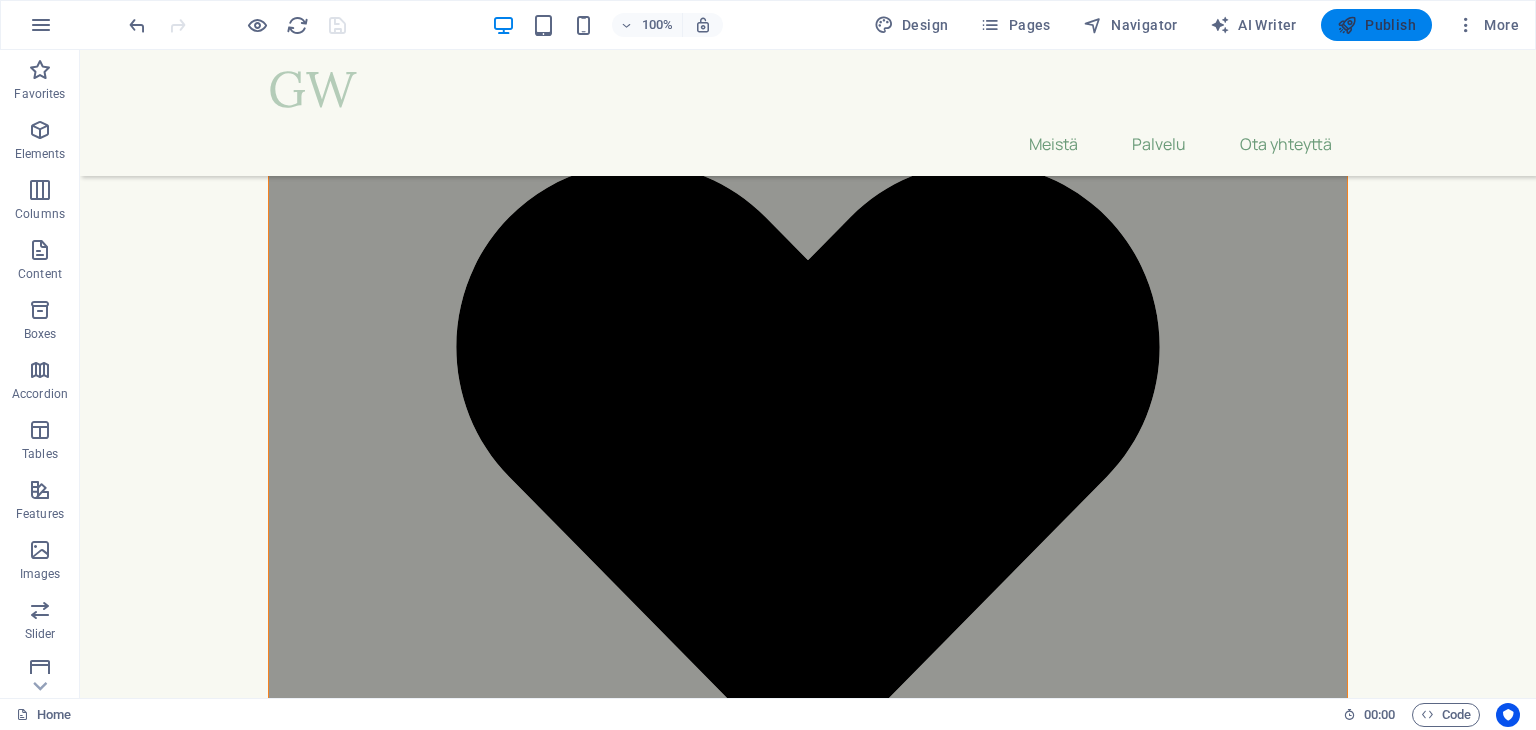click on "Publish" at bounding box center (1376, 25) 